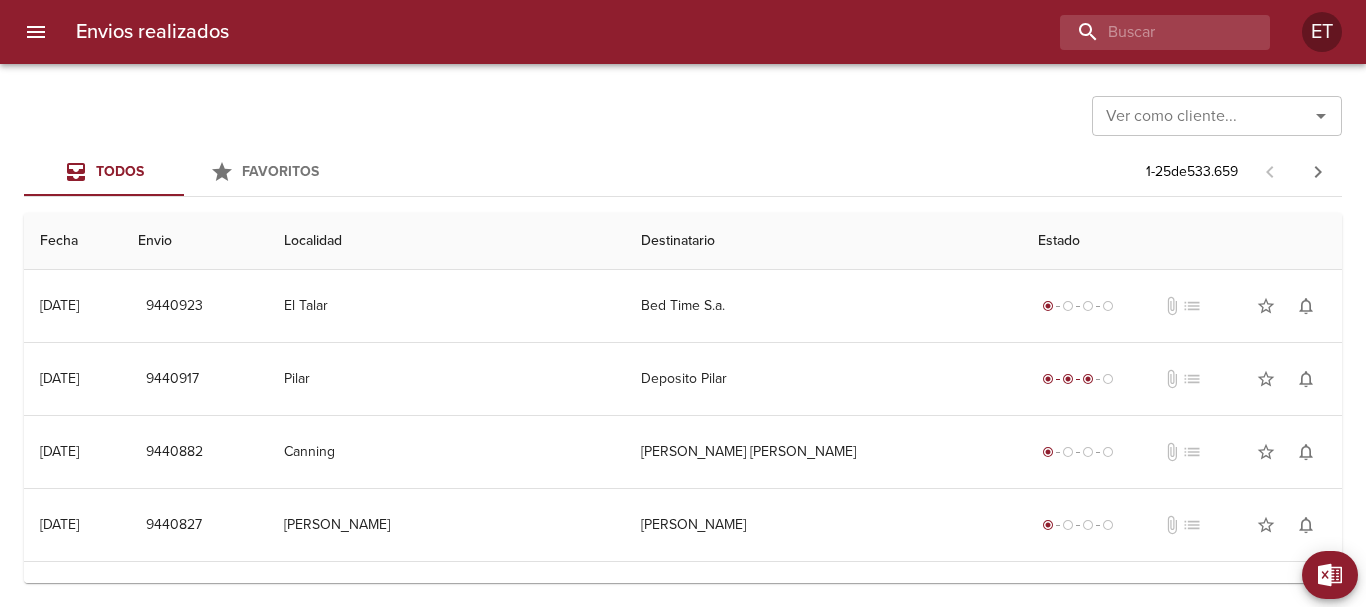 scroll, scrollTop: 0, scrollLeft: 0, axis: both 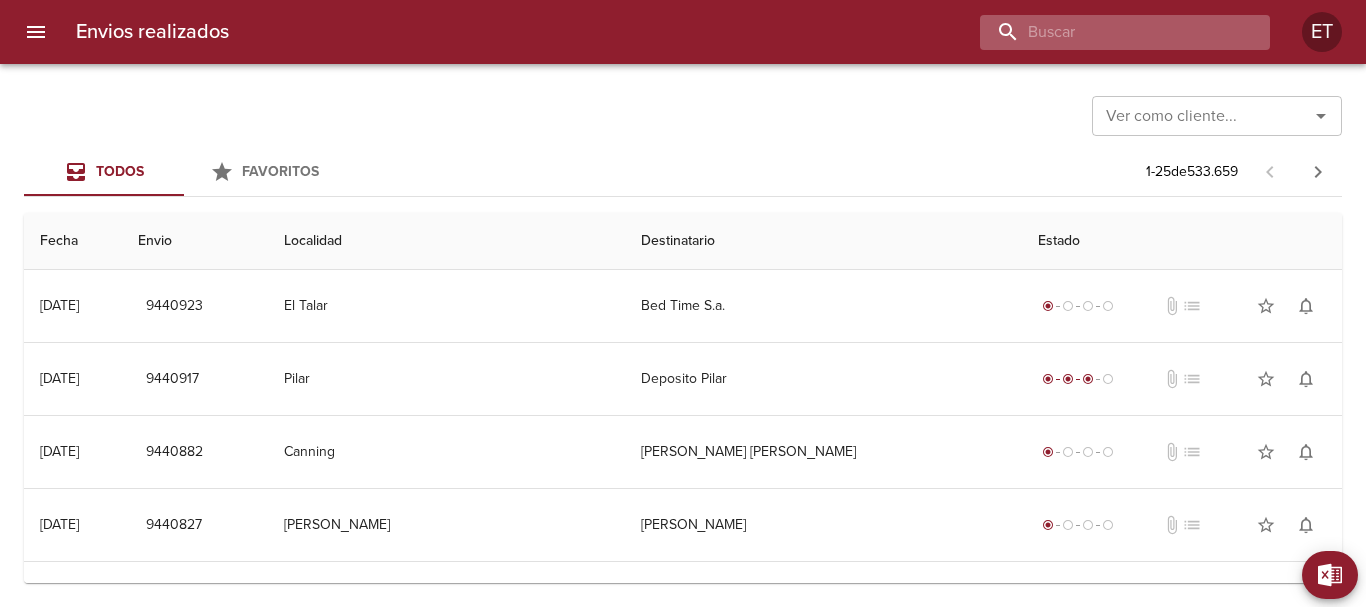 click at bounding box center [1108, 32] 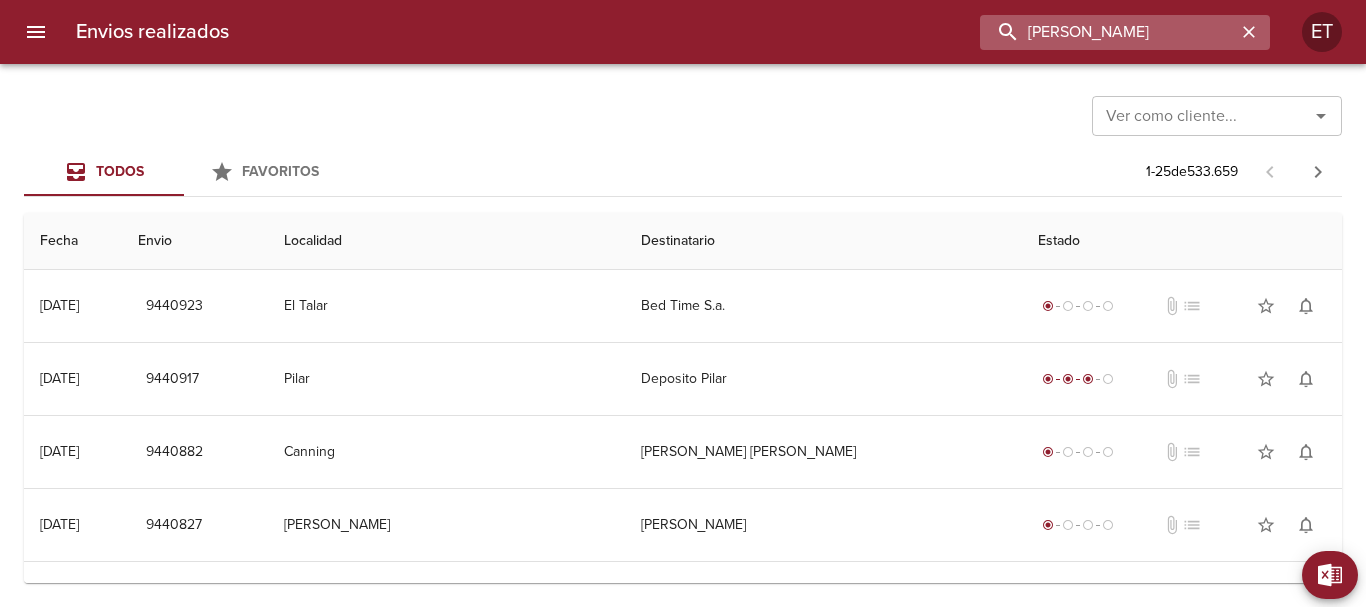 type on "[PERSON_NAME]" 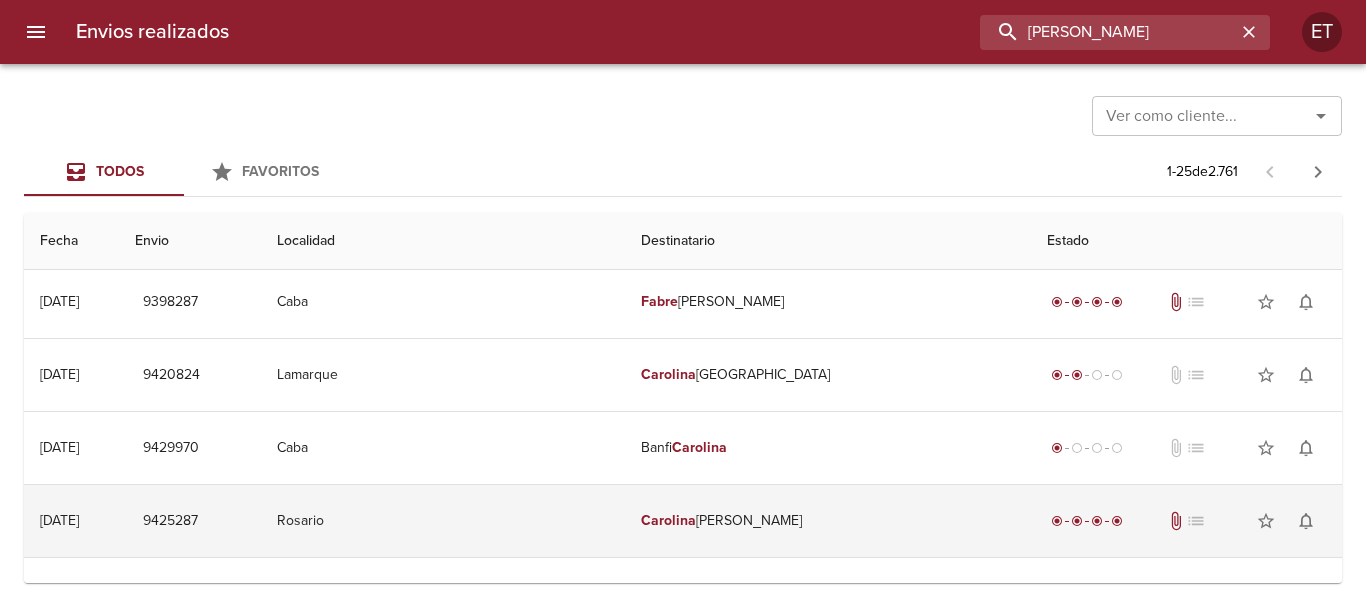 scroll, scrollTop: 100, scrollLeft: 0, axis: vertical 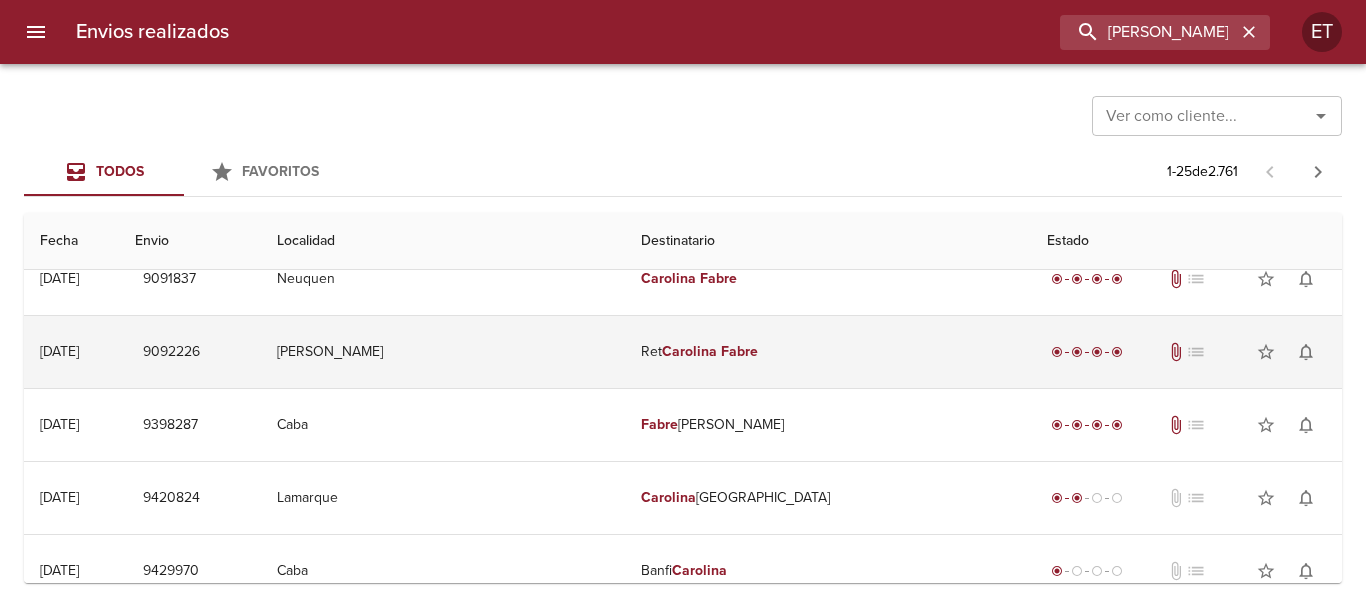 click on "Ret  [PERSON_NAME]" at bounding box center [828, 352] 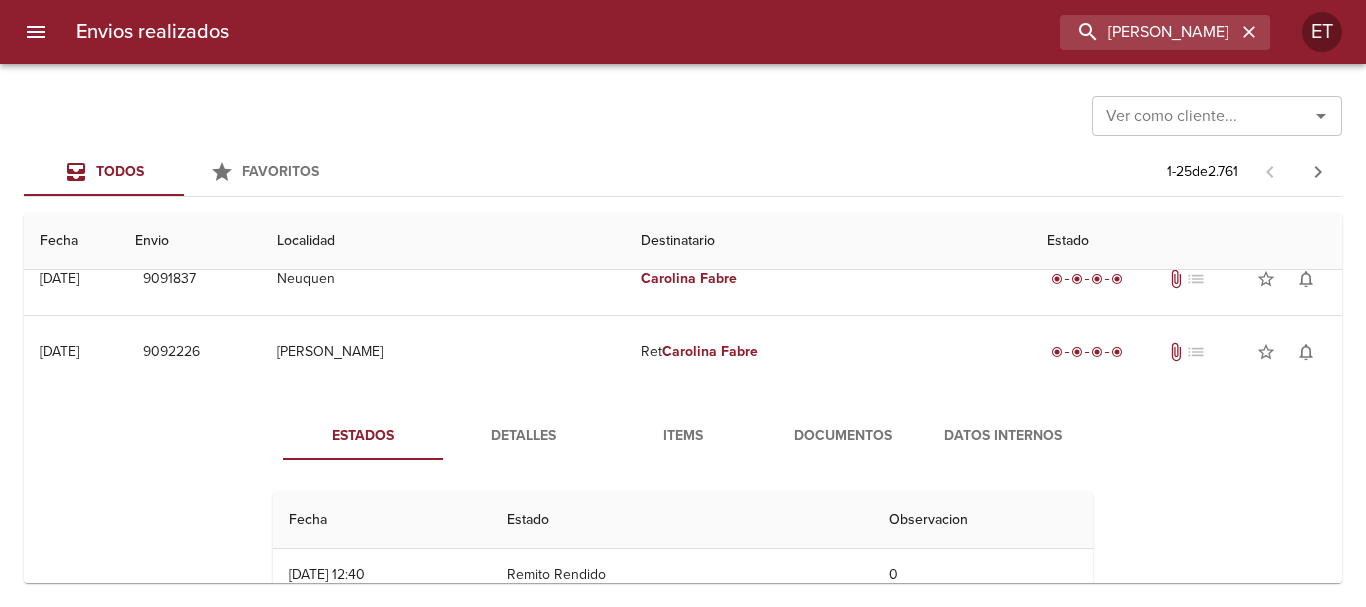 click on "Documentos" at bounding box center (843, 436) 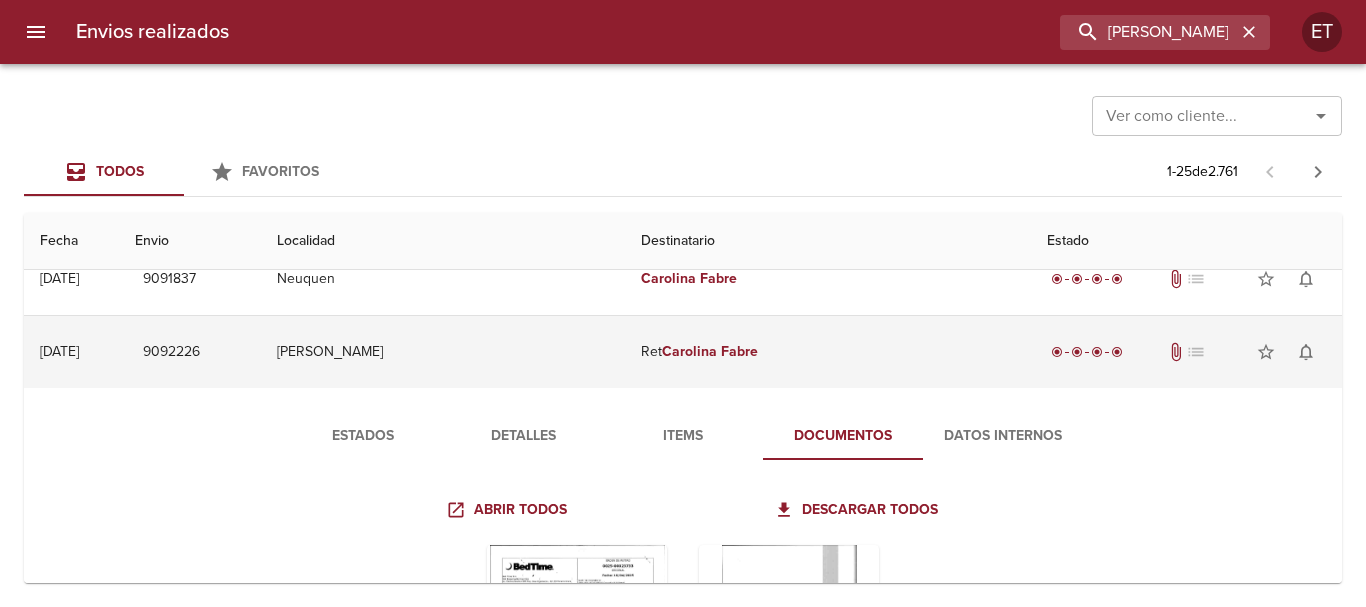 click on "Ret  [PERSON_NAME]" at bounding box center [828, 352] 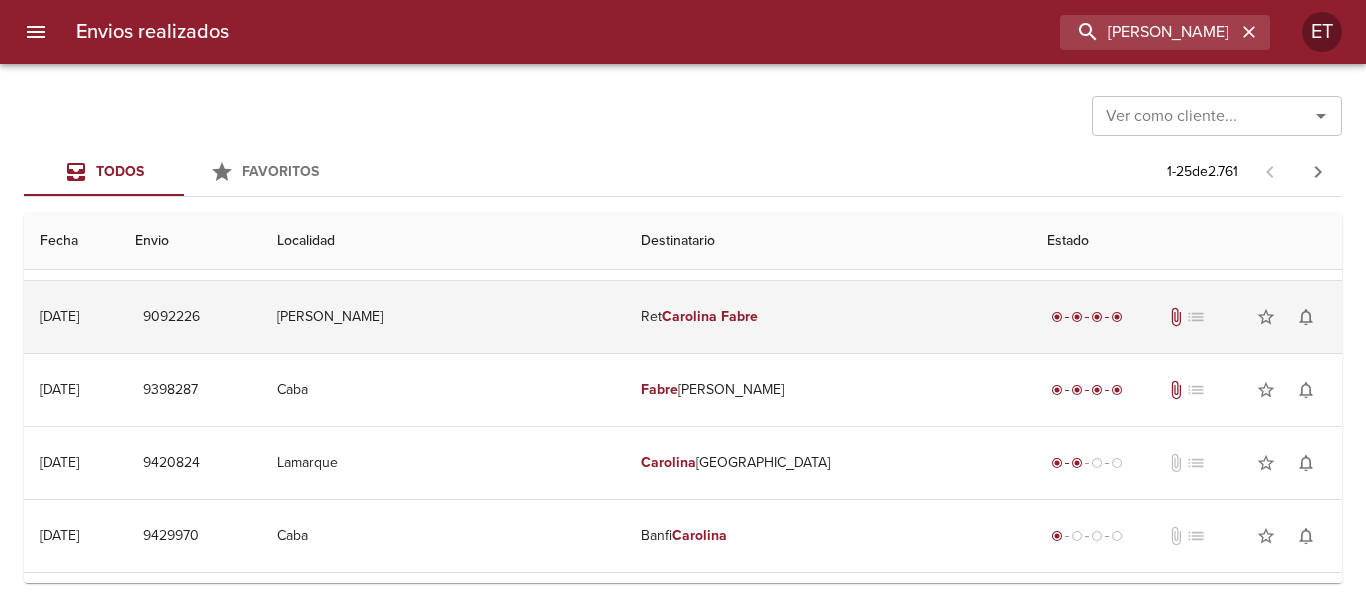 scroll, scrollTop: 100, scrollLeft: 0, axis: vertical 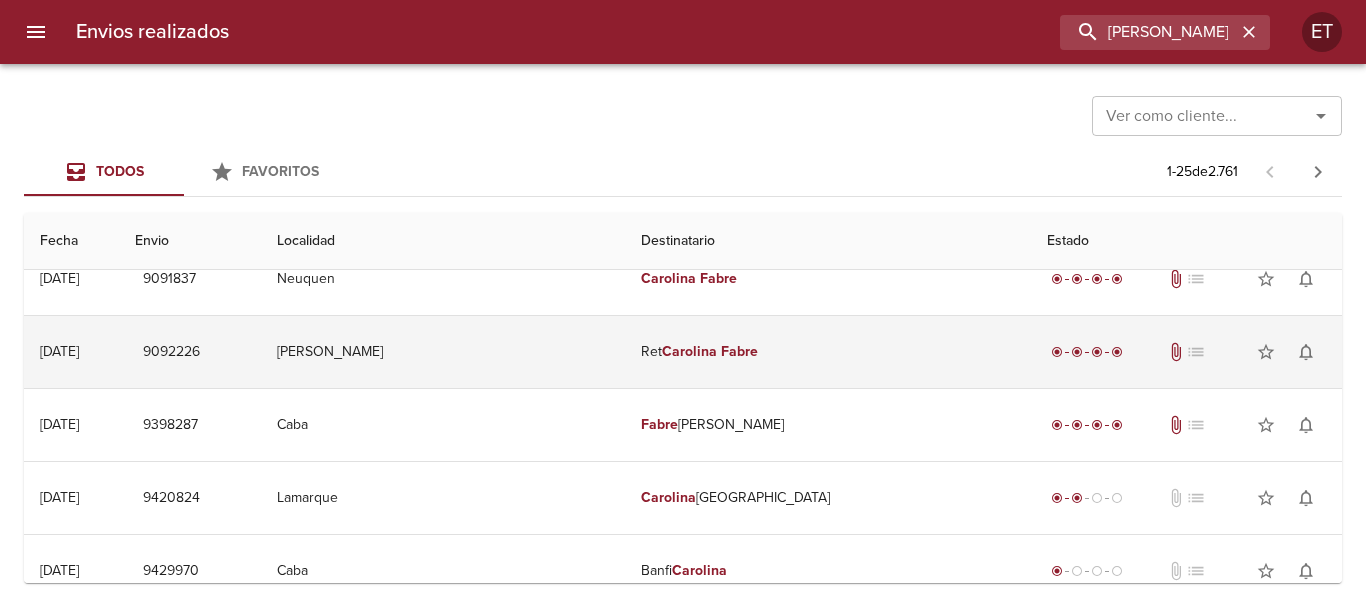 click on "Ret  [PERSON_NAME]" at bounding box center [828, 352] 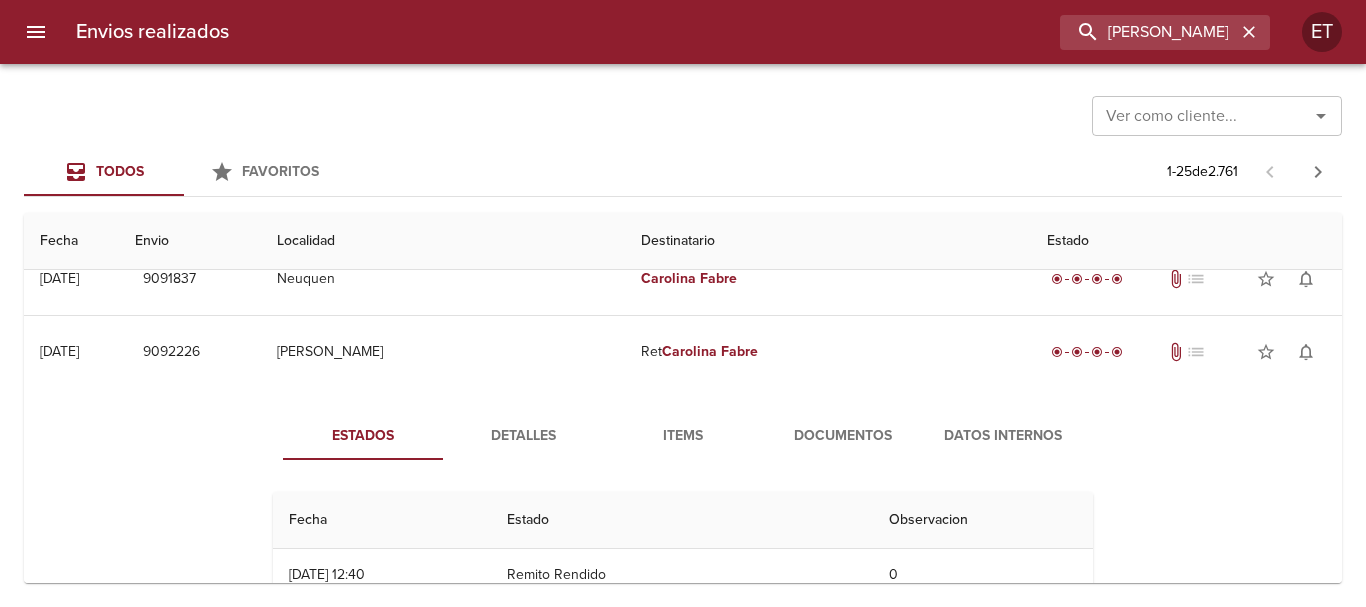click on "Documentos" at bounding box center [843, 436] 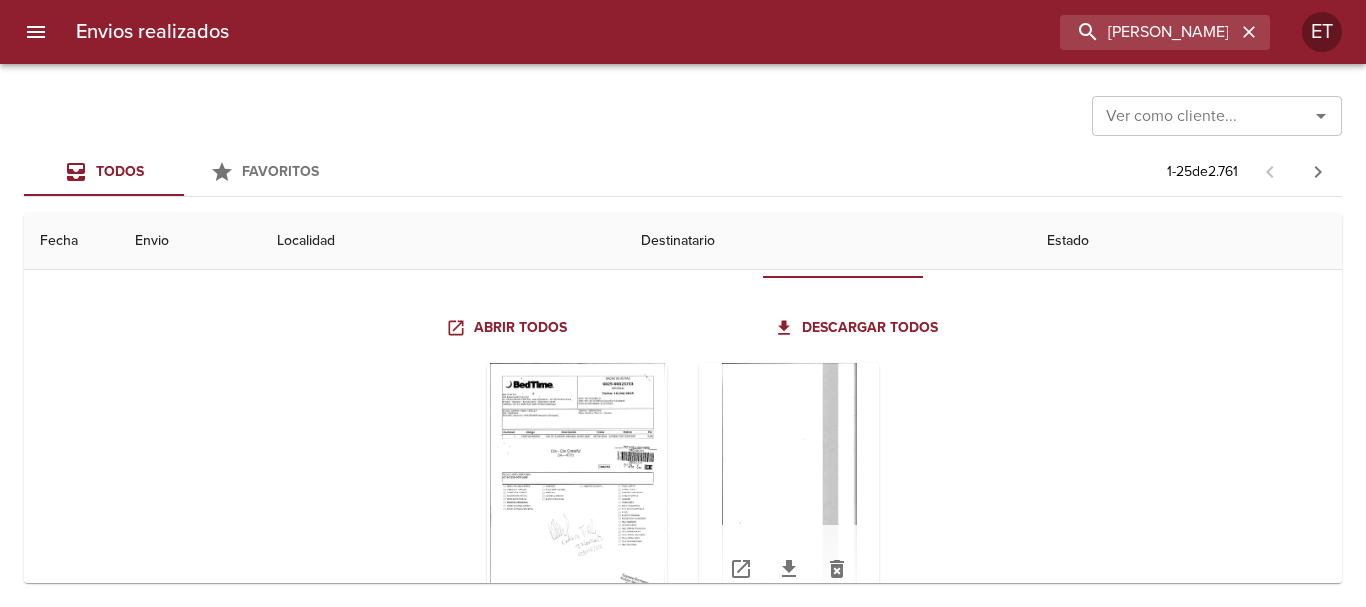 scroll, scrollTop: 400, scrollLeft: 0, axis: vertical 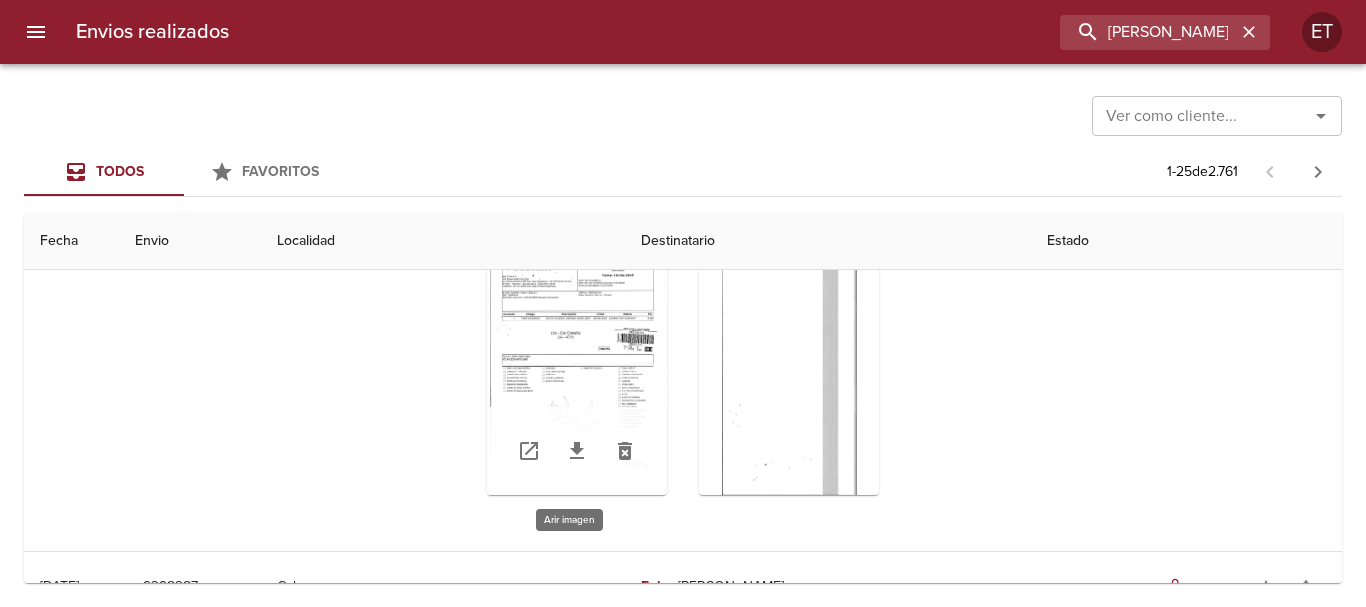 click at bounding box center [577, 370] 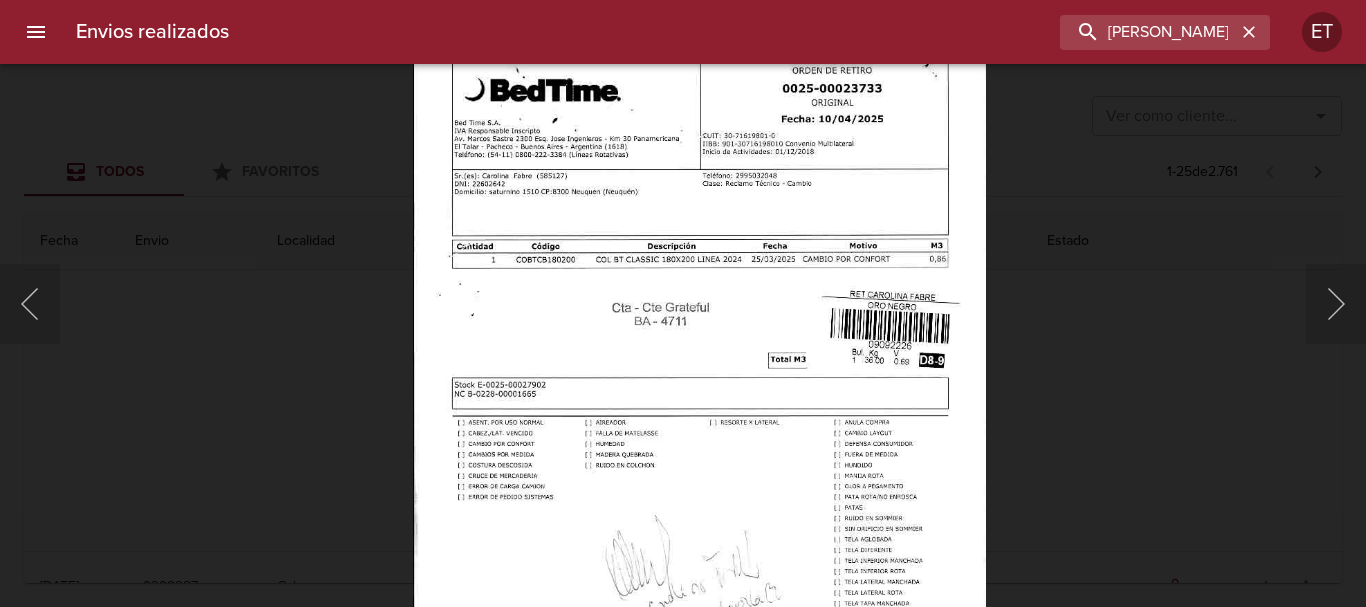 click at bounding box center (699, 428) 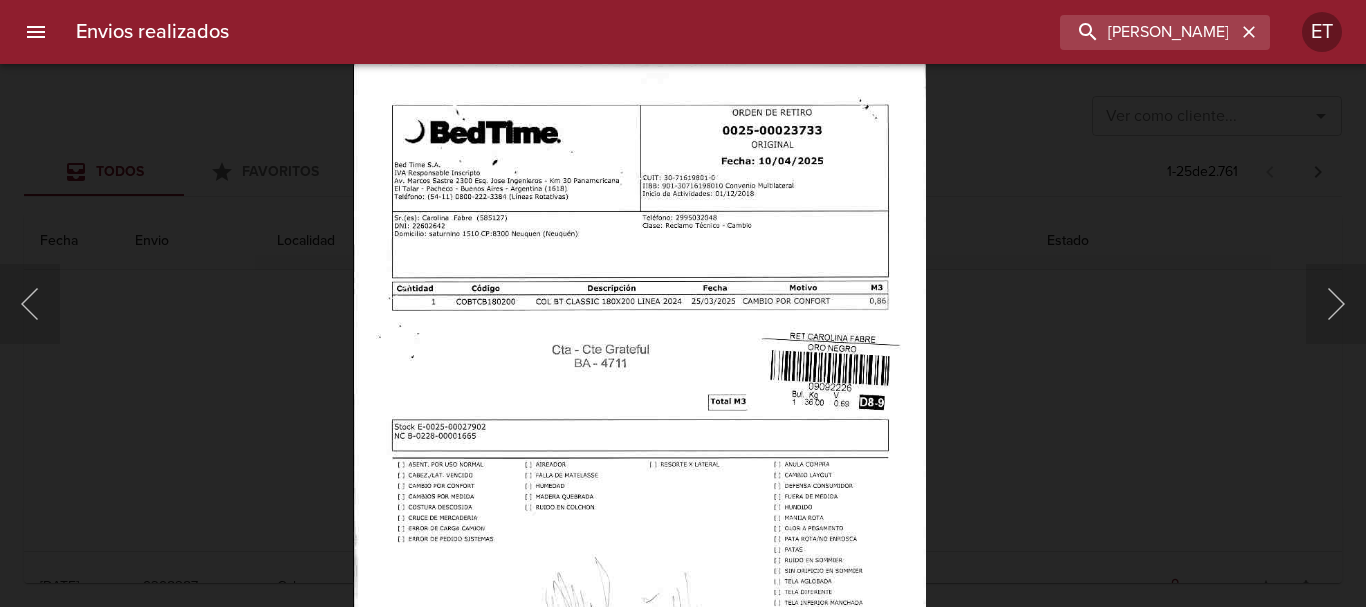 click at bounding box center (639, 470) 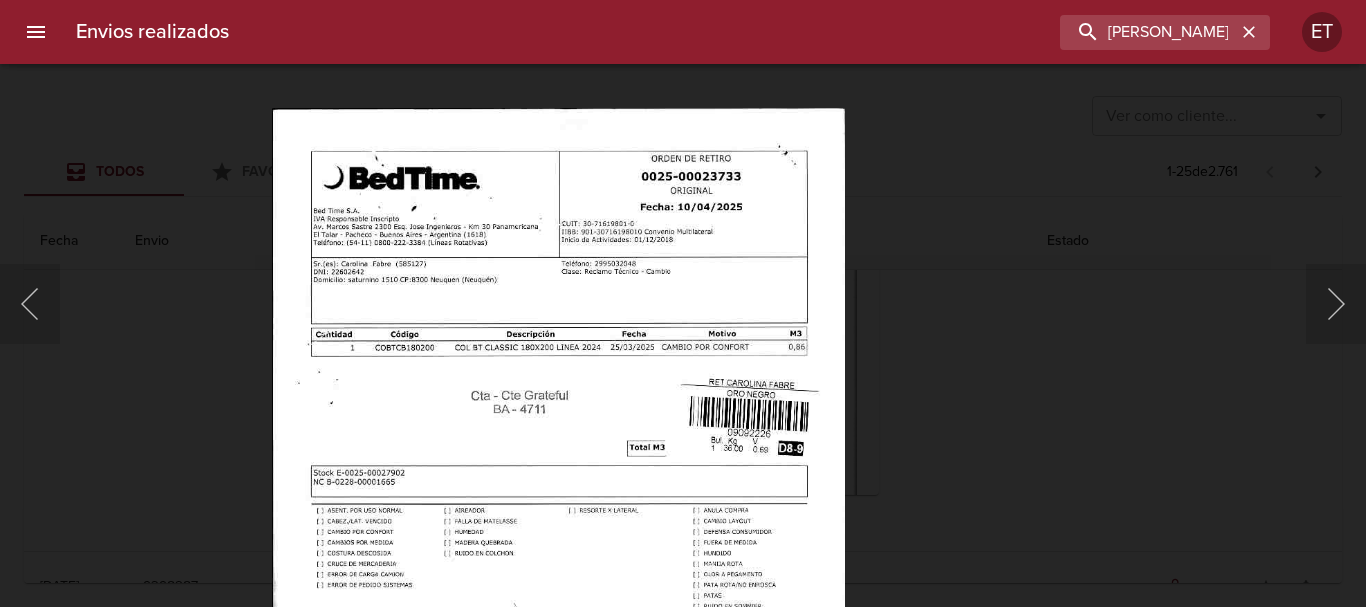 click at bounding box center [558, 516] 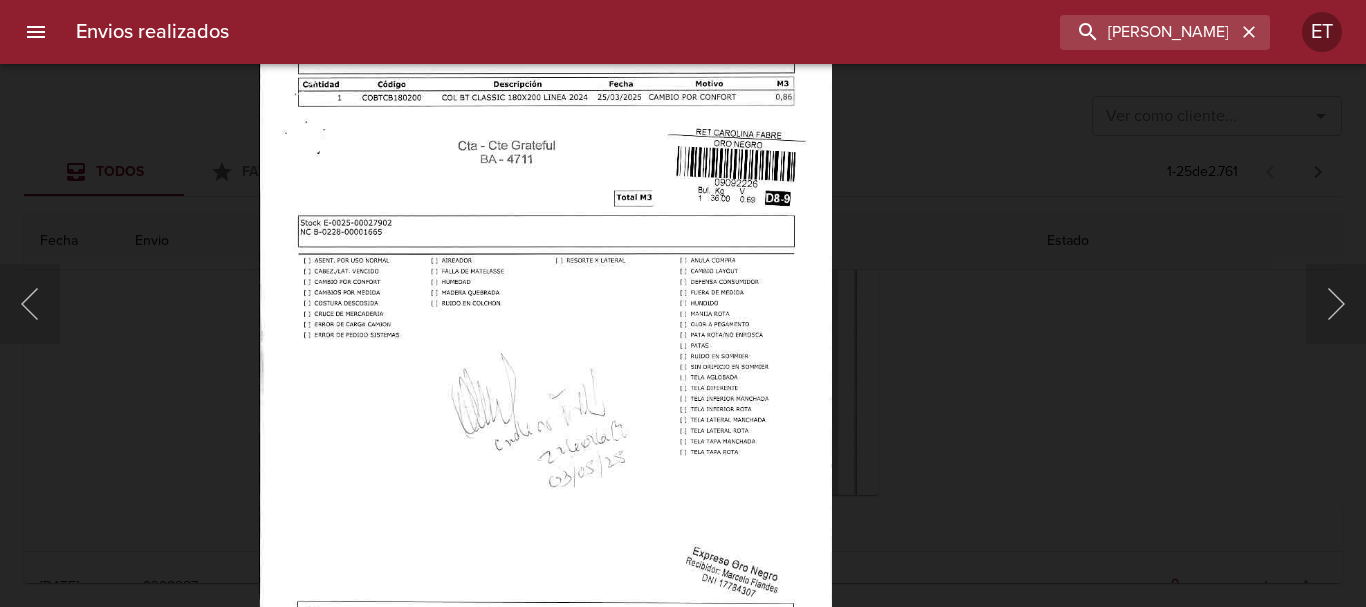 click at bounding box center [545, 266] 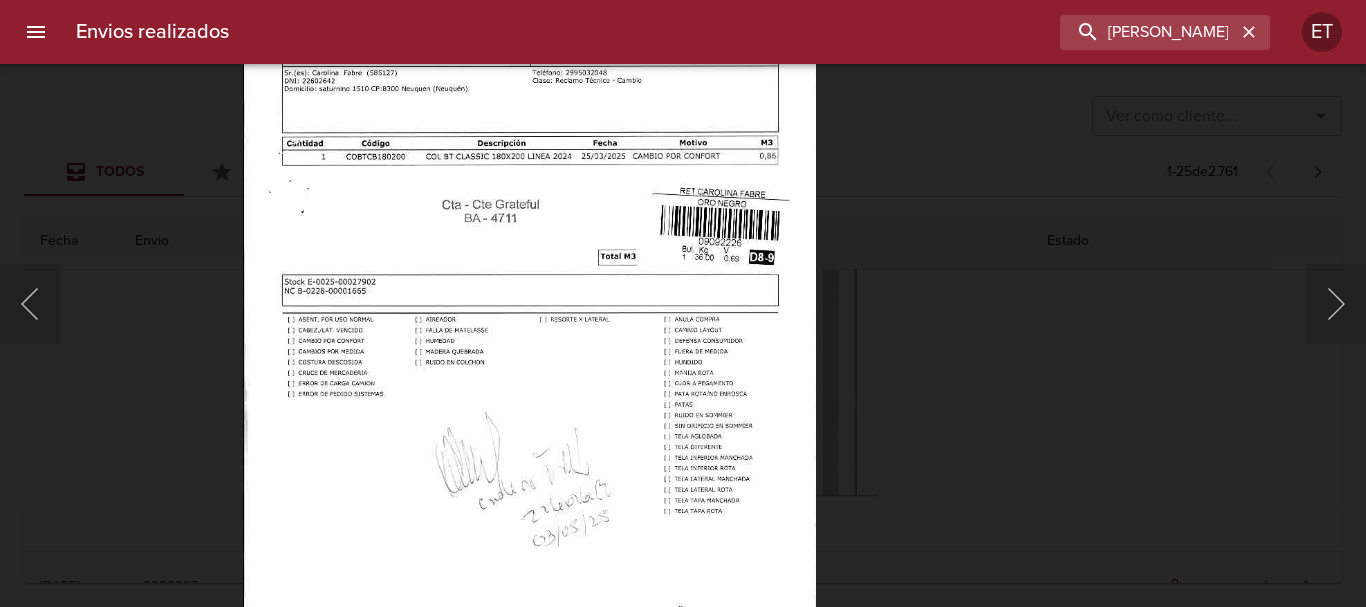 click at bounding box center (529, 325) 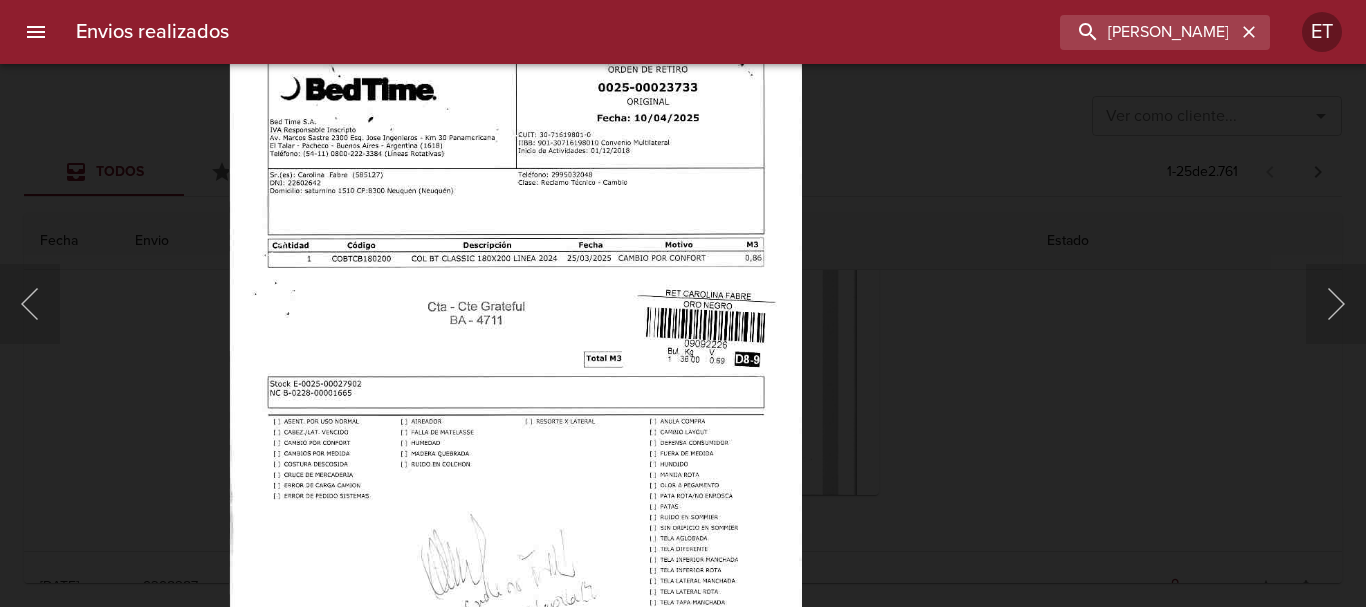 click at bounding box center (515, 427) 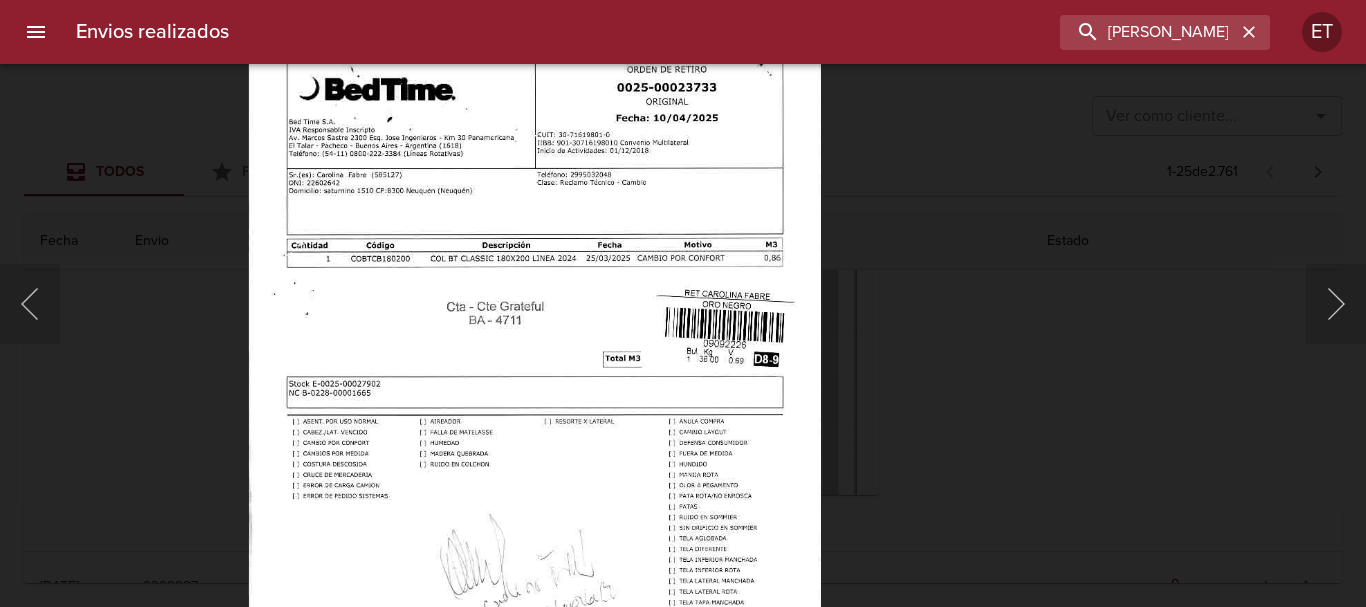 click at bounding box center [683, 303] 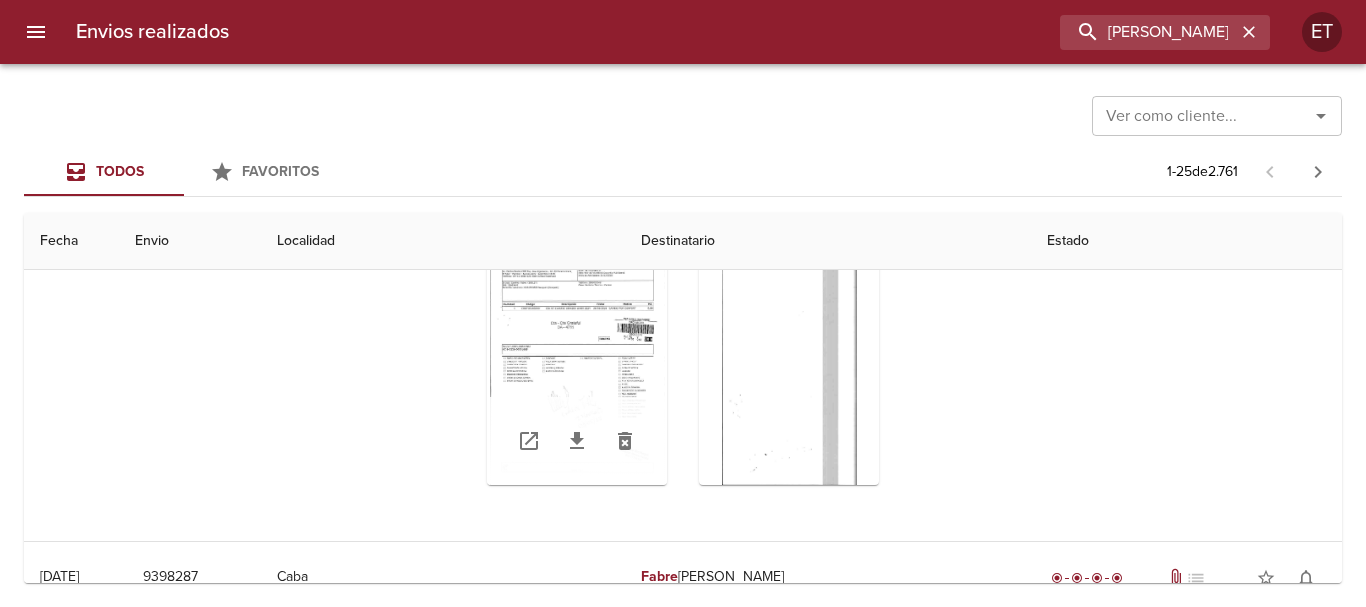 scroll, scrollTop: 400, scrollLeft: 0, axis: vertical 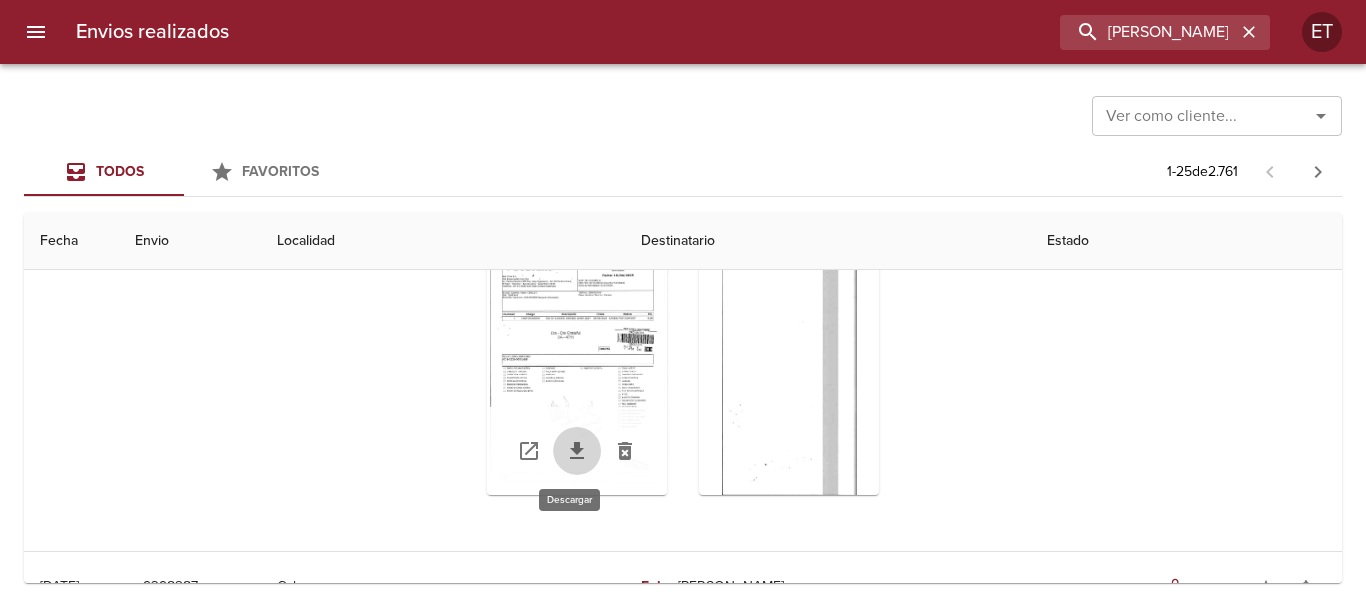 click 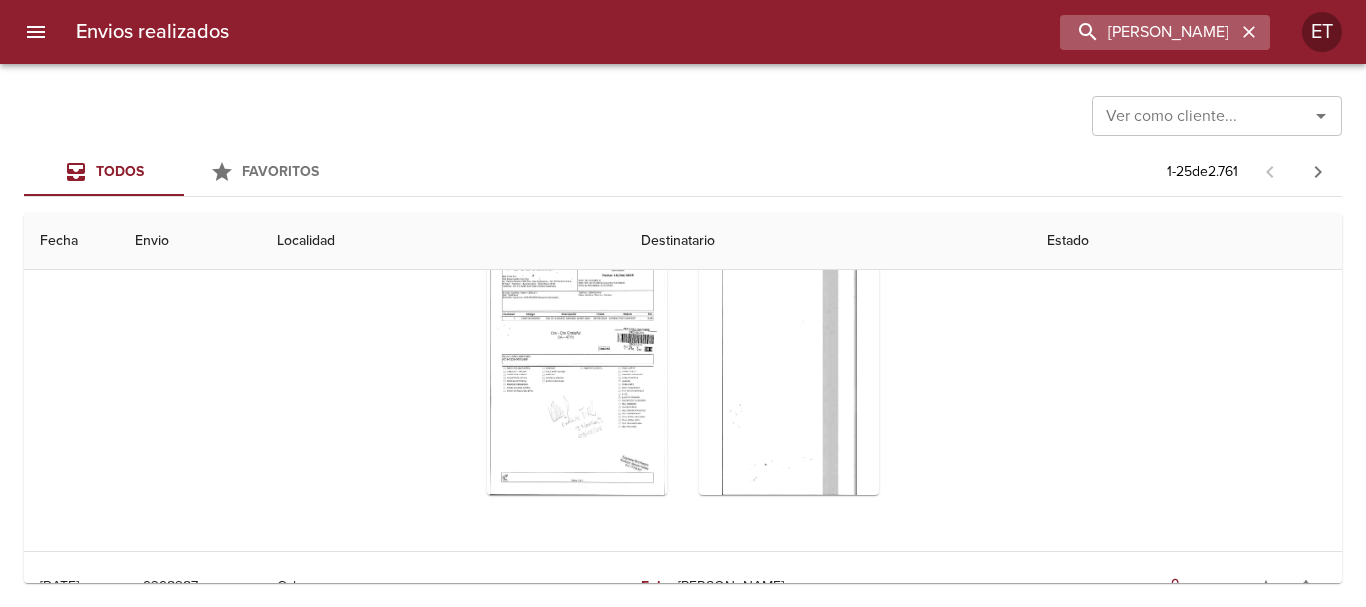 click 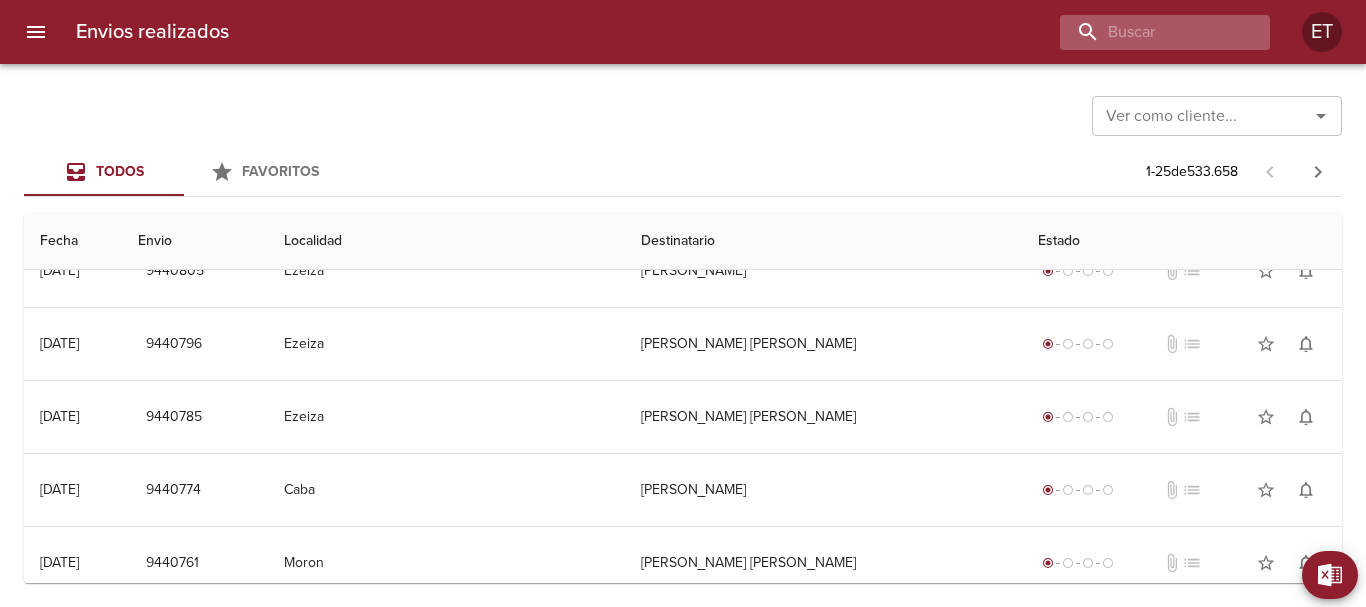 scroll, scrollTop: 0, scrollLeft: 0, axis: both 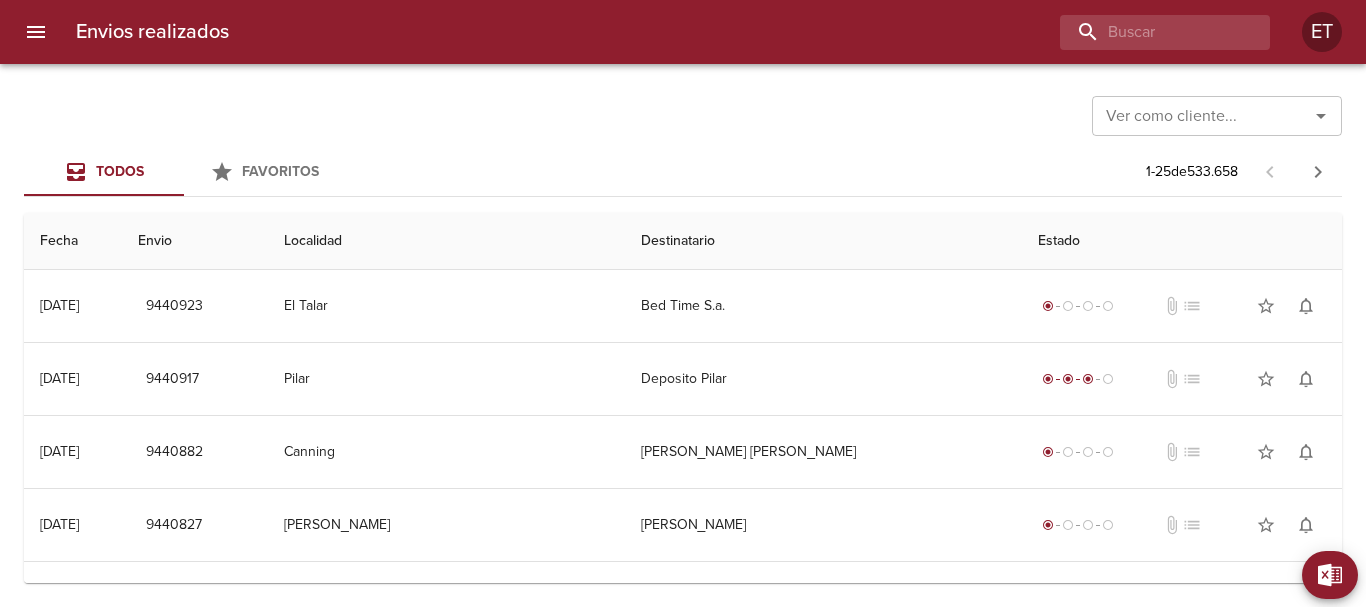 click on "Ver como cliente... Ver como cliente..." at bounding box center [683, 114] 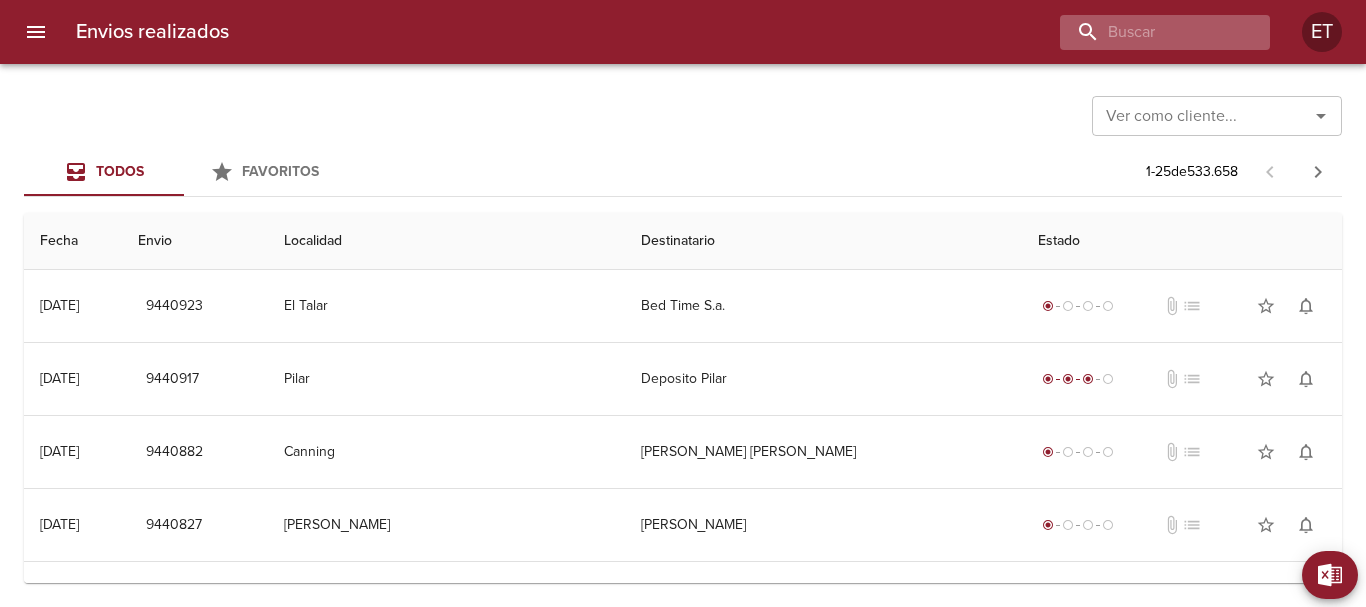 click on "Envios realizados ET" at bounding box center (683, 32) 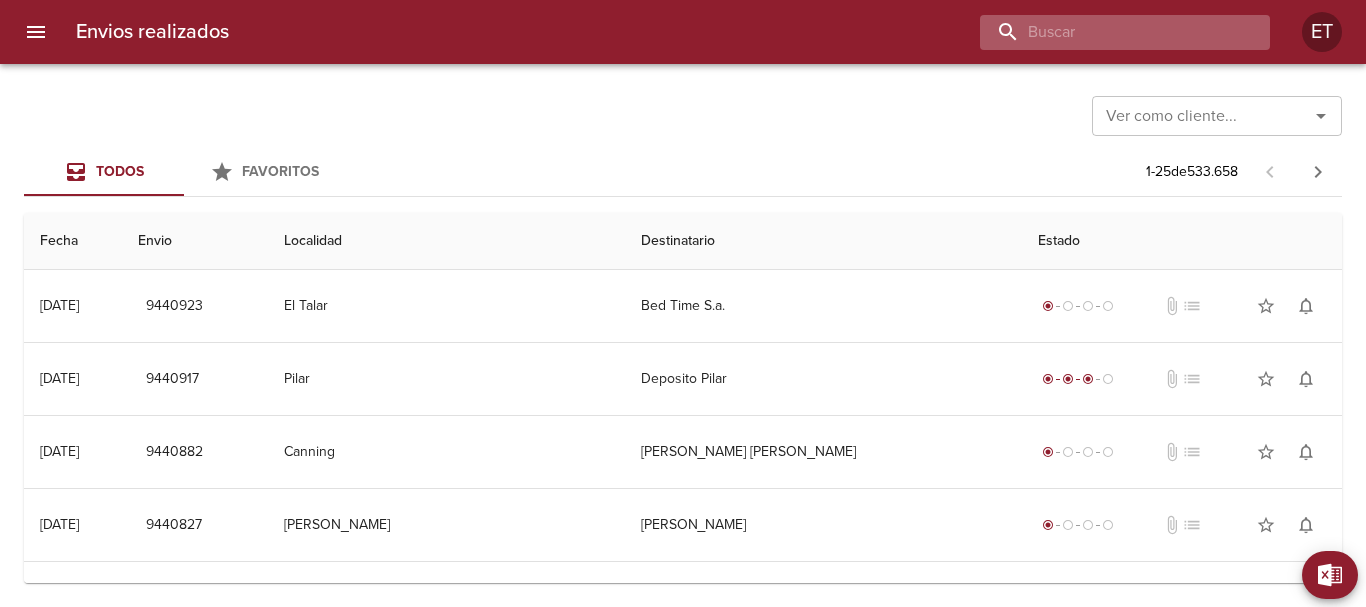 drag, startPoint x: 1196, startPoint y: 19, endPoint x: 1185, endPoint y: 24, distance: 12.083046 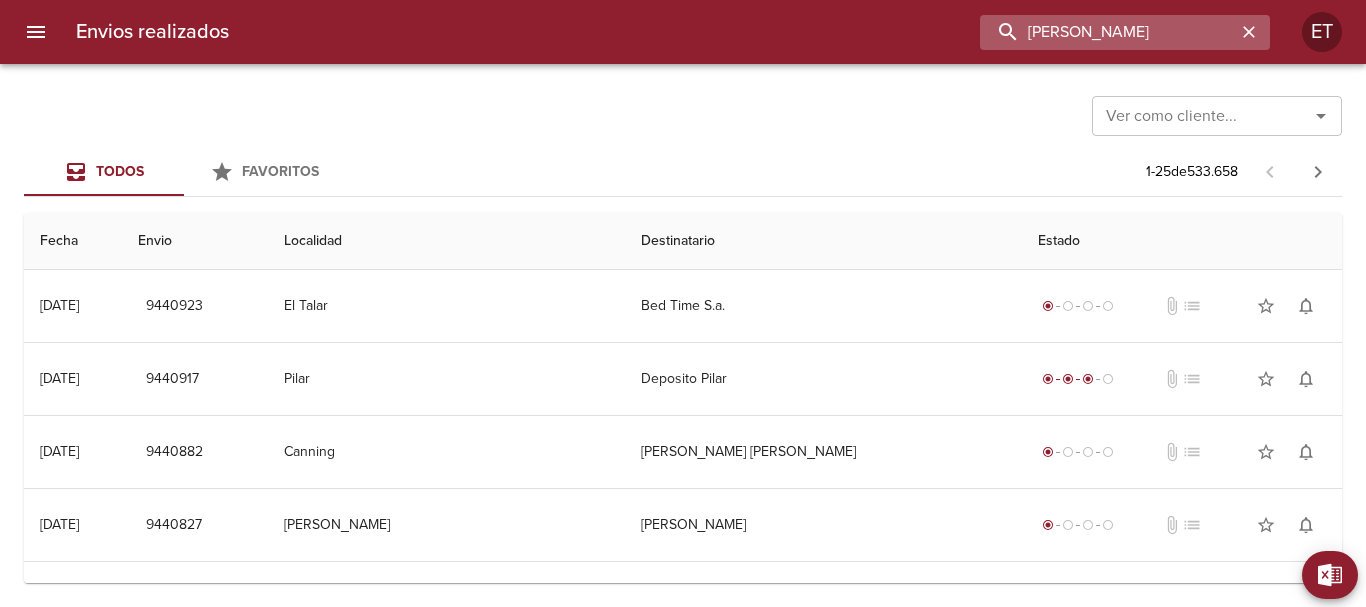 type on "[PERSON_NAME]" 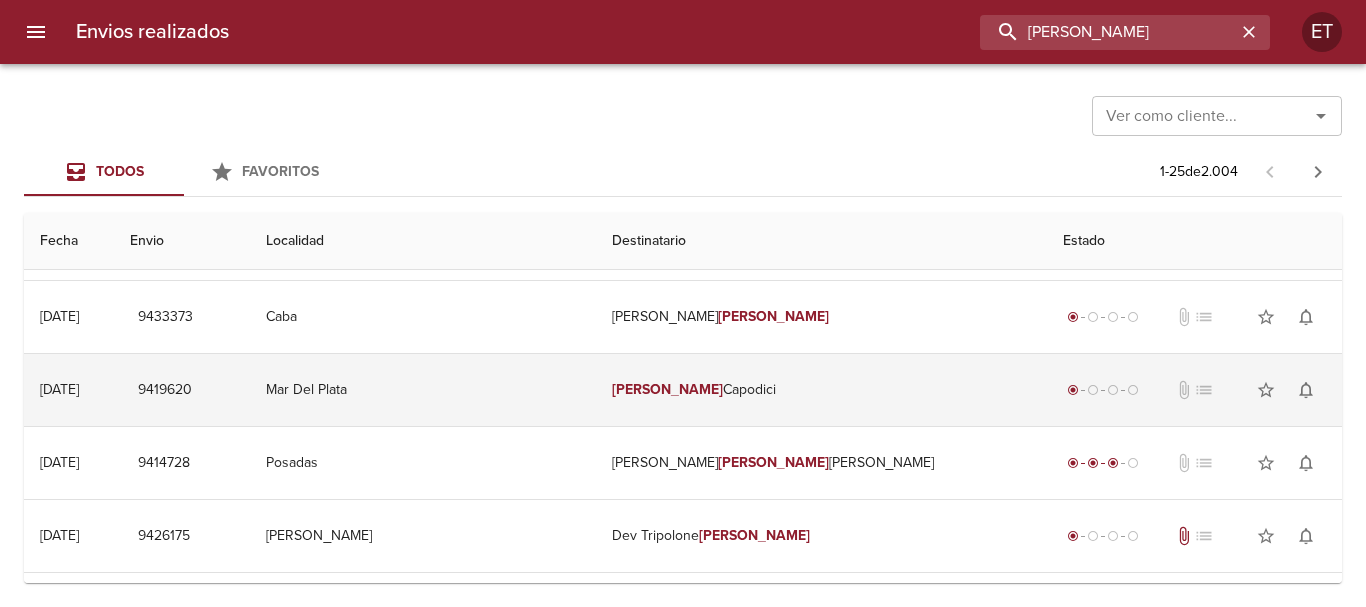 scroll, scrollTop: 0, scrollLeft: 0, axis: both 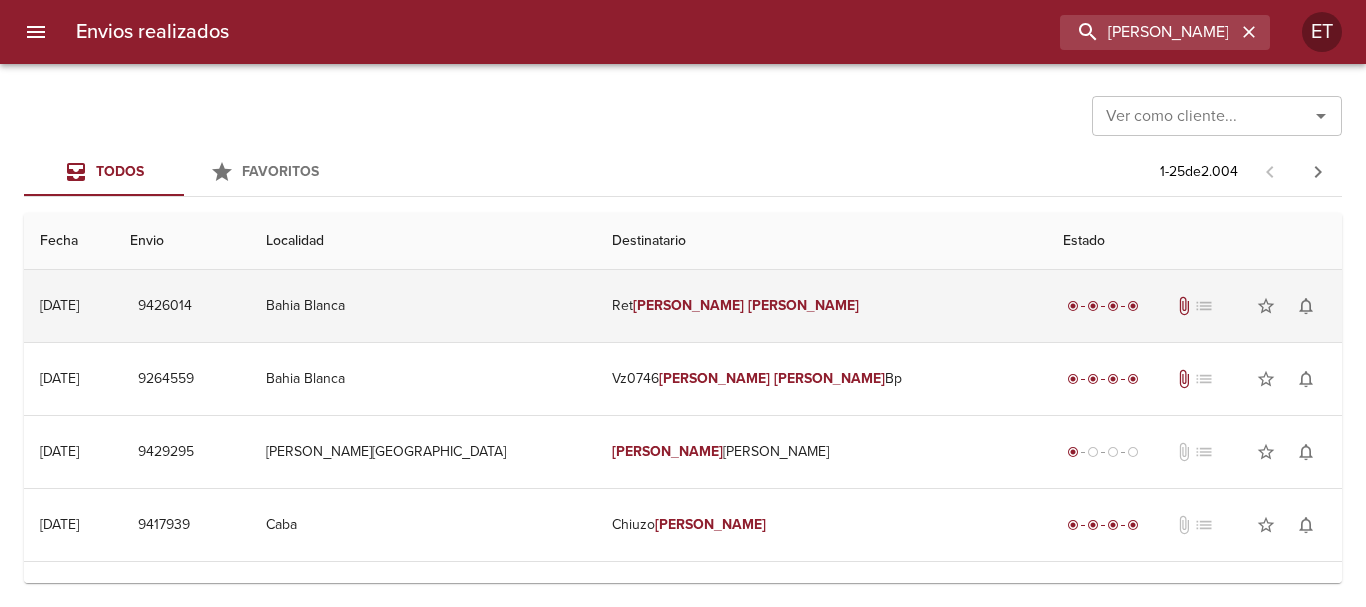 click on "Ret  [PERSON_NAME]" at bounding box center (821, 306) 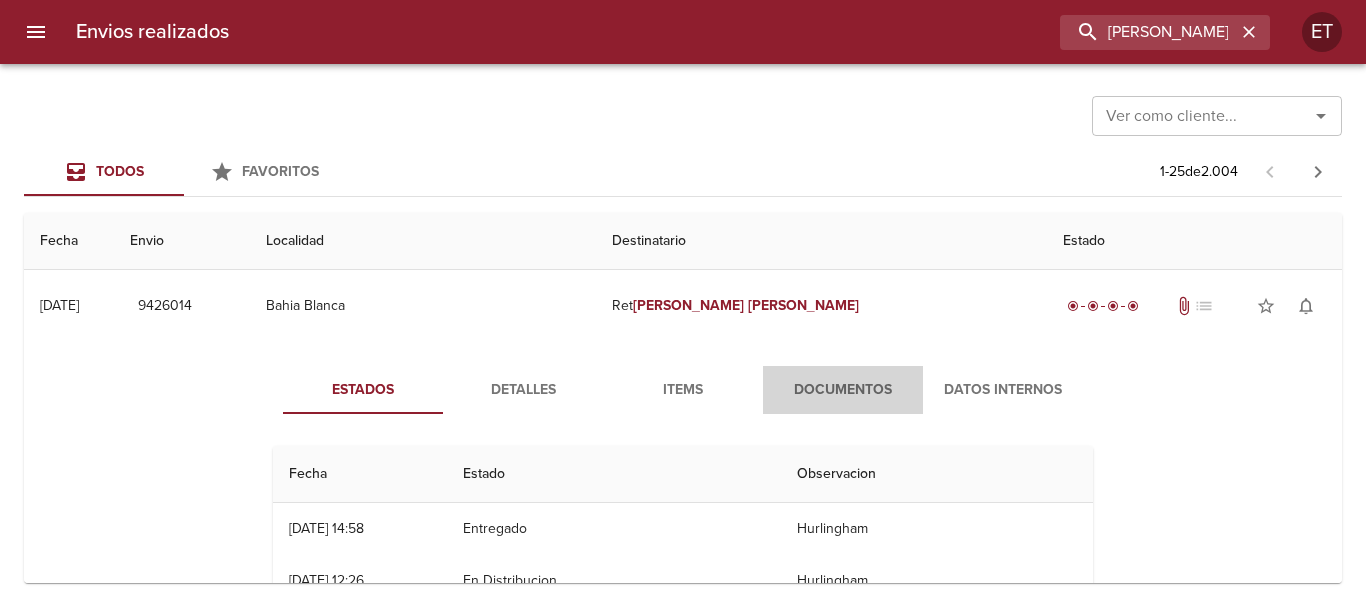 click on "Documentos" at bounding box center [843, 390] 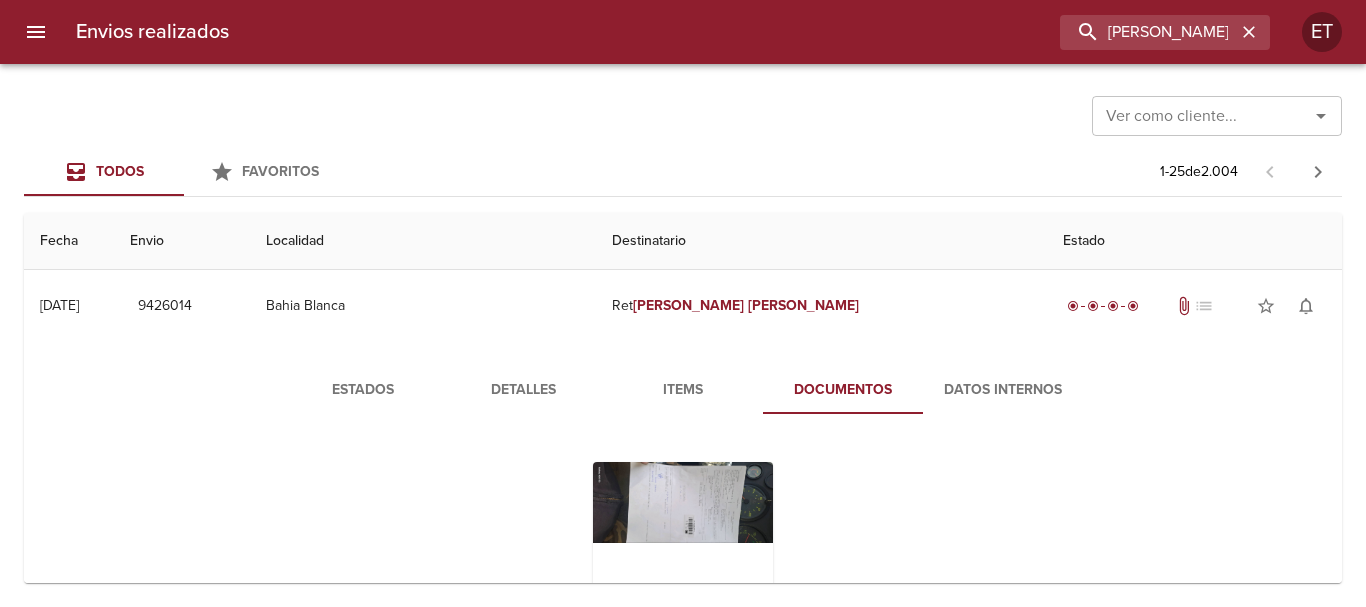 scroll, scrollTop: 200, scrollLeft: 0, axis: vertical 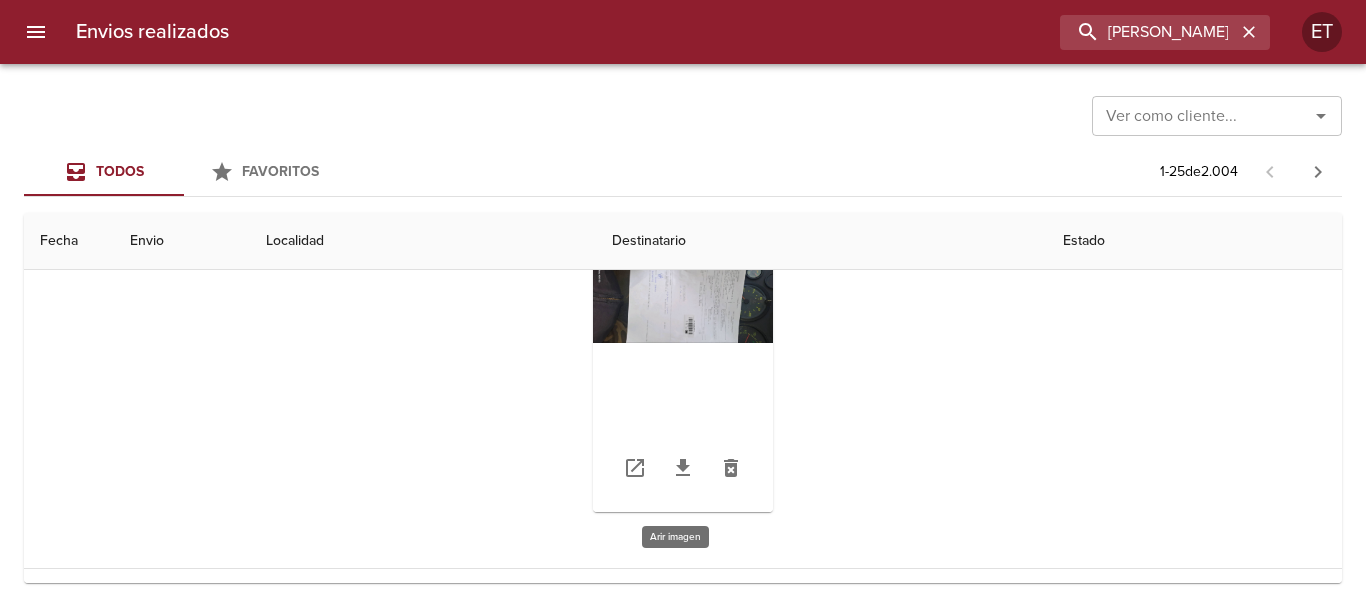 click at bounding box center (683, 387) 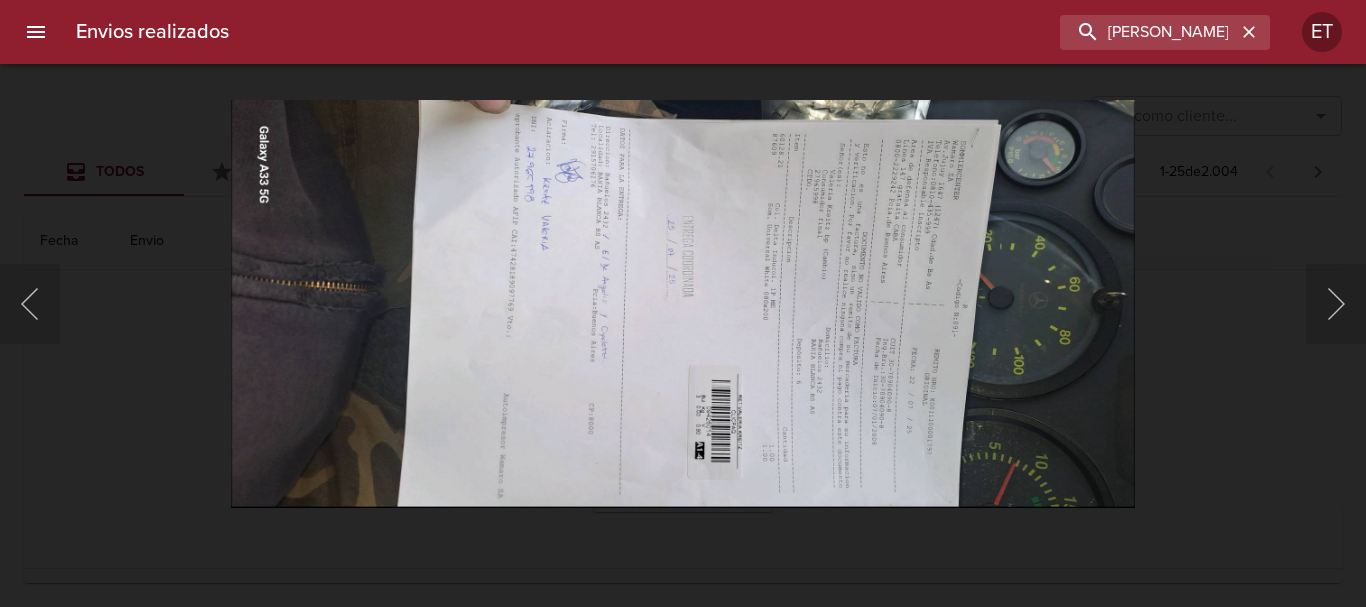 click at bounding box center [682, 303] 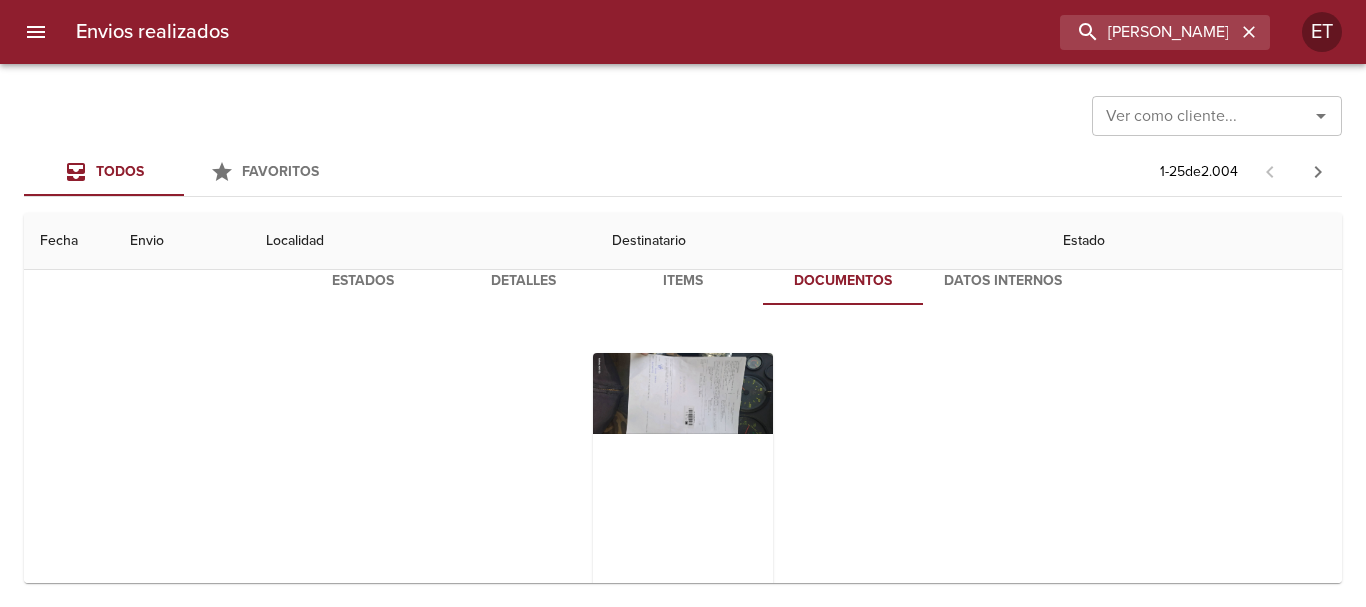 scroll, scrollTop: 0, scrollLeft: 0, axis: both 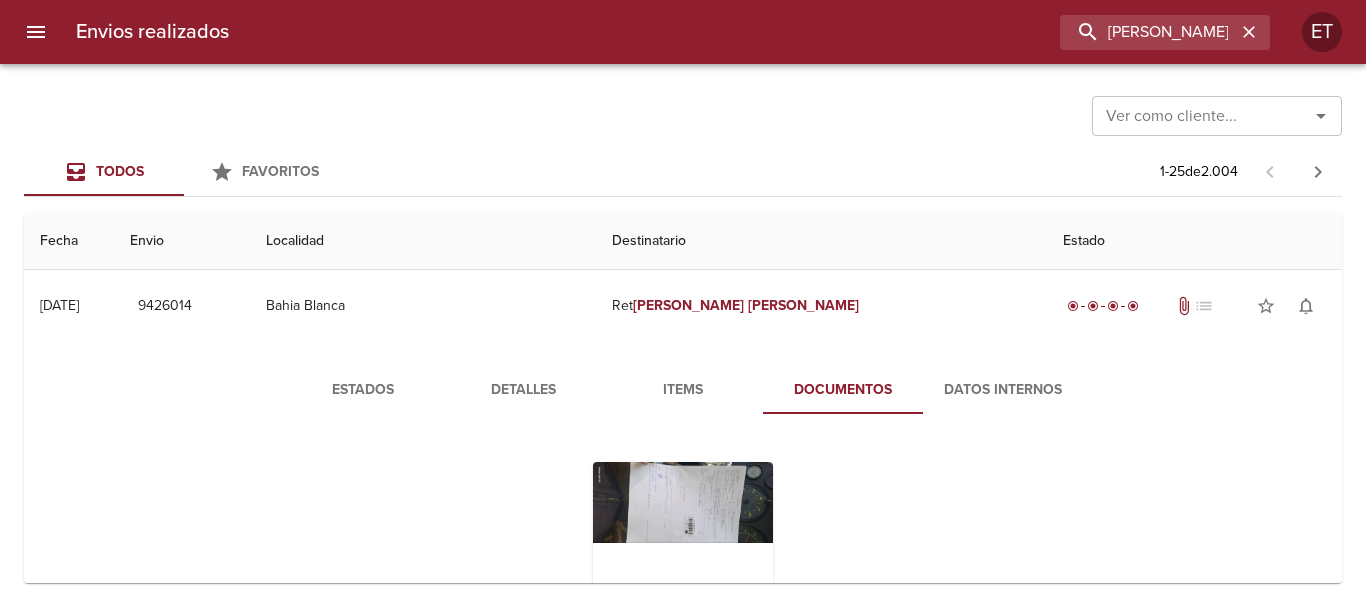 click on "Estados Detalles Items Documentos Datos Internos" at bounding box center (683, 555) 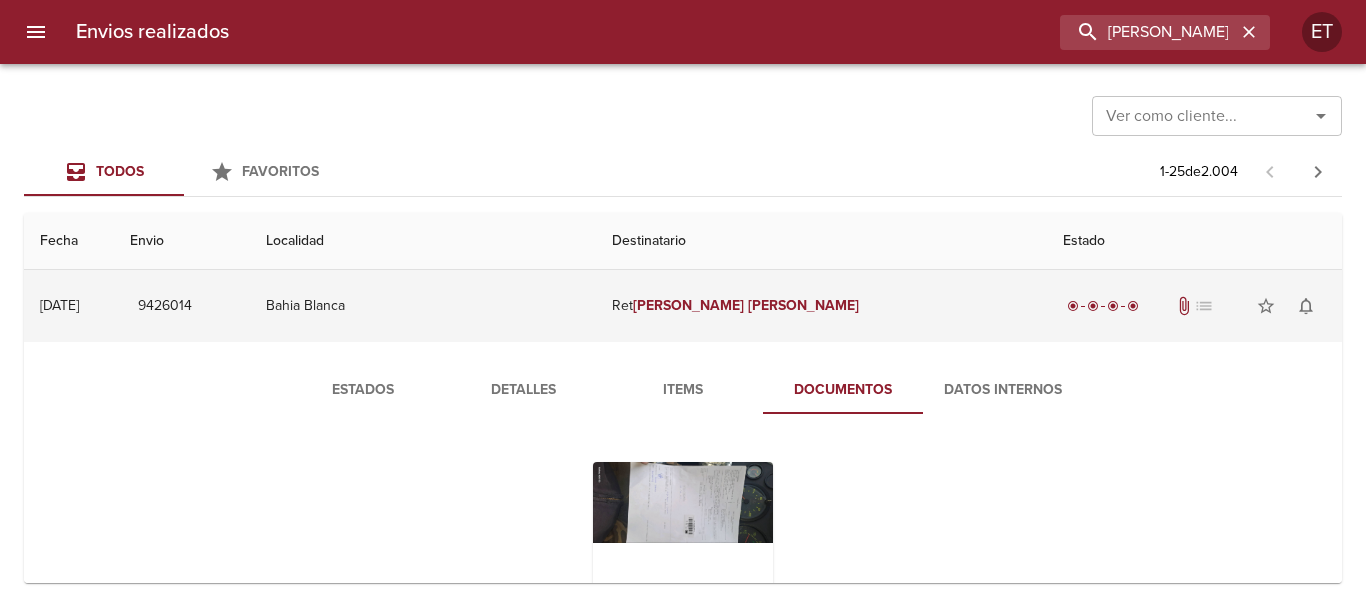 click on "[PERSON_NAME]" at bounding box center [688, 305] 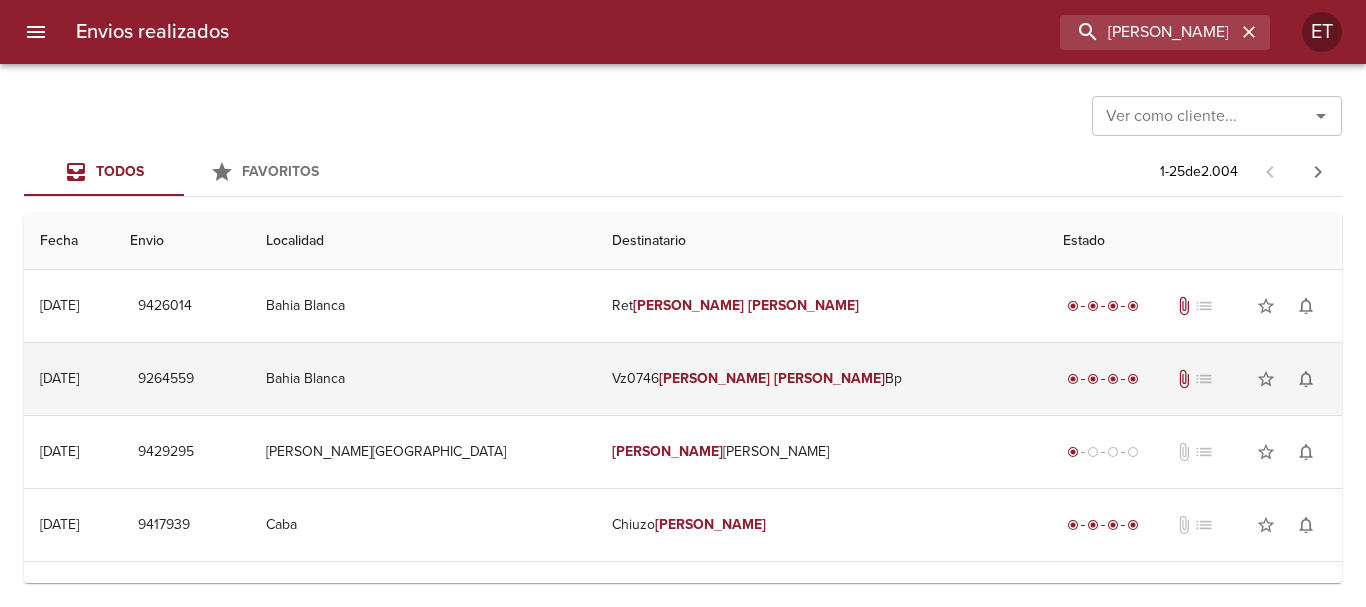 click on "[PERSON_NAME]" at bounding box center [829, 378] 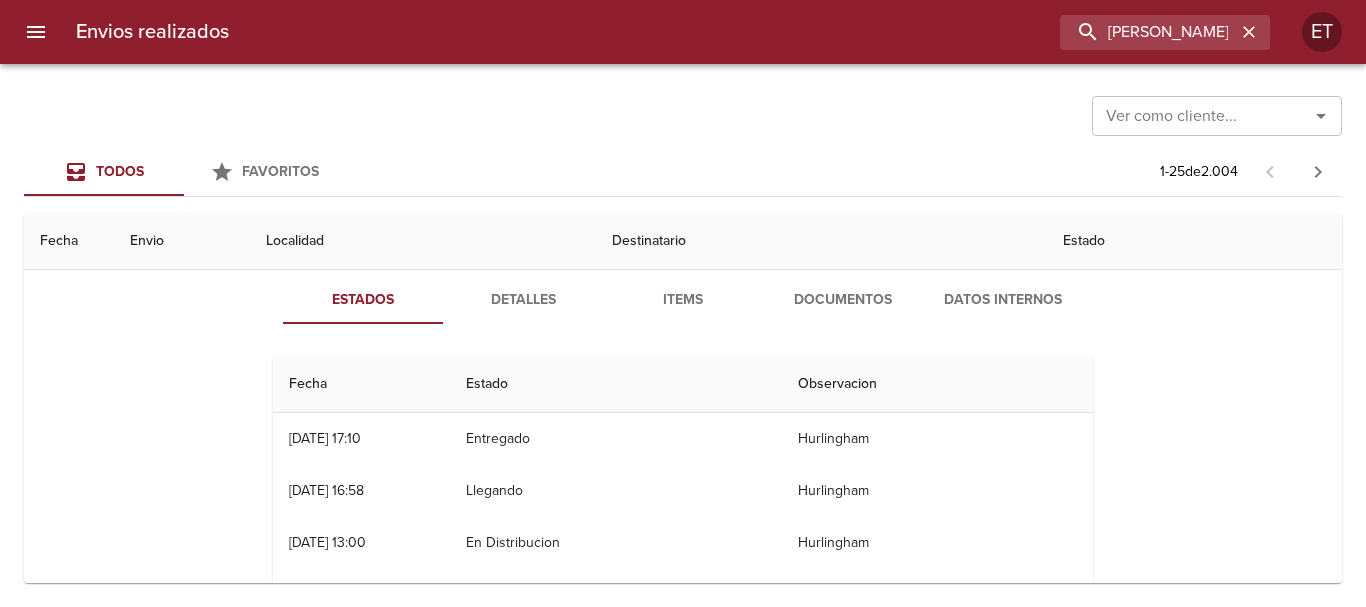 scroll, scrollTop: 100, scrollLeft: 0, axis: vertical 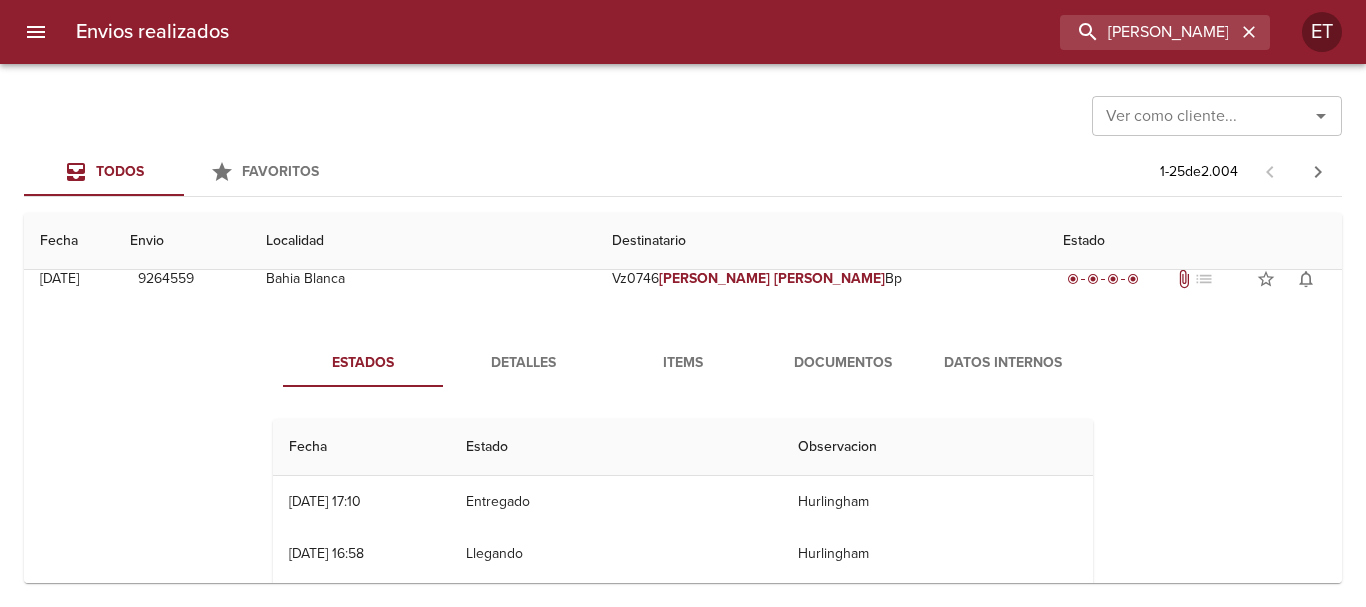 click on "Documentos" at bounding box center [843, 363] 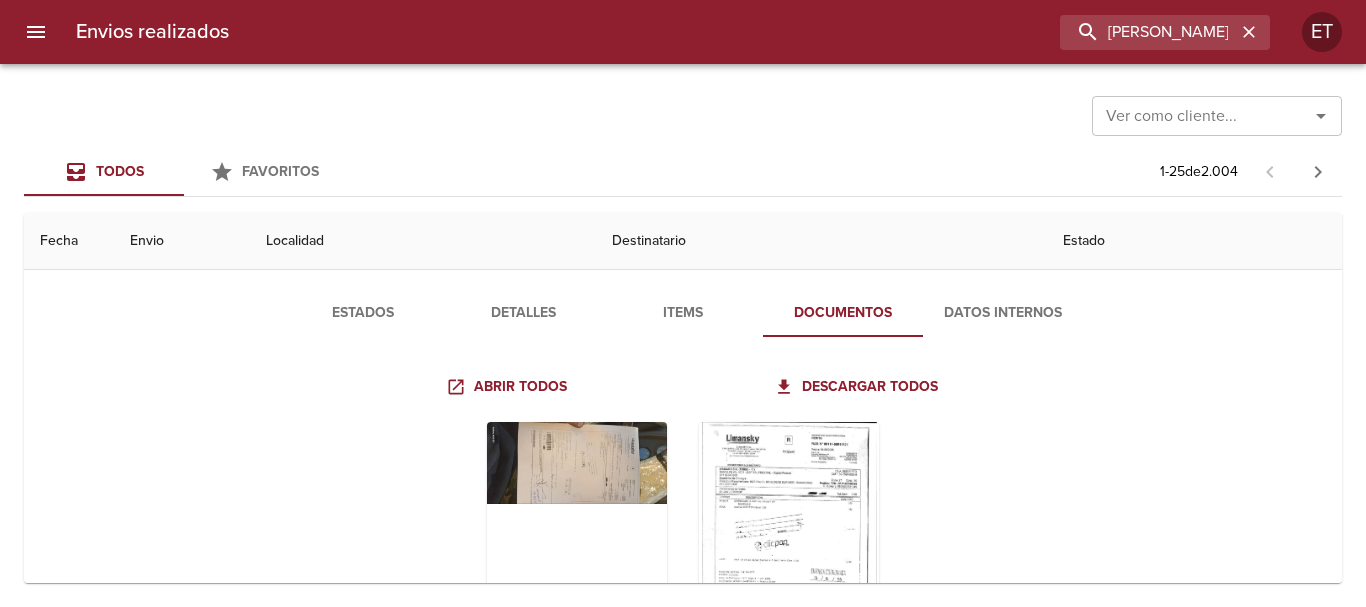 scroll, scrollTop: 200, scrollLeft: 0, axis: vertical 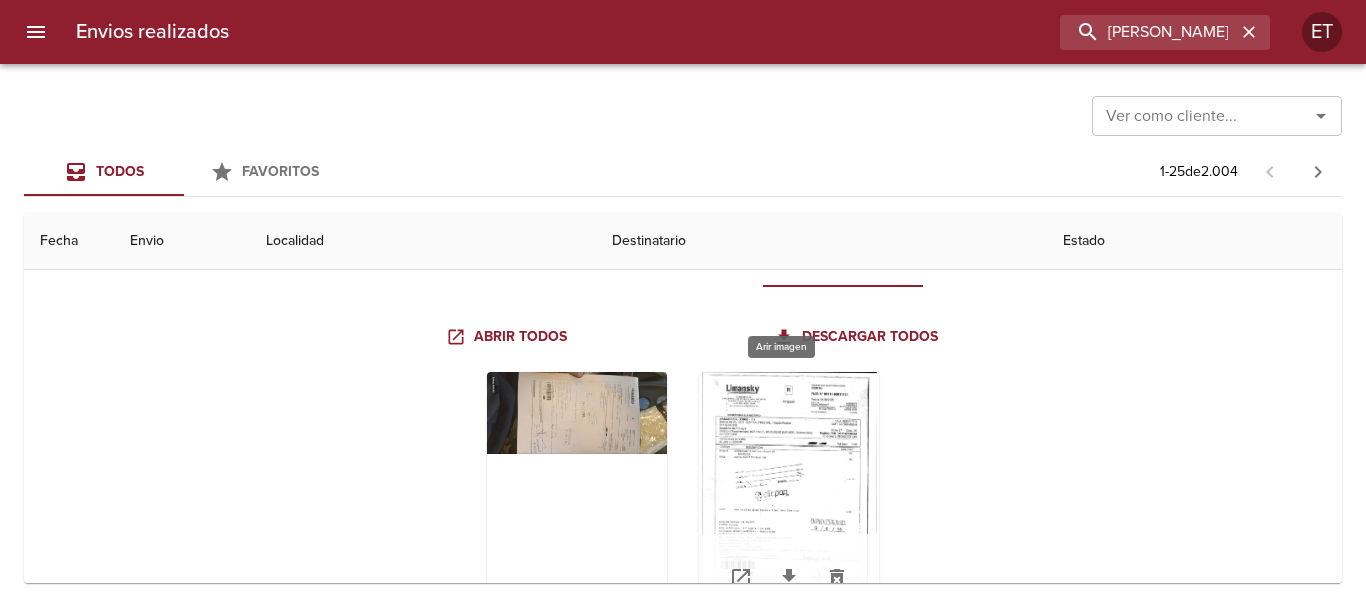click at bounding box center [789, 497] 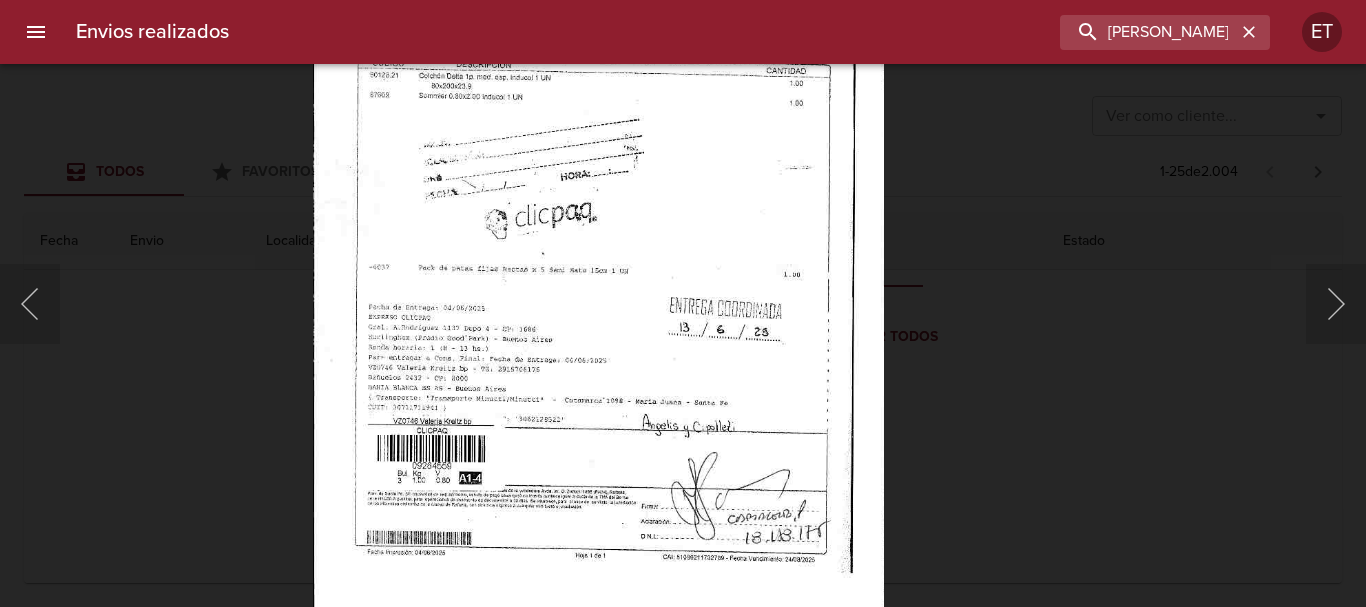 click at bounding box center (598, 227) 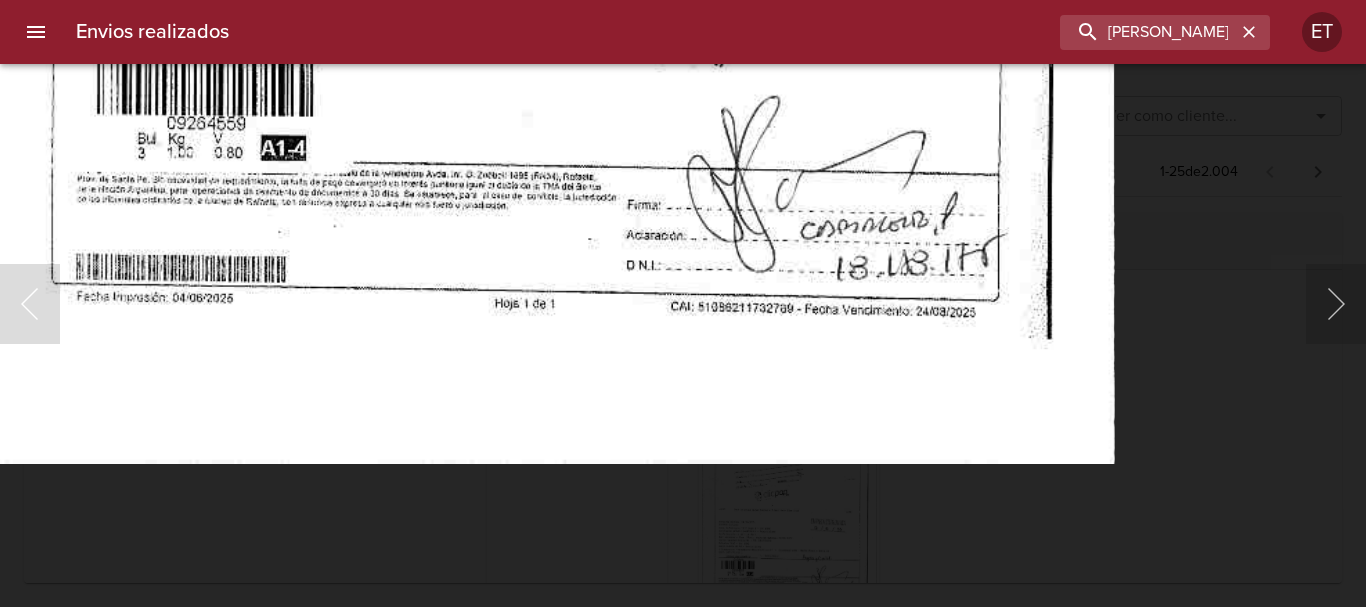 click at bounding box center (541, -358) 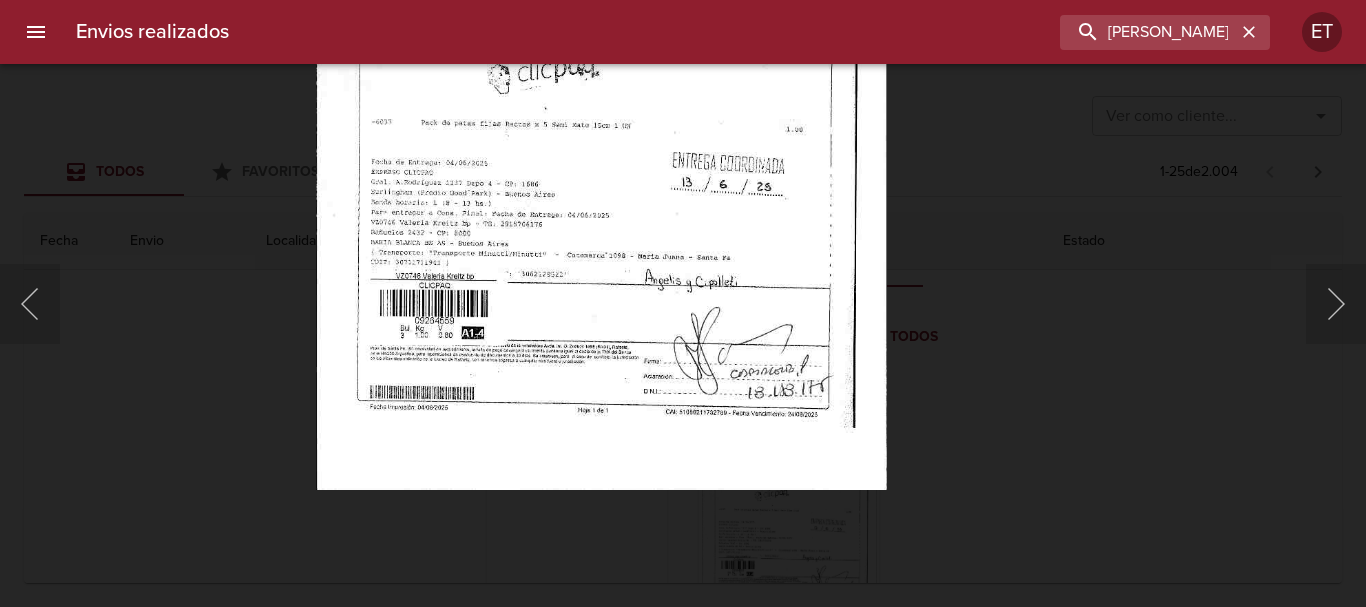 click on "Envios realizados [PERSON_NAME] ET Ver como cliente... Ver como cliente... Todos Favoritos 1 - 25  de  2.004 Fecha Envio Localidad Destinatario Estado [DATE] [DATE] 9426014 Bahia [PERSON_NAME] [PERSON_NAME]  [PERSON_NAME] radio_button_checked radio_button_checked radio_button_checked radio_button_checked attach_file list star_border notifications_none [DATE] [DATE] 9264559 [GEOGRAPHIC_DATA][PERSON_NAME] Vz0746  [PERSON_NAME]  Bp radio_button_checked radio_button_checked radio_button_checked radio_button_checked attach_file list star_border notifications_none Estados Detalles Items Documentos Datos Internos Abrir todos Descargar todos [DATE] [DATE] 9429295 [PERSON_NAME] Del Estero [PERSON_NAME]   [PERSON_NAME] radio_button_checked radio_button_unchecked radio_button_unchecked radio_button_unchecked attach_file list star_border notifications_none [DATE] [DATE] 9417939 Caba Chiuzo  [PERSON_NAME] radio_button_checked radio_button_checked radio_button_checked radio_button_checked attach_file list star_border notifications_none 9422745" at bounding box center (683, 0) 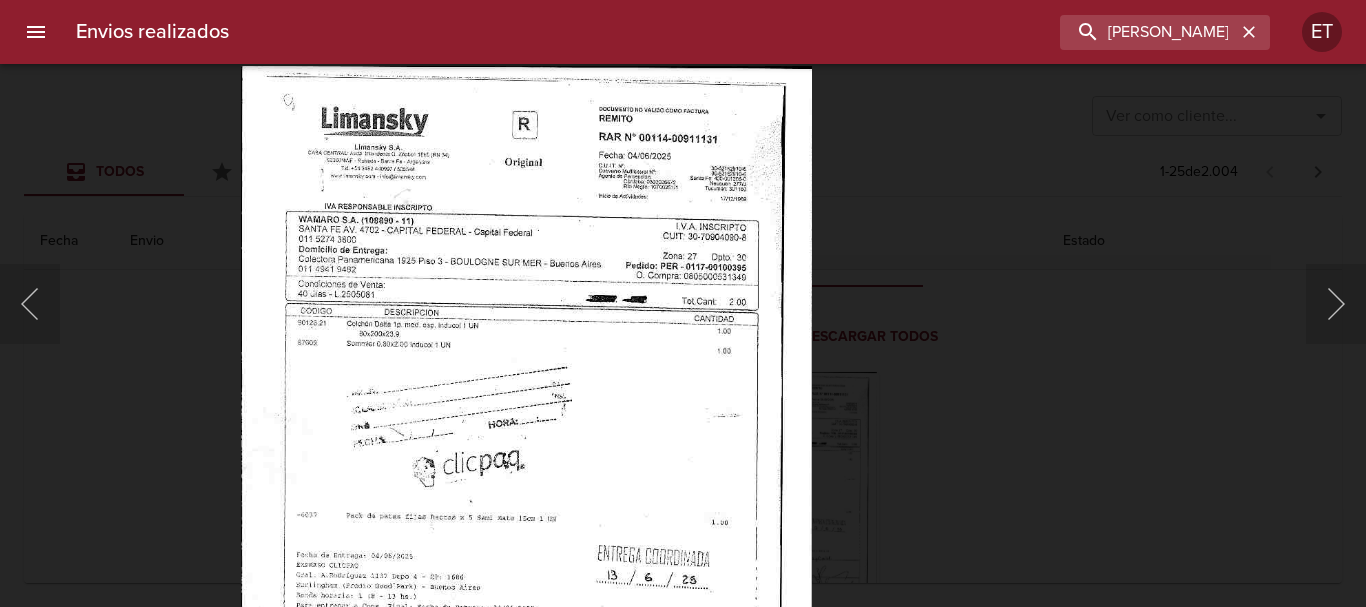 click at bounding box center [526, 475] 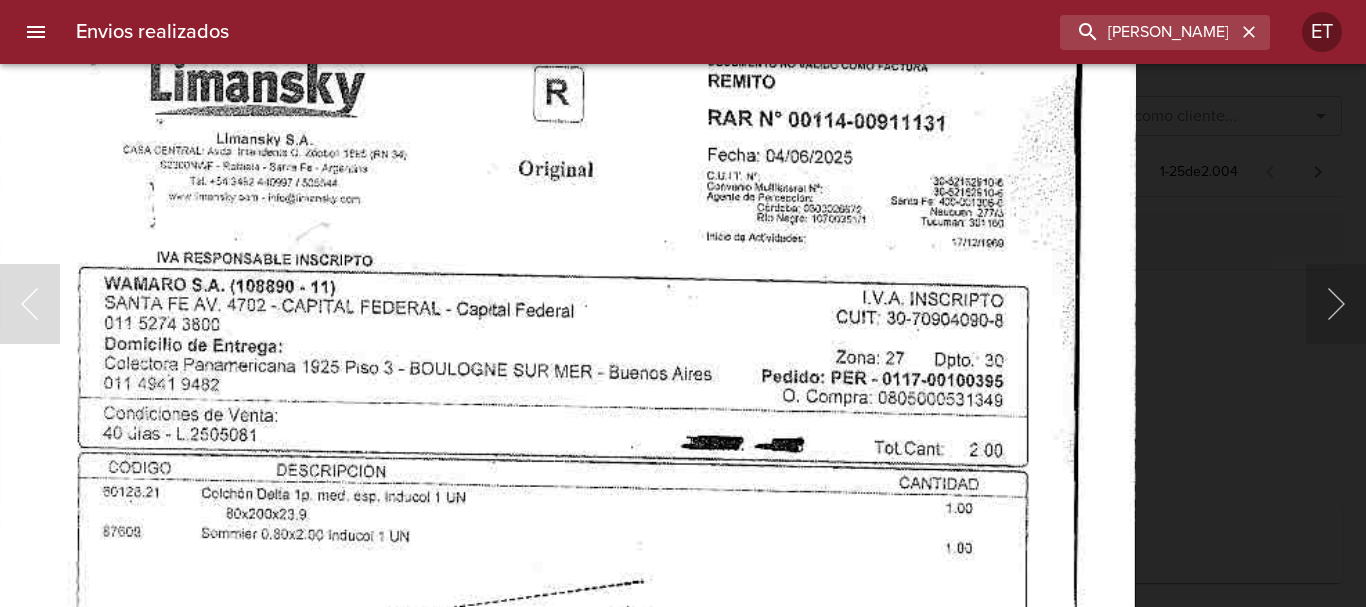 click at bounding box center [562, 796] 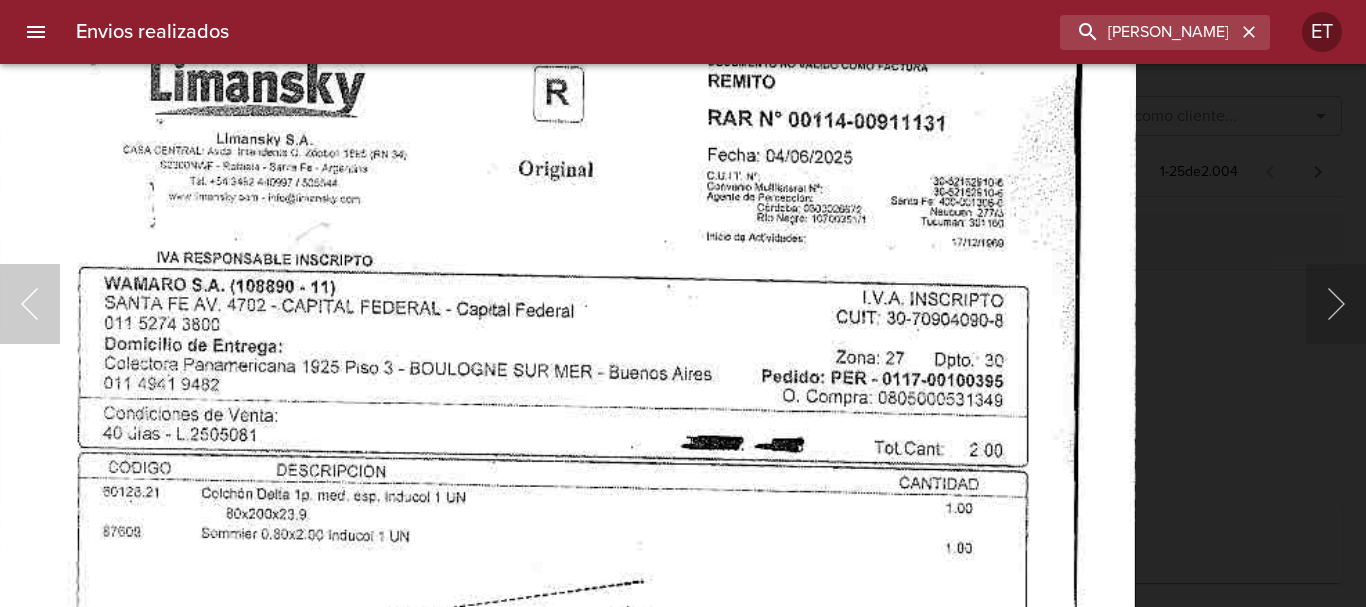 click at bounding box center [30, 304] 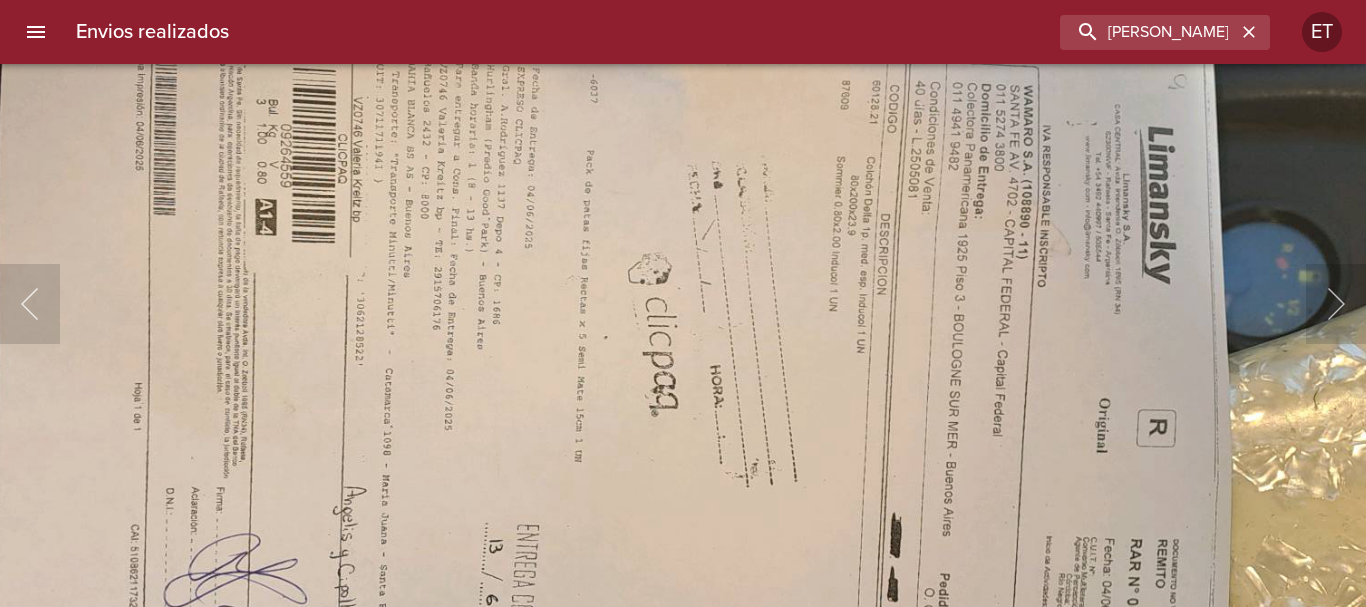 click at bounding box center (596, 372) 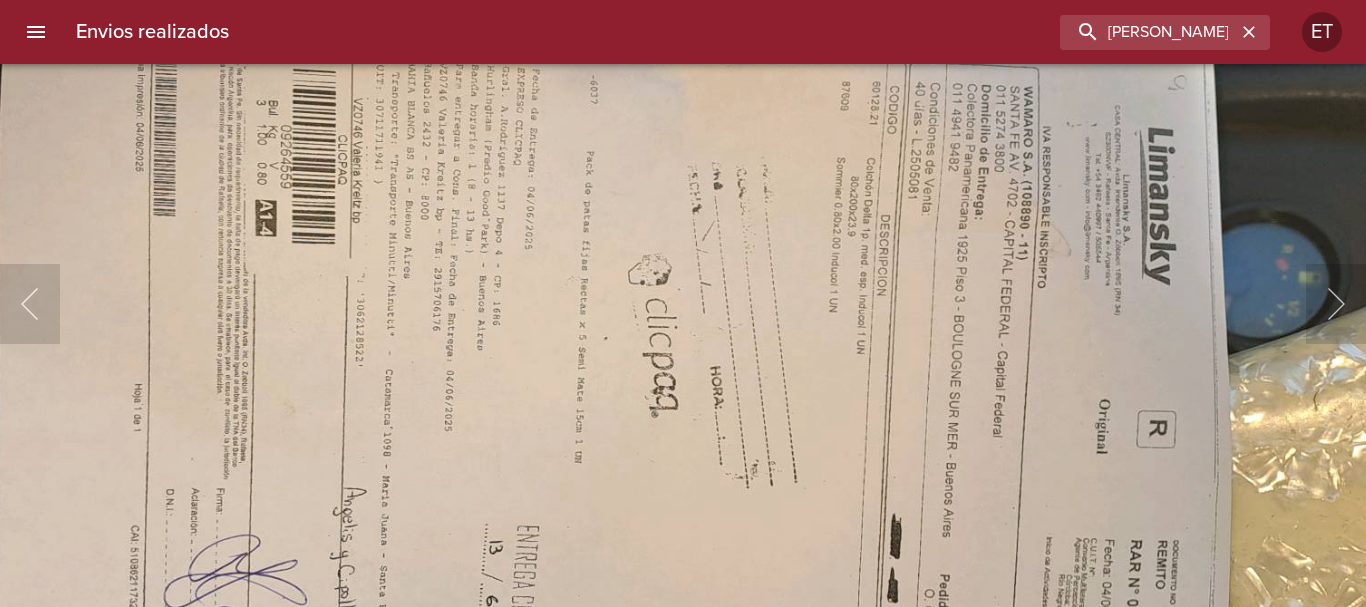 click at bounding box center (596, 373) 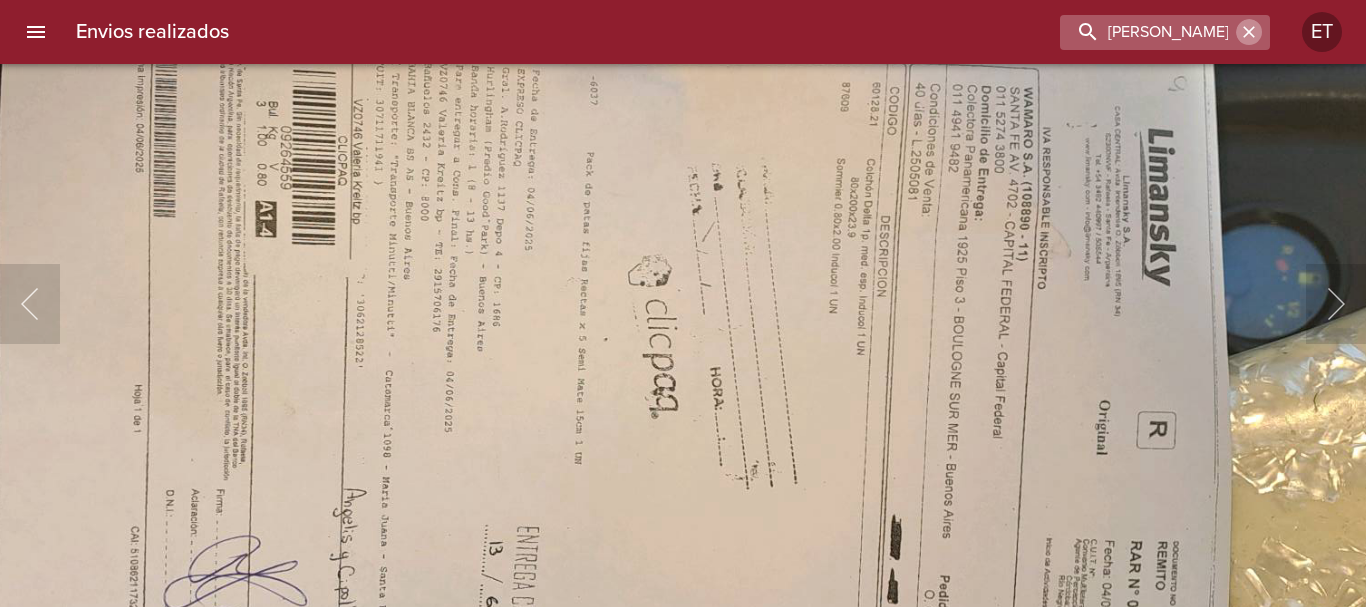 click 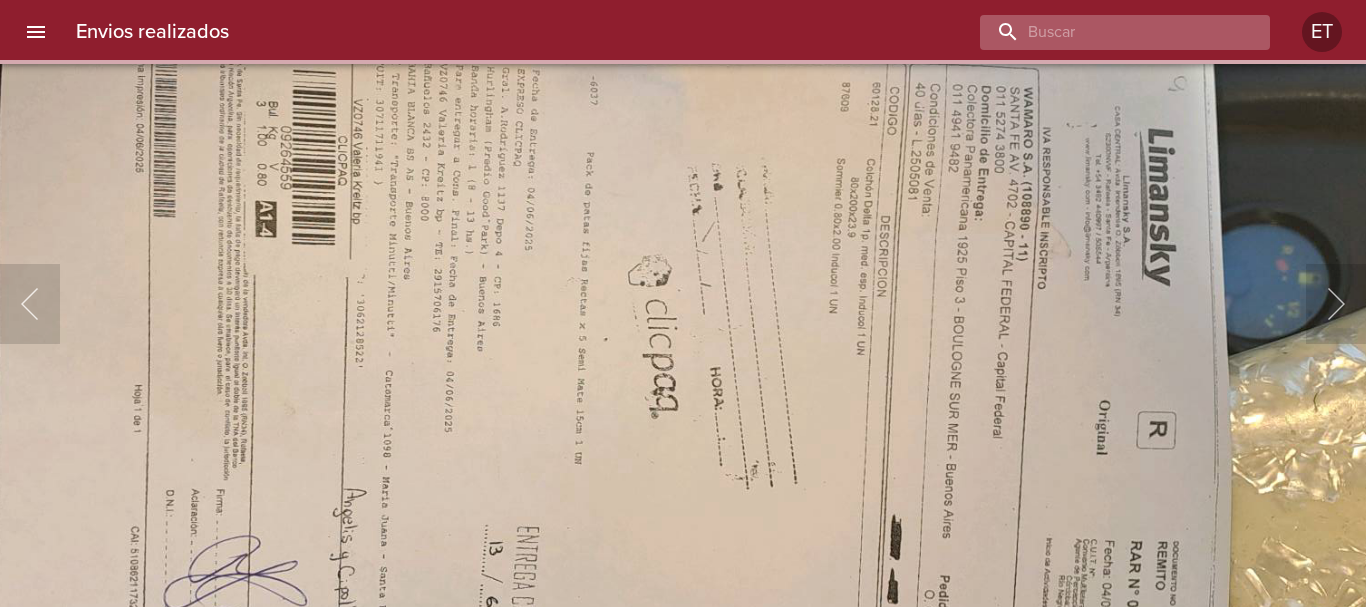 click at bounding box center (1108, 32) 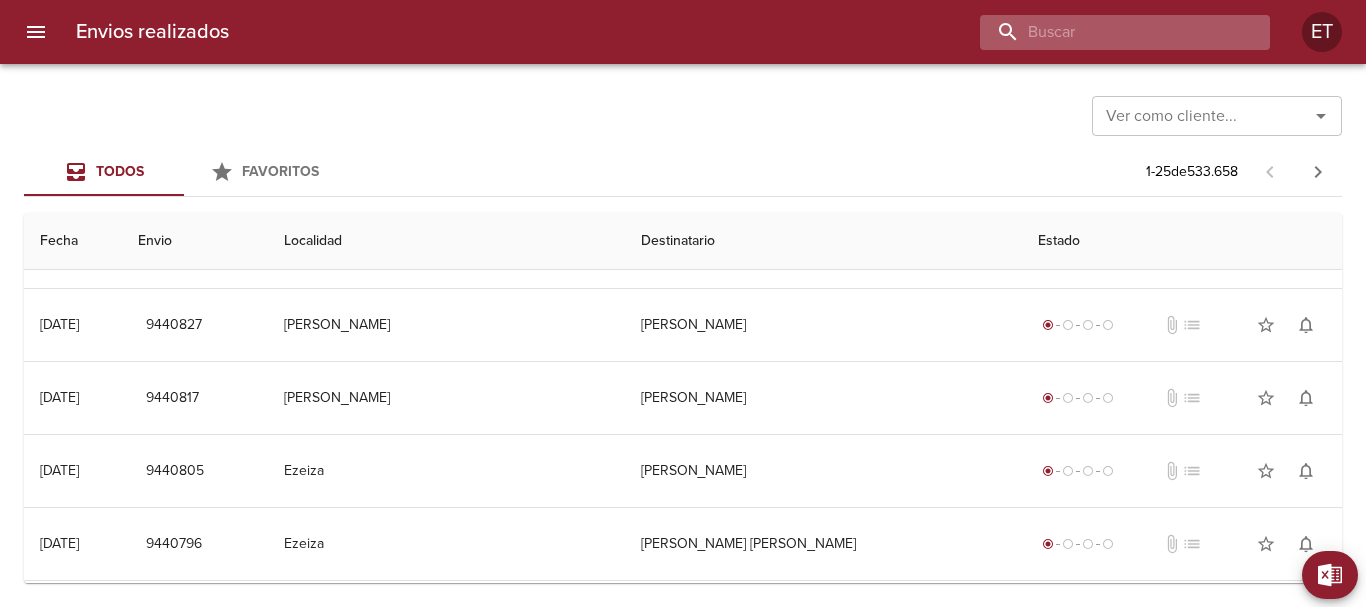 scroll, scrollTop: 0, scrollLeft: 0, axis: both 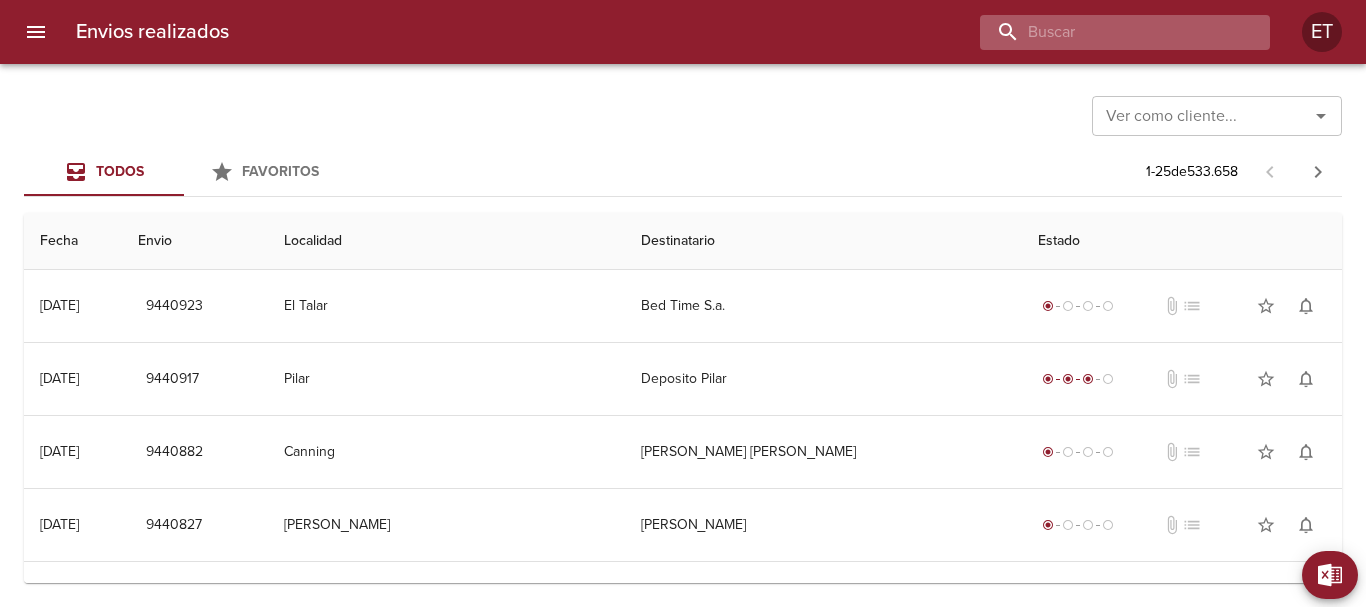click at bounding box center (1108, 32) 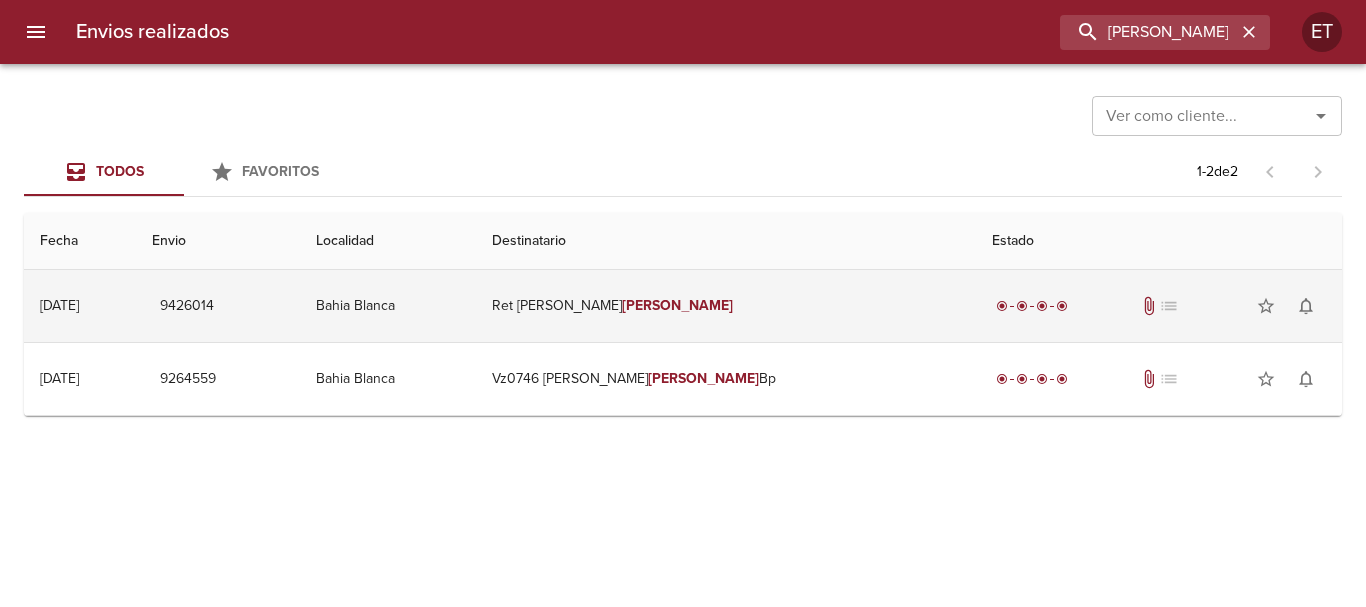 click on "Ret [PERSON_NAME]" at bounding box center (726, 306) 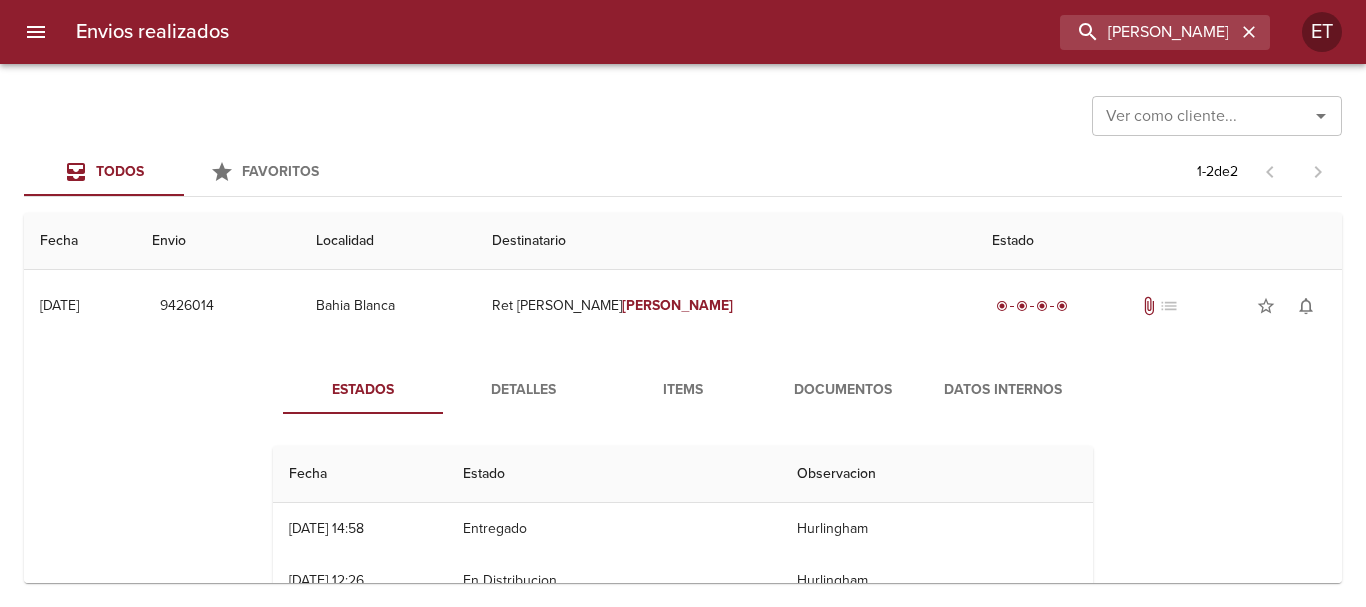 click on "Documentos" at bounding box center [843, 390] 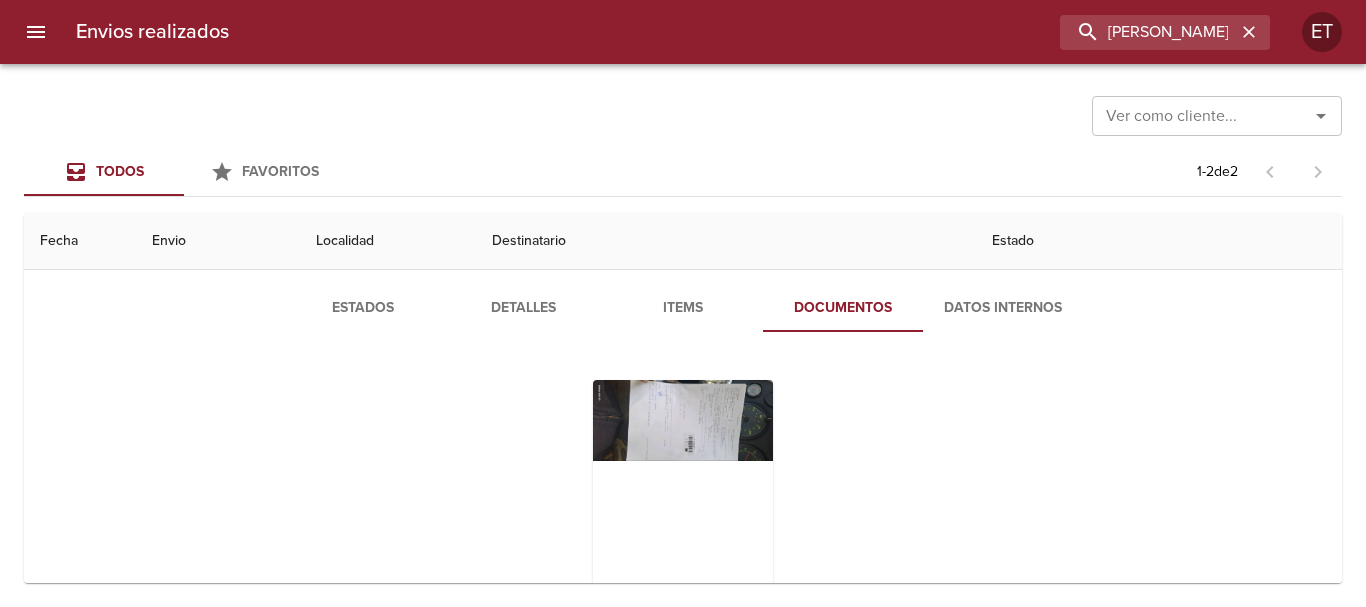 scroll, scrollTop: 100, scrollLeft: 0, axis: vertical 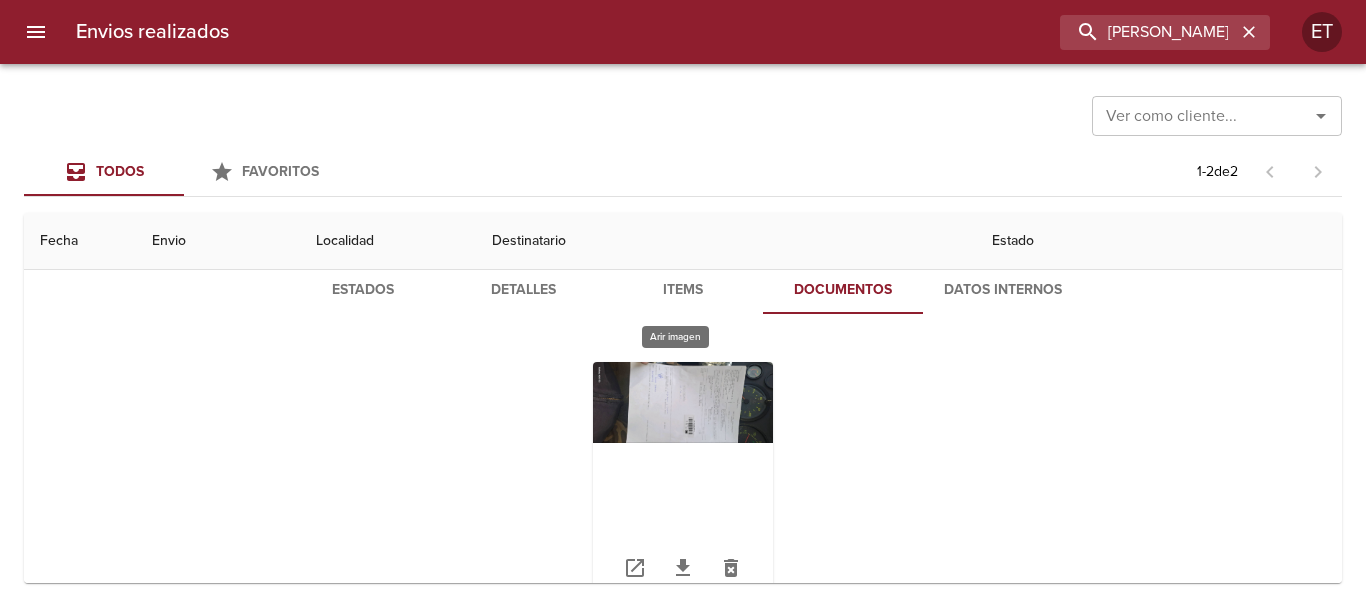 click at bounding box center (683, 487) 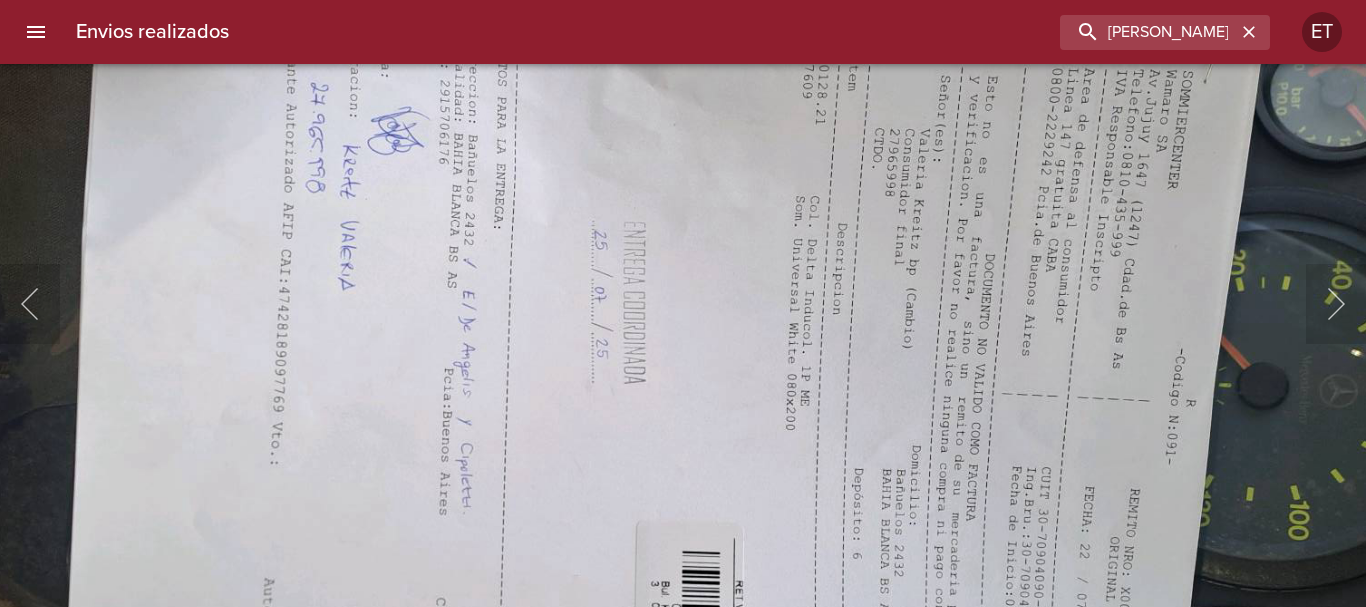 click at bounding box center (624, 398) 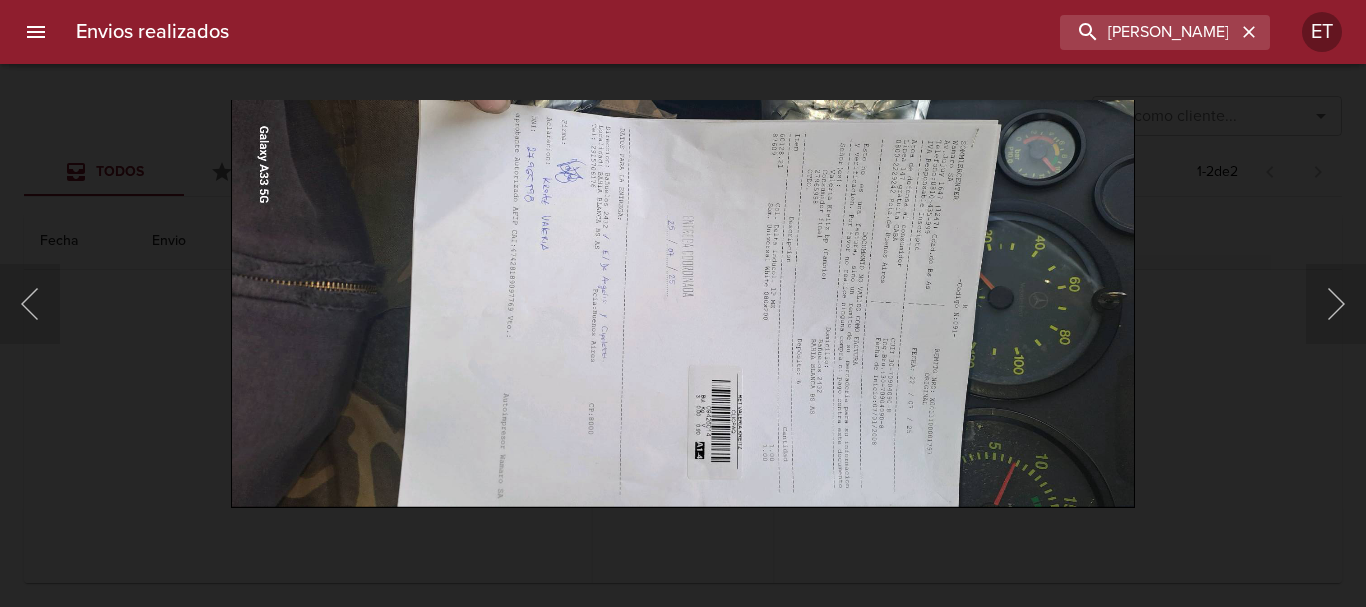 click at bounding box center [682, 303] 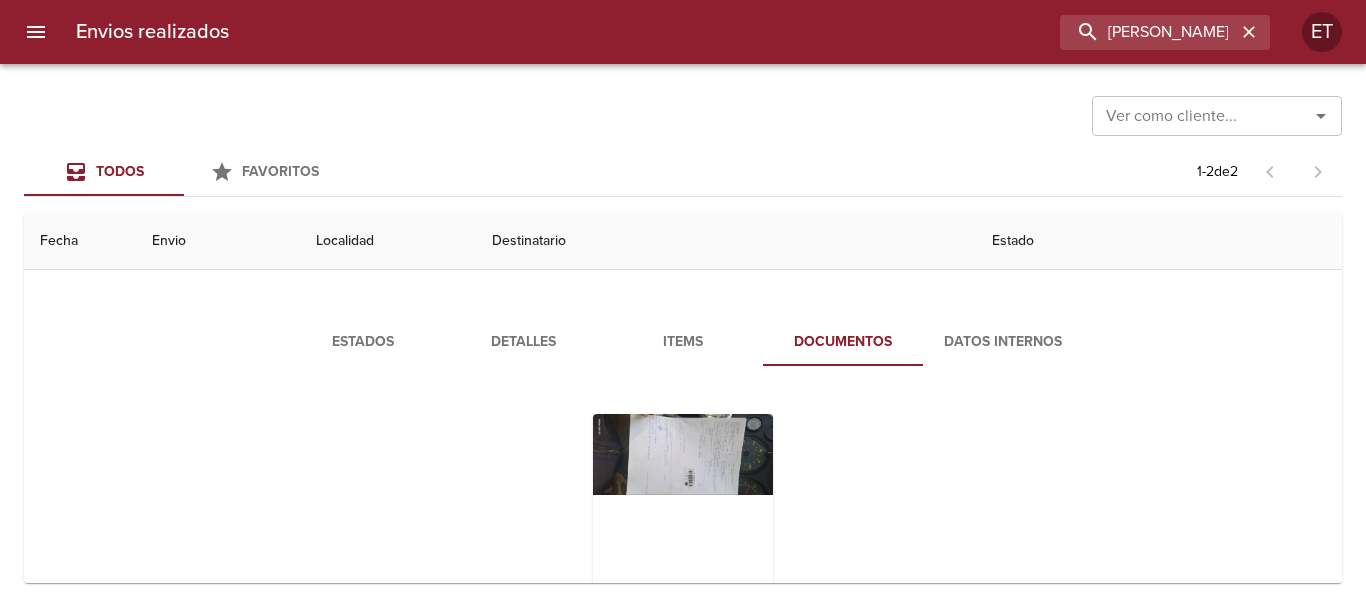 scroll, scrollTop: 0, scrollLeft: 0, axis: both 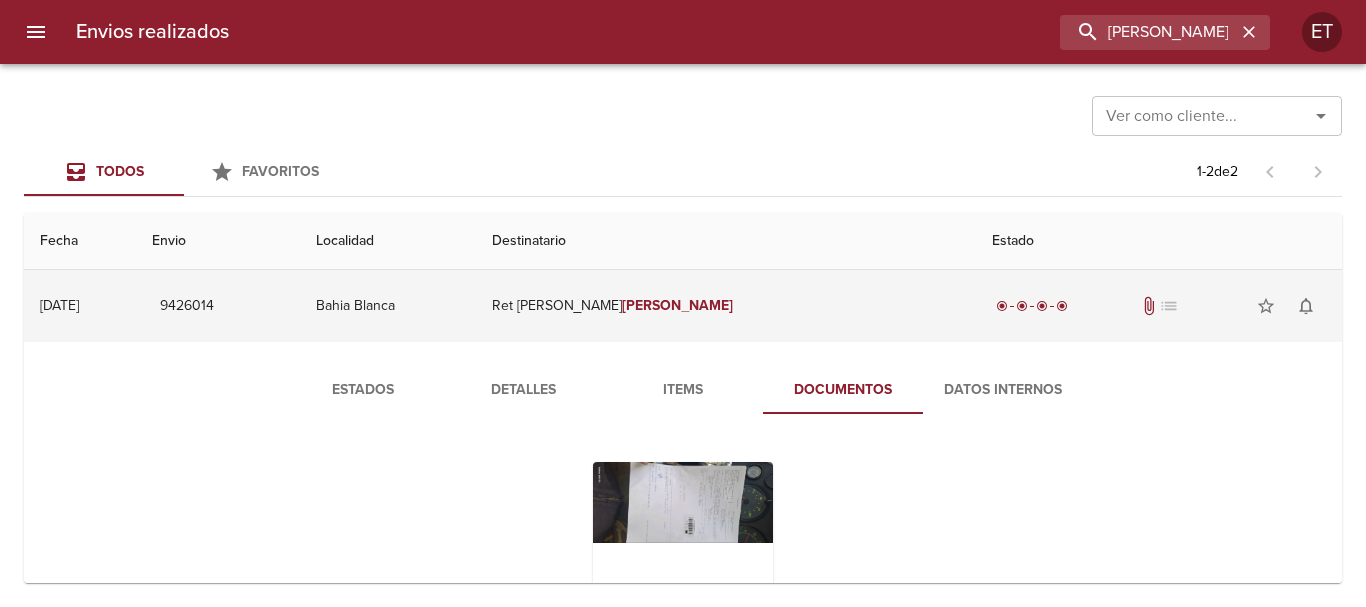 click on "Ret [PERSON_NAME]" at bounding box center (726, 306) 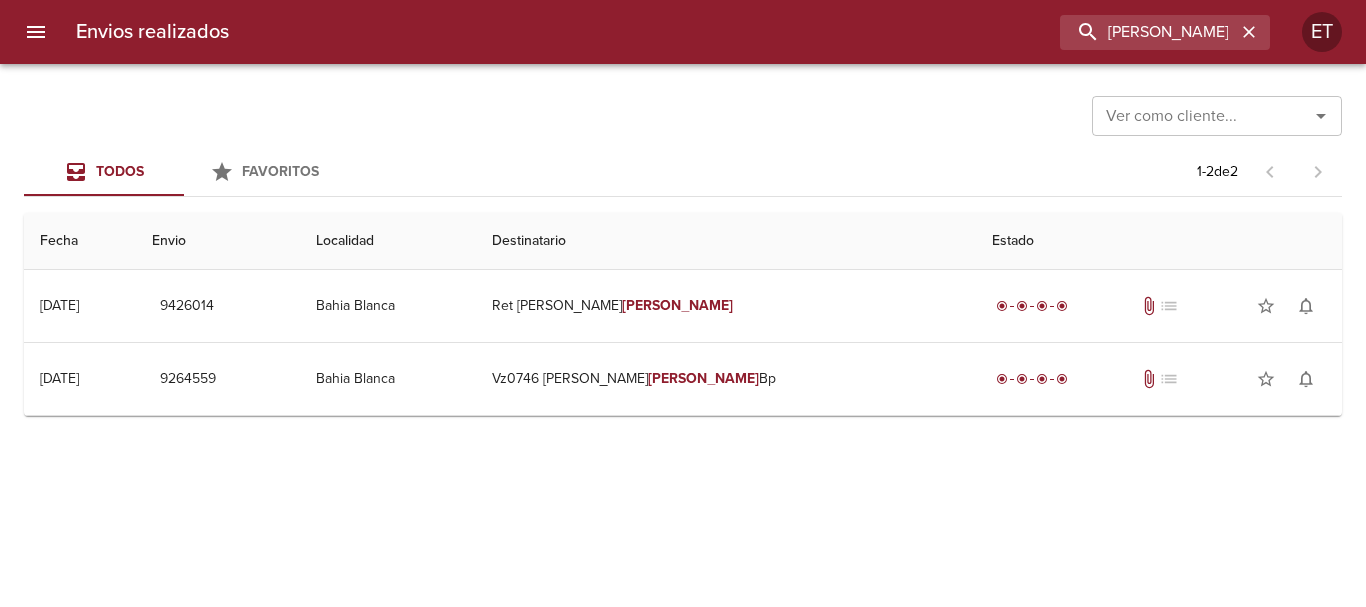 click on "Envios realizados [PERSON_NAME] ET" at bounding box center (683, 32) 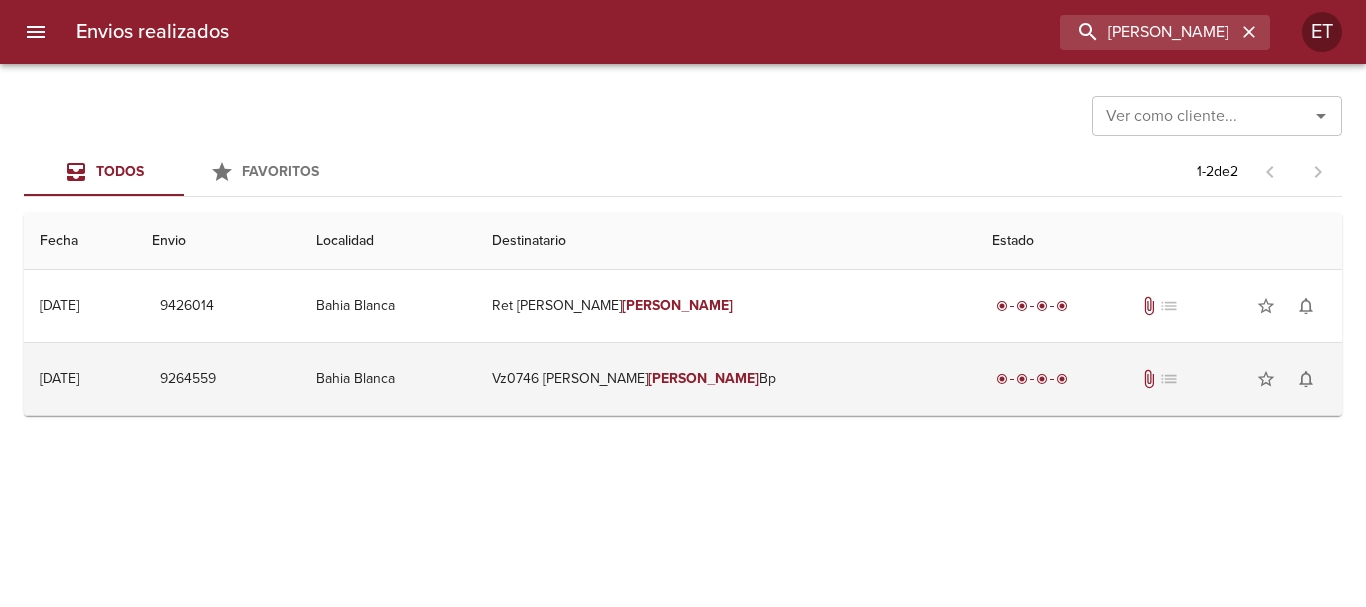 click on "Vz0746 [PERSON_NAME]  Bp" at bounding box center (726, 379) 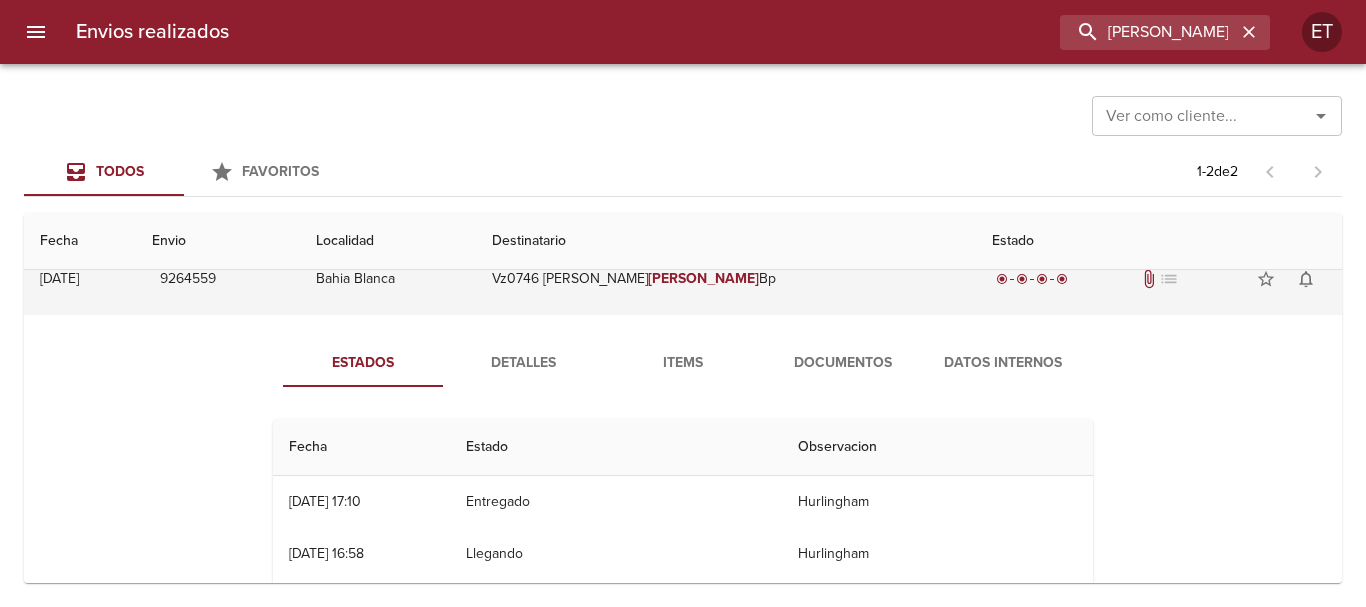 click on "Documentos" at bounding box center [843, 363] 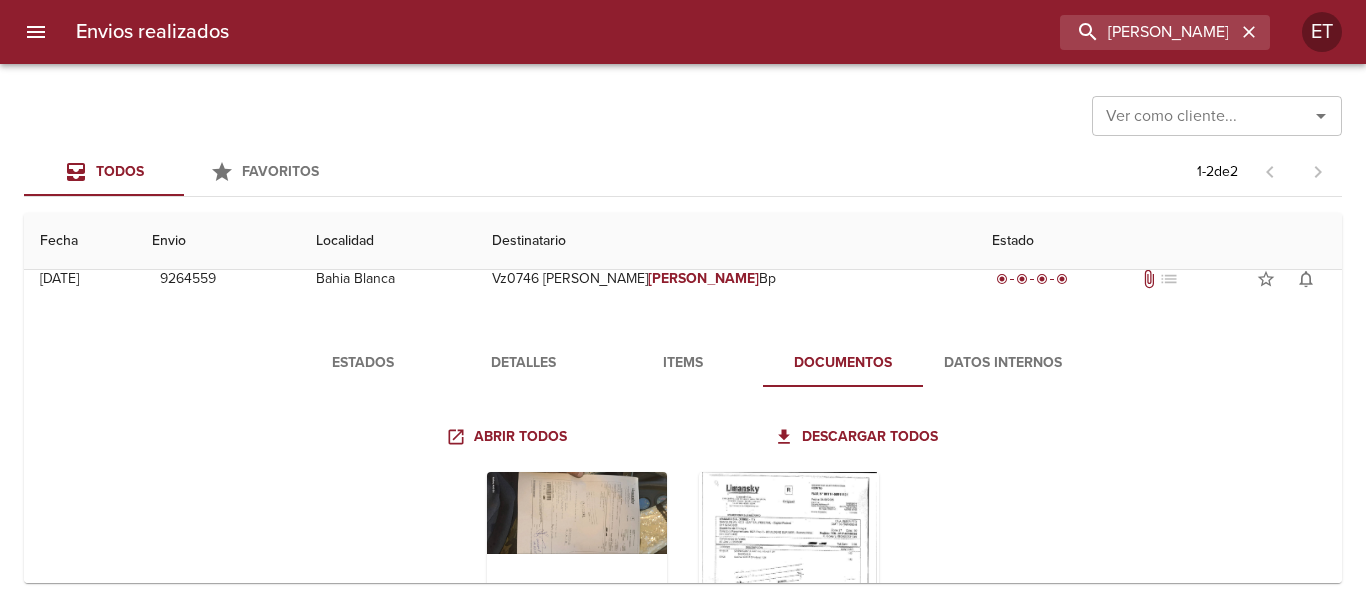 scroll, scrollTop: 296, scrollLeft: 0, axis: vertical 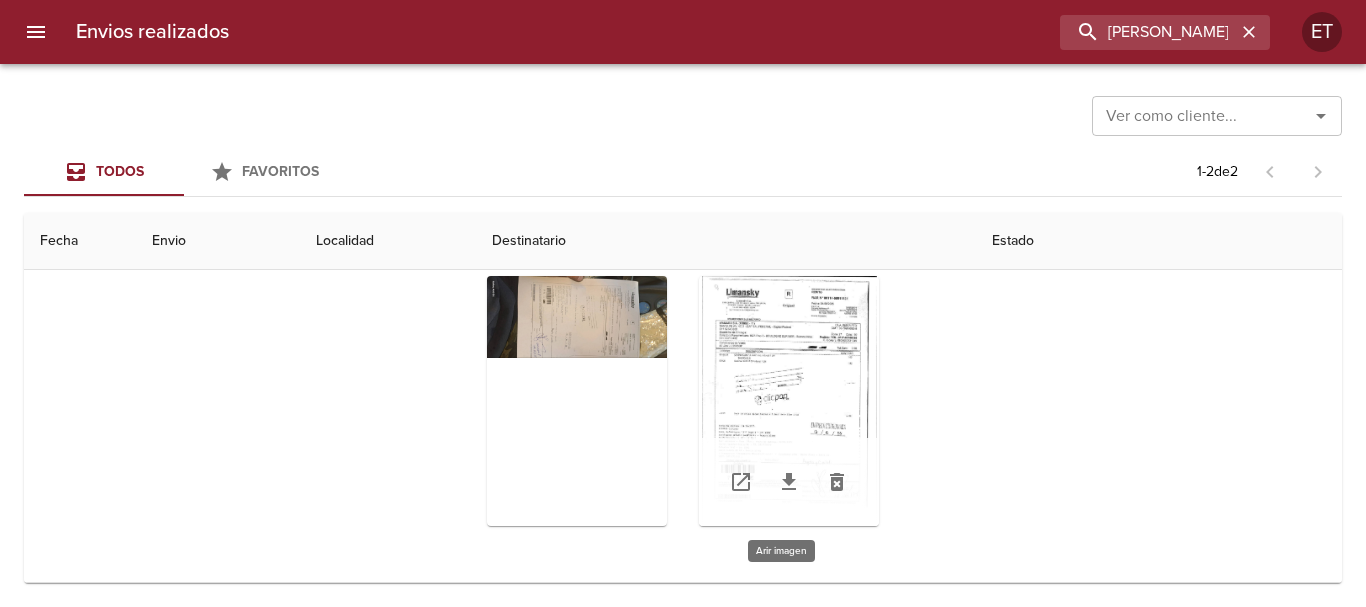 click at bounding box center [789, 401] 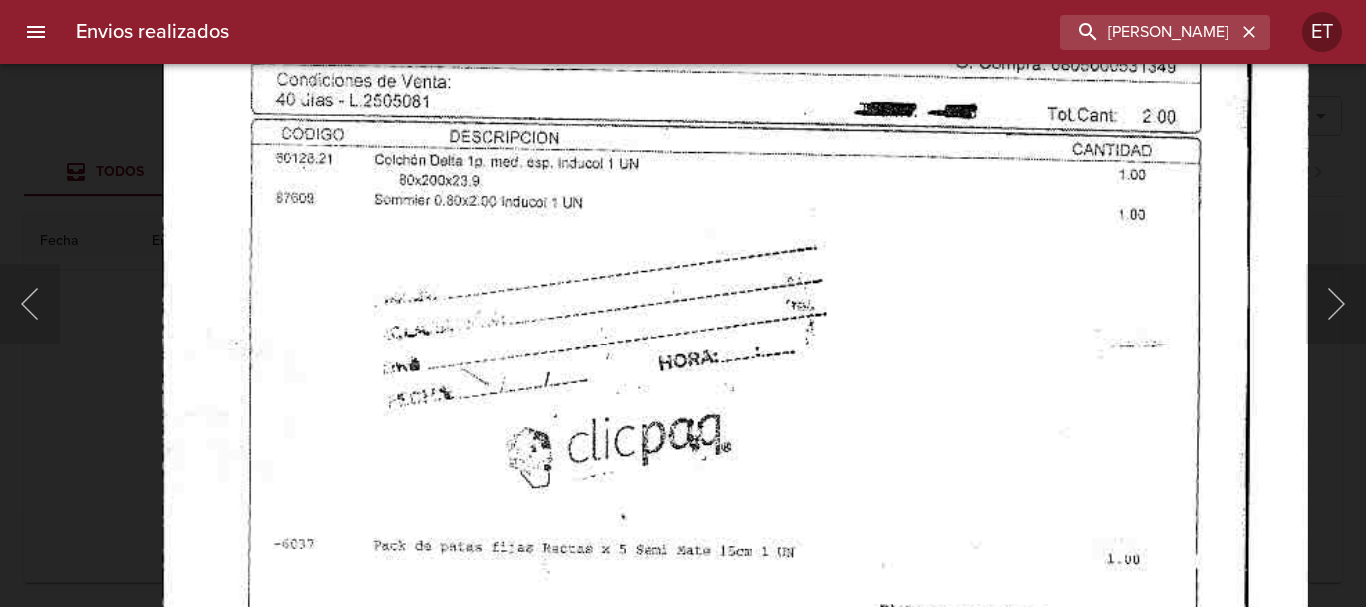 click at bounding box center [735, 462] 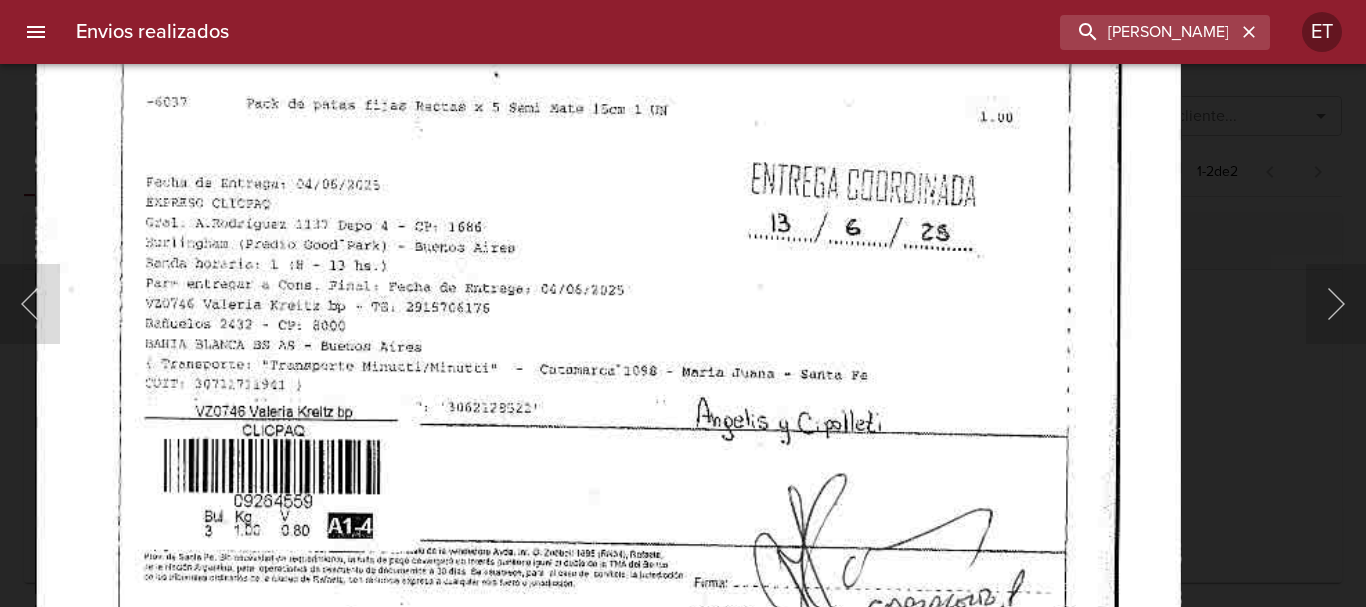 click on "Envios realizados [PERSON_NAME] ET Ver como cliente... Ver como cliente... Todos Favoritos 1 - 2  de  2 Fecha Envio Localidad Destinatario Estado [DATE] [DATE] 9426014 Bahia [PERSON_NAME] [PERSON_NAME] [PERSON_NAME] radio_button_checked radio_button_checked radio_button_checked radio_button_checked attach_file list star_border notifications_none [DATE] [DATE] 9264559 [GEOGRAPHIC_DATA][PERSON_NAME] Vz0746 [PERSON_NAME]  Bp radio_button_checked radio_button_checked radio_button_checked radio_button_checked attach_file list star_border notifications_none Estados Detalles Items Documentos Datos Internos Abrir todos Descargar todos" at bounding box center (683, 0) 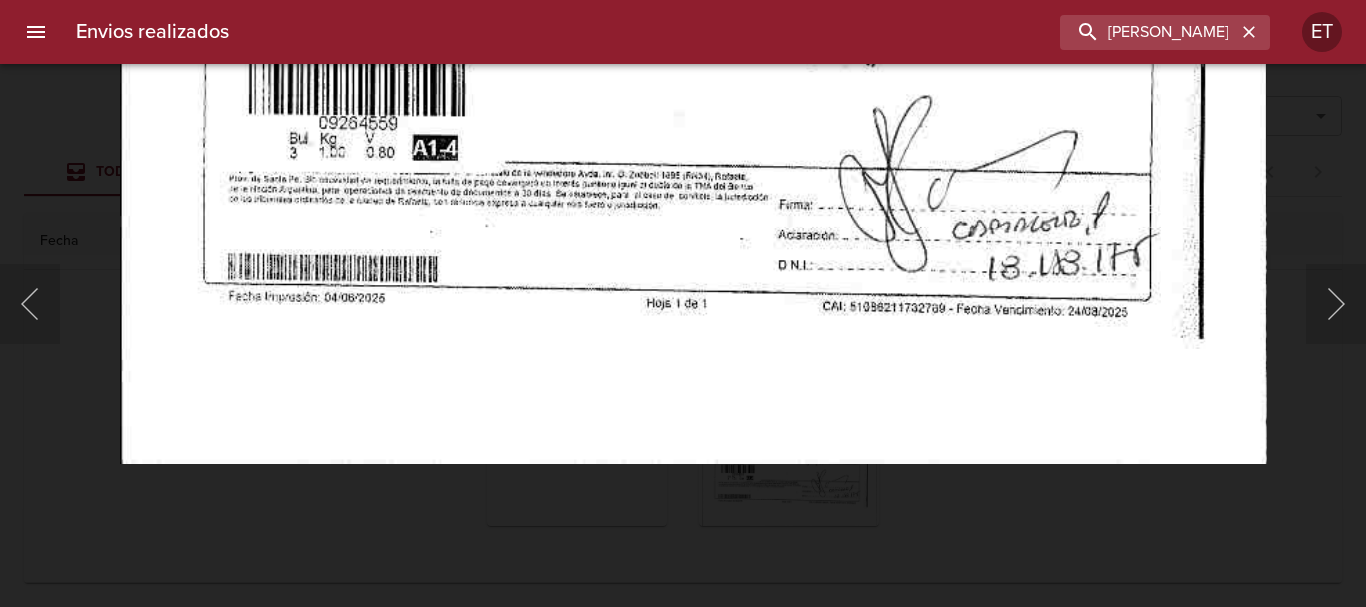 click on "Envios realizados [PERSON_NAME] ET Ver como cliente... Ver como cliente... Todos Favoritos 1 - 2  de  2 Fecha Envio Localidad Destinatario Estado [DATE] [DATE] 9426014 Bahia [PERSON_NAME] [PERSON_NAME] [PERSON_NAME] radio_button_checked radio_button_checked radio_button_checked radio_button_checked attach_file list star_border notifications_none [DATE] [DATE] 9264559 [GEOGRAPHIC_DATA][PERSON_NAME] Vz0746 [PERSON_NAME]  Bp radio_button_checked radio_button_checked radio_button_checked radio_button_checked attach_file list star_border notifications_none Estados Detalles Items Documentos Datos Internos Abrir todos Descargar todos" at bounding box center [683, 0] 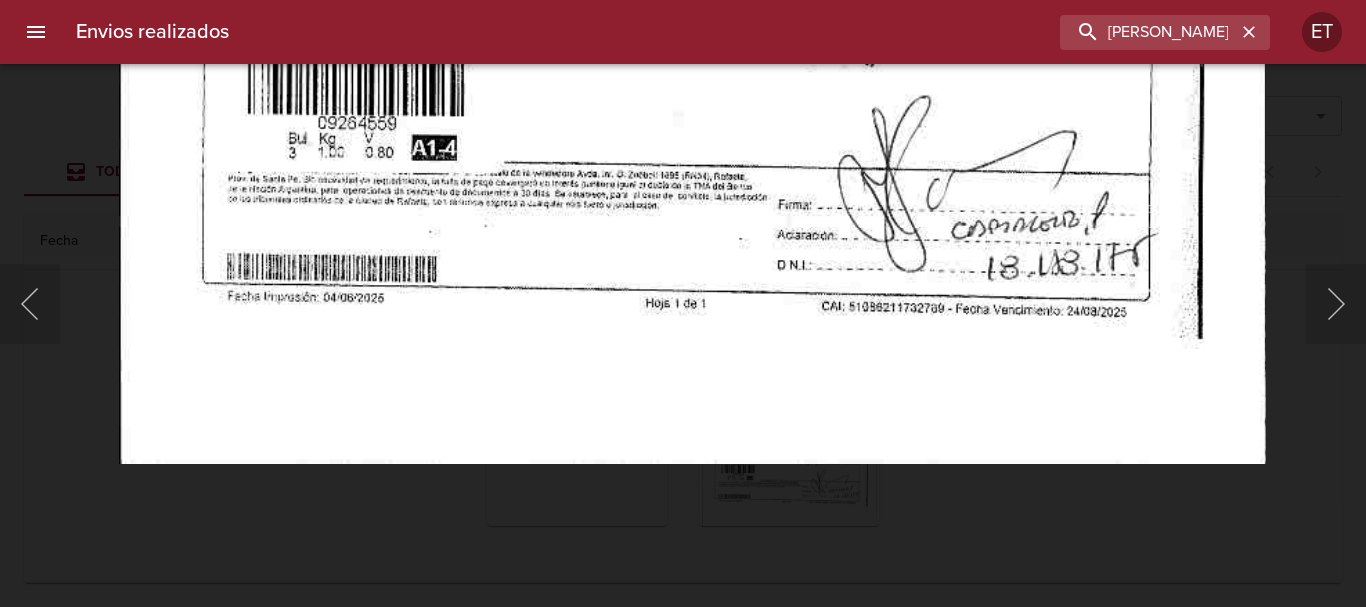 click at bounding box center [692, -358] 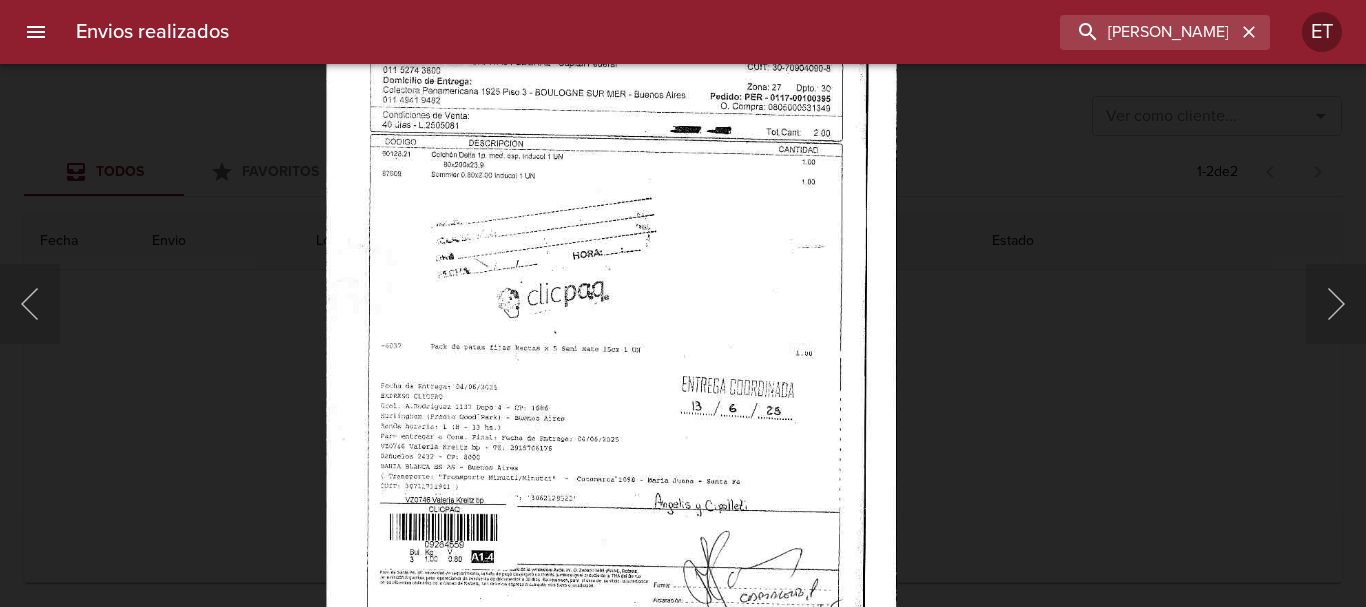 click at bounding box center [610, 305] 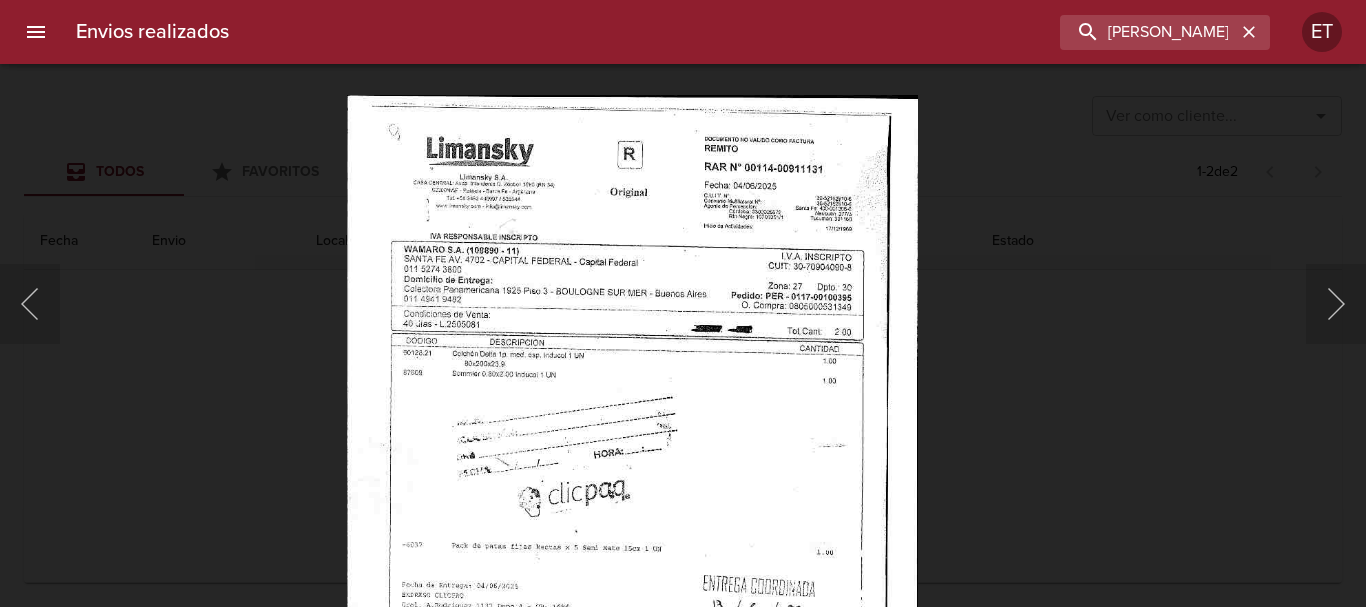click at bounding box center [631, 504] 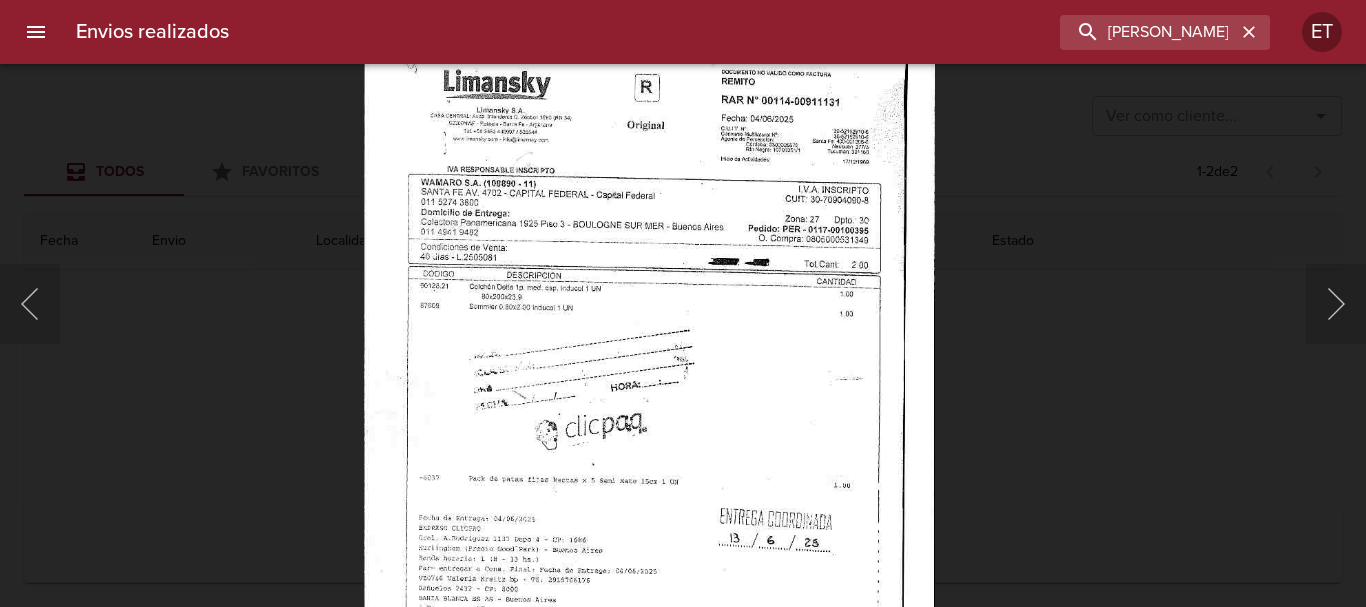 click at bounding box center [648, 437] 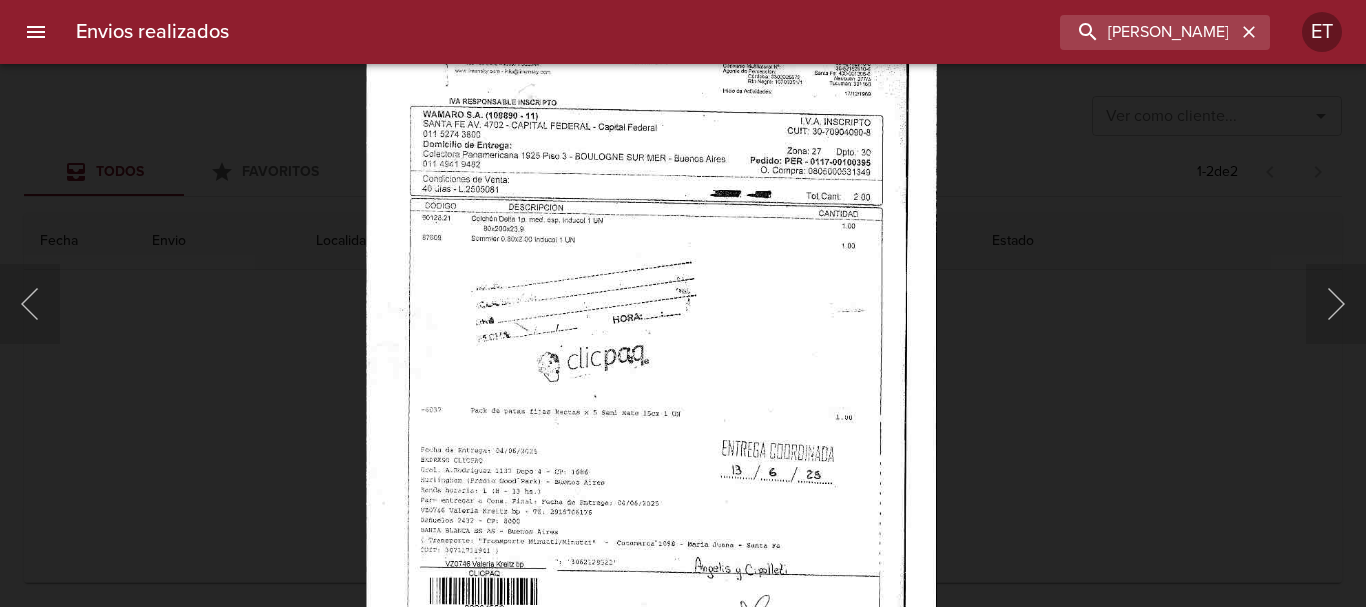 click at bounding box center [683, 303] 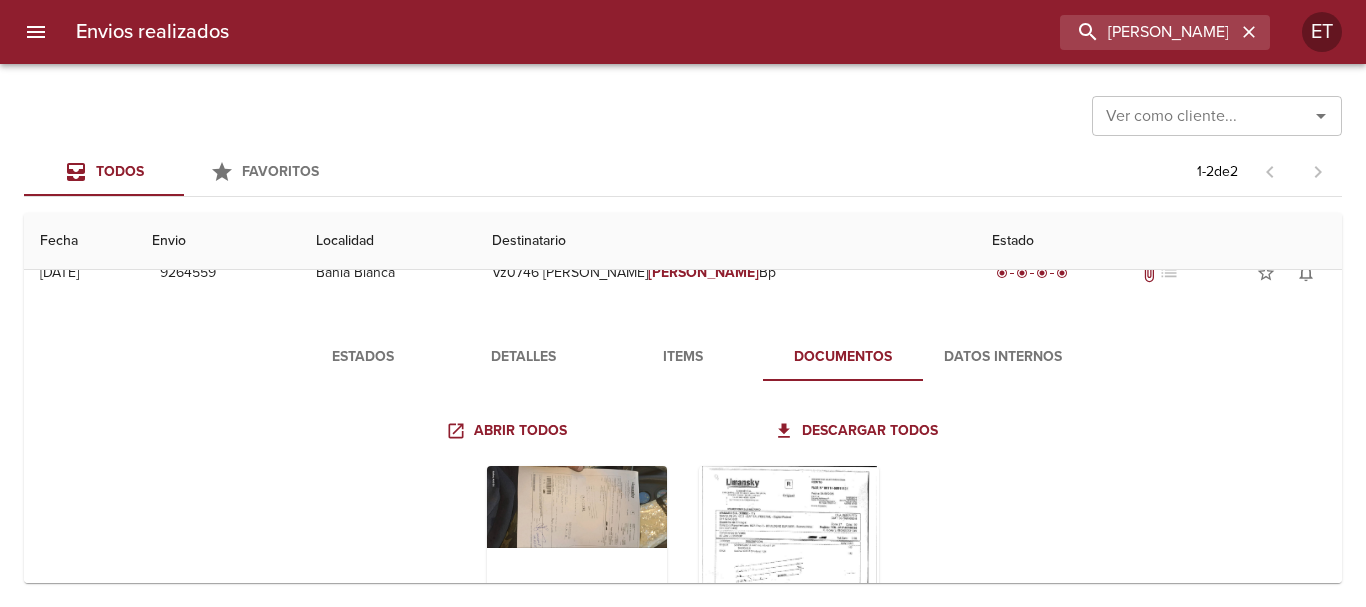 scroll, scrollTop: 200, scrollLeft: 0, axis: vertical 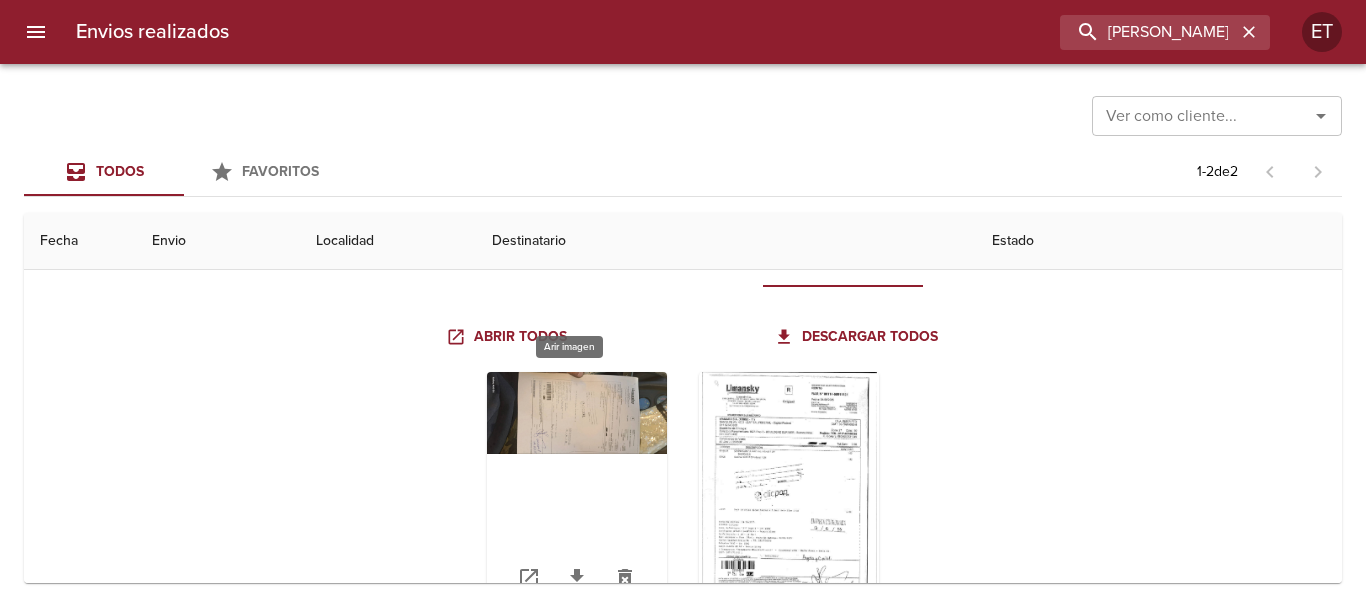 click at bounding box center (577, 497) 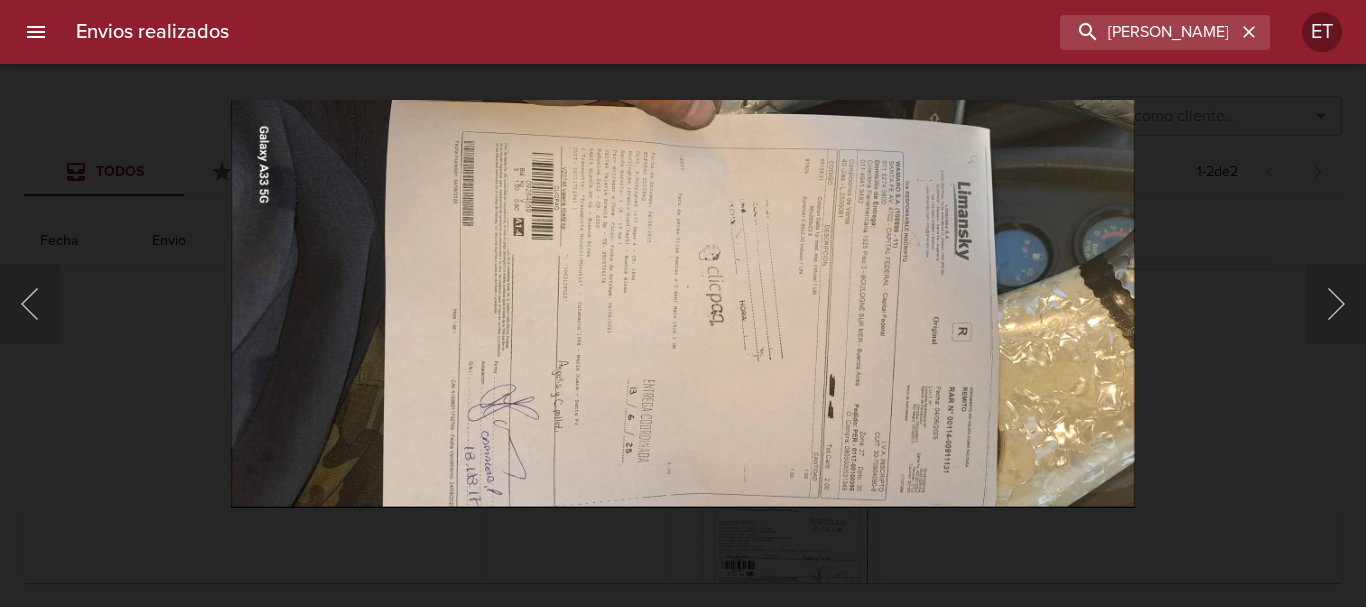 click at bounding box center (683, 303) 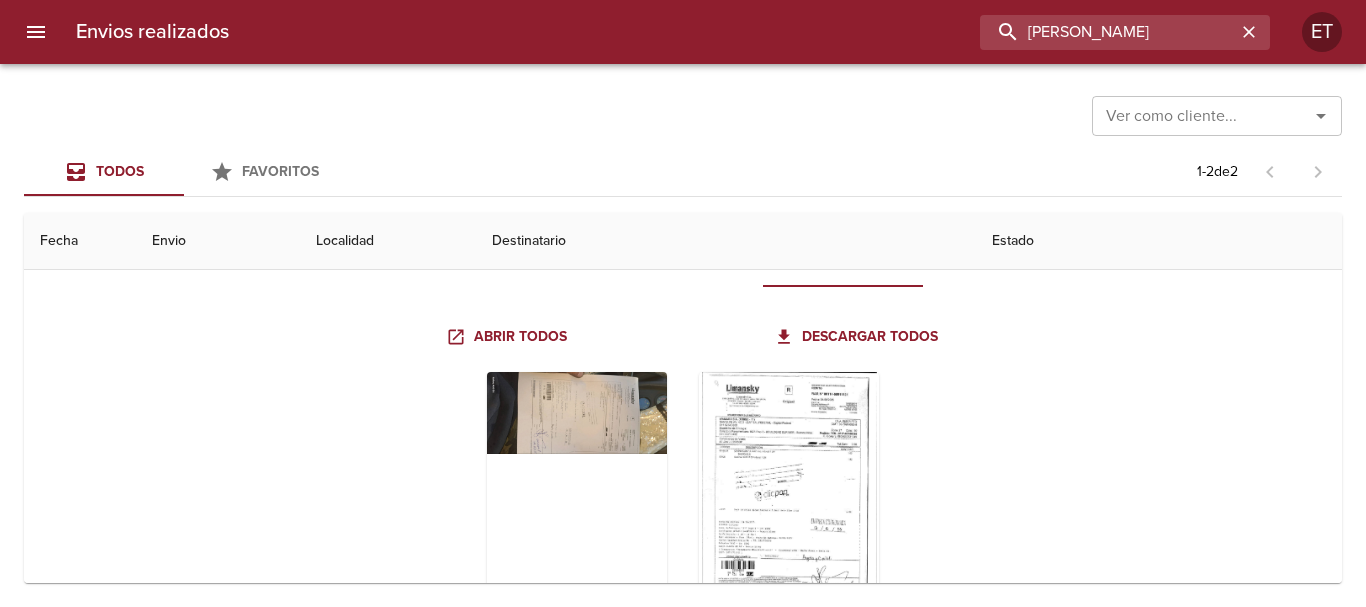 drag, startPoint x: 1091, startPoint y: 22, endPoint x: 652, endPoint y: 8, distance: 439.22318 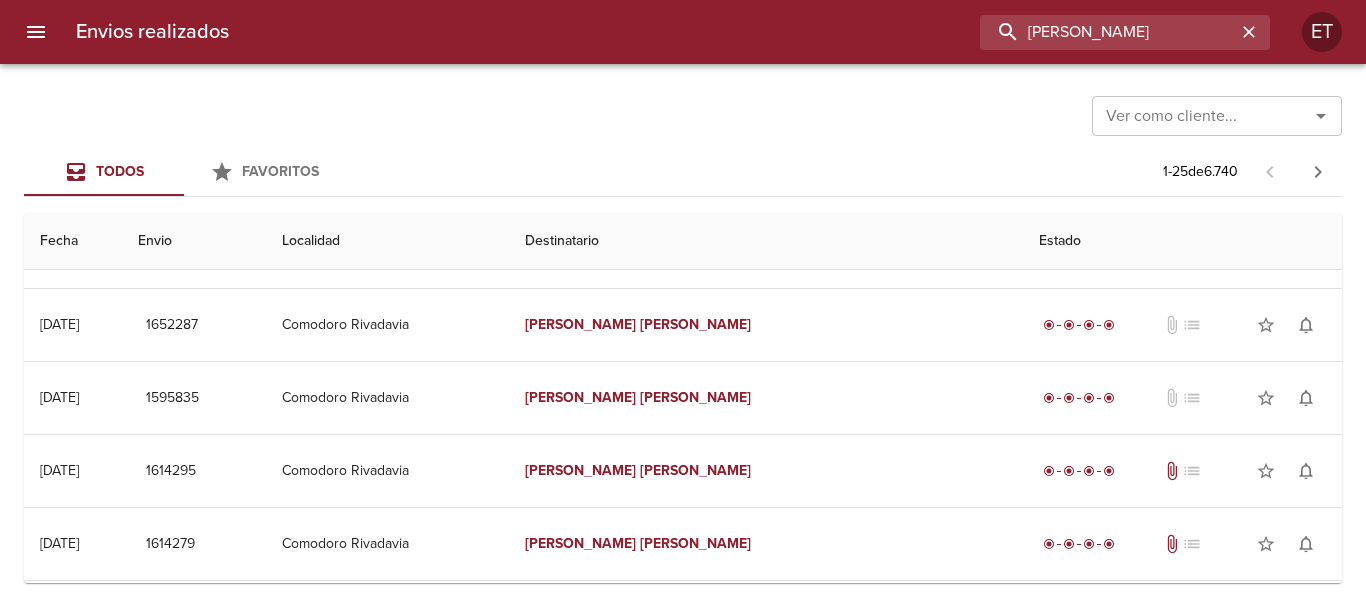 scroll, scrollTop: 0, scrollLeft: 0, axis: both 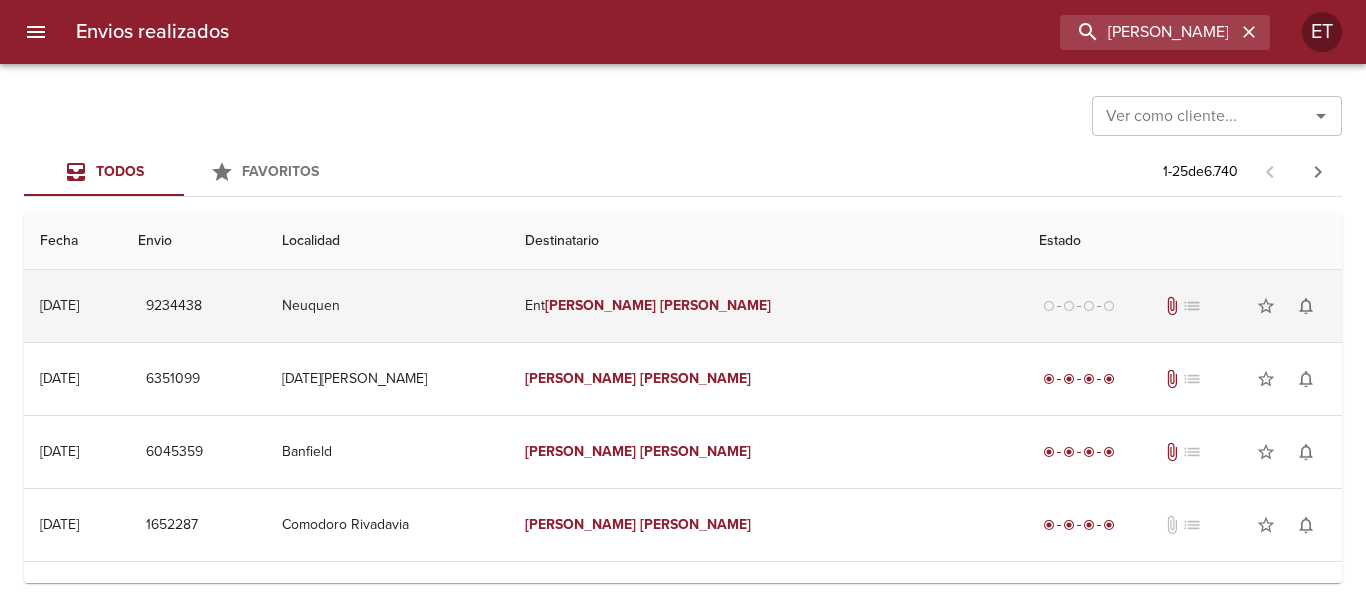 click on "Ent  [PERSON_NAME]" at bounding box center [766, 306] 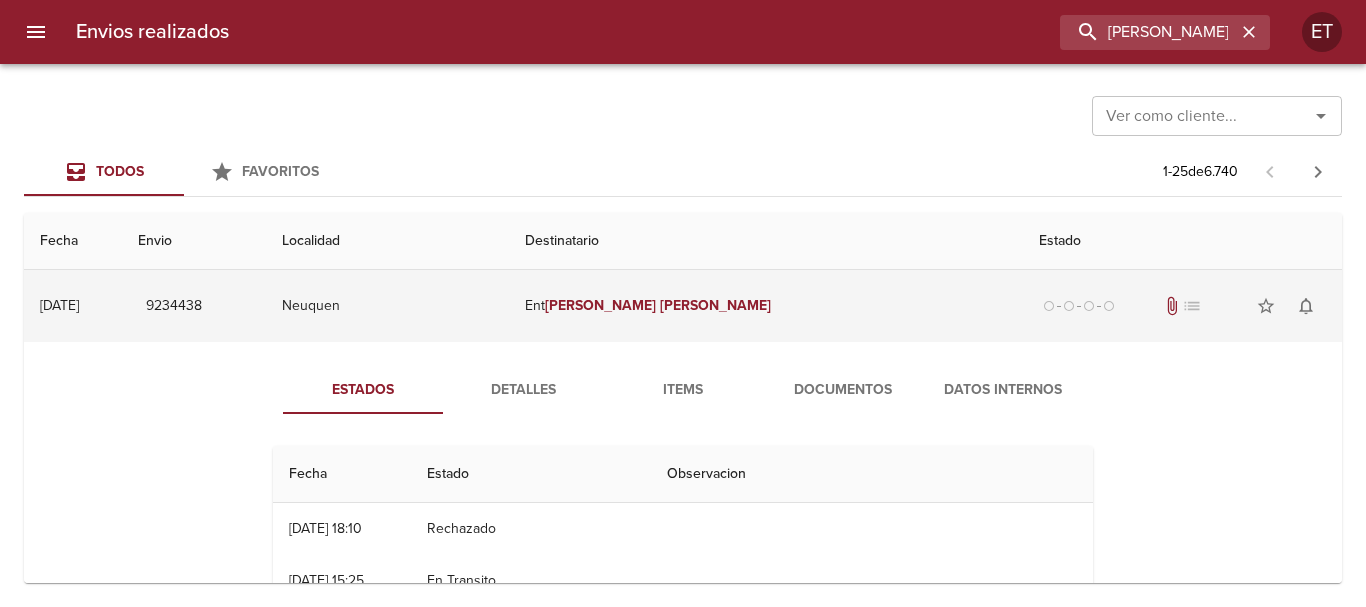 scroll, scrollTop: 100, scrollLeft: 0, axis: vertical 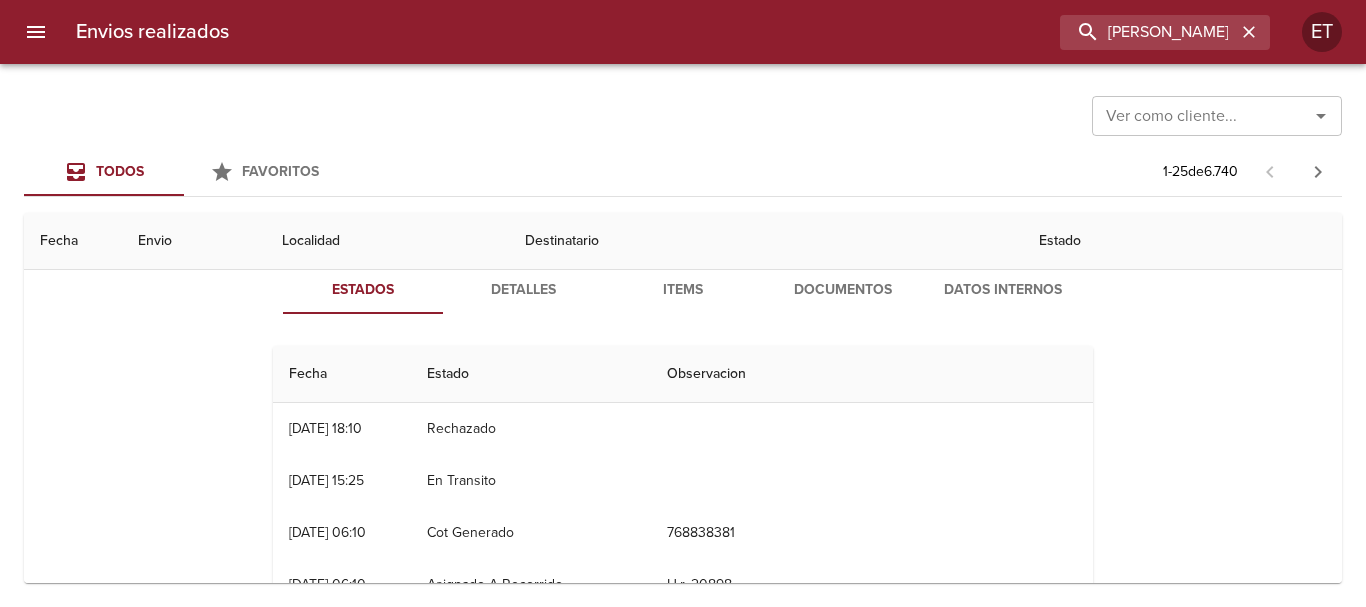 click on "Documentos" at bounding box center [843, 290] 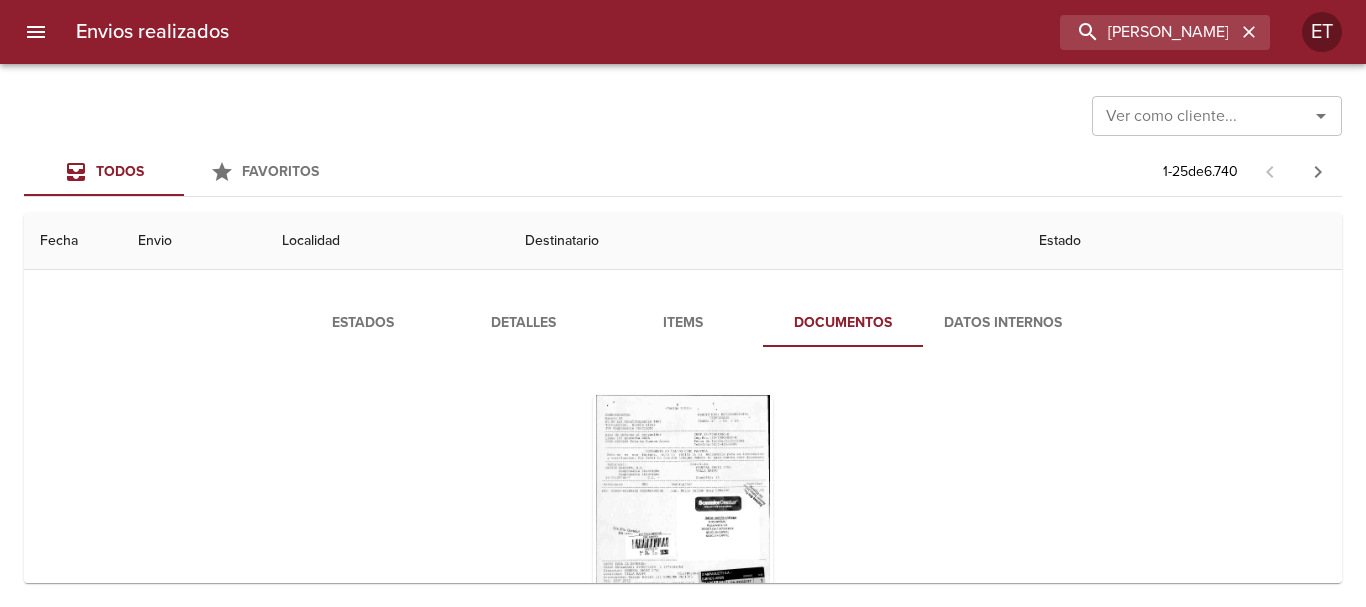 scroll, scrollTop: 100, scrollLeft: 0, axis: vertical 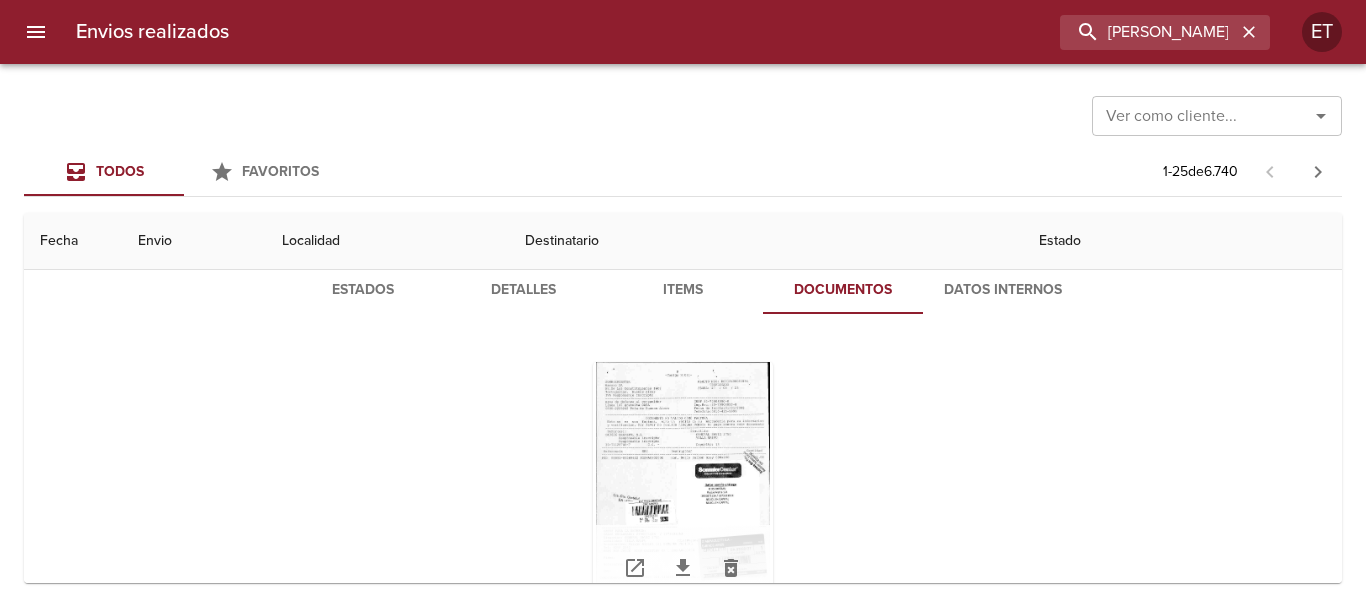 click at bounding box center [683, 487] 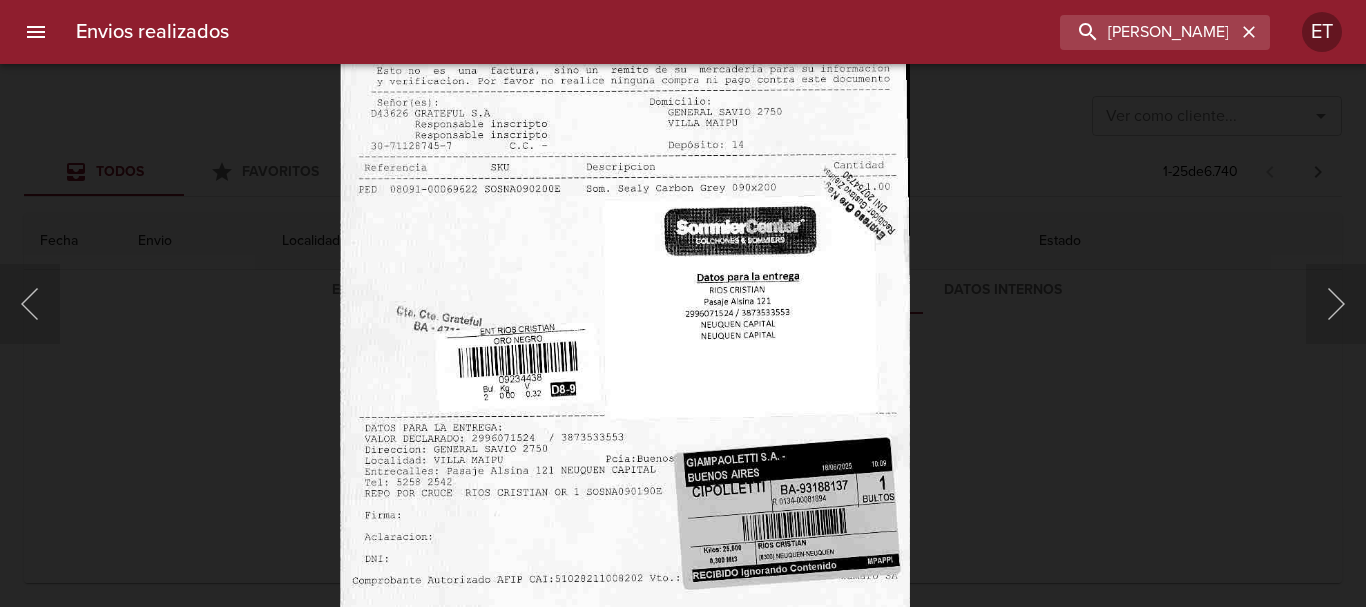 click at bounding box center [625, 284] 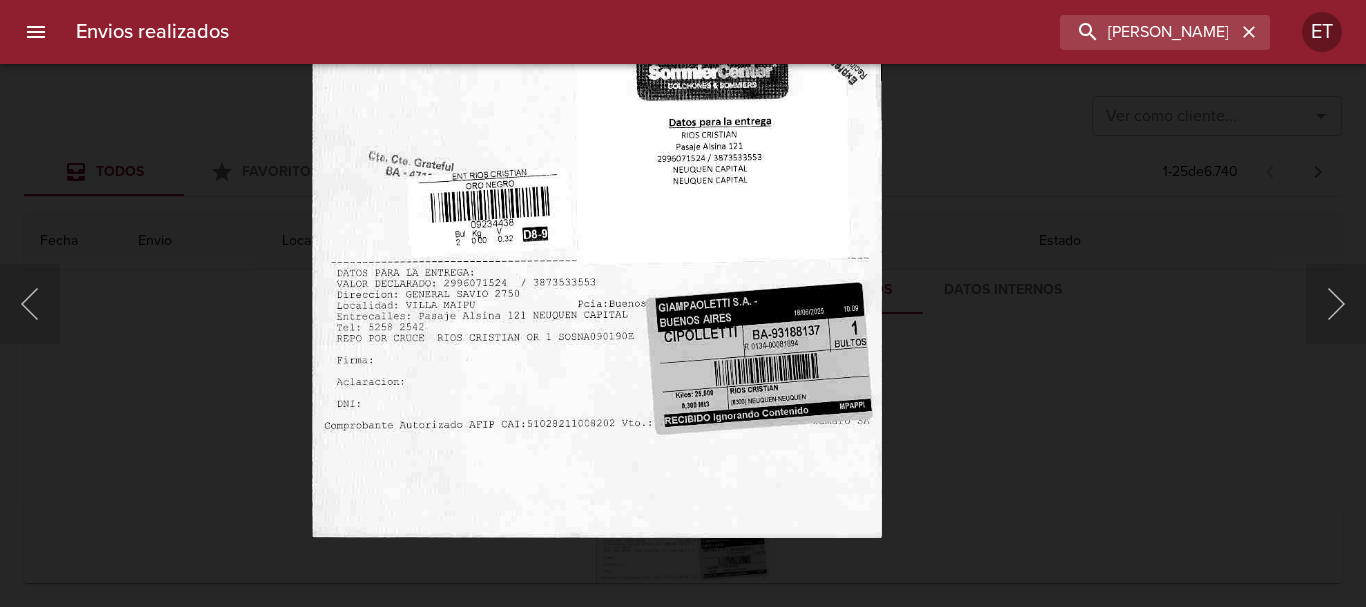 click at bounding box center (597, 129) 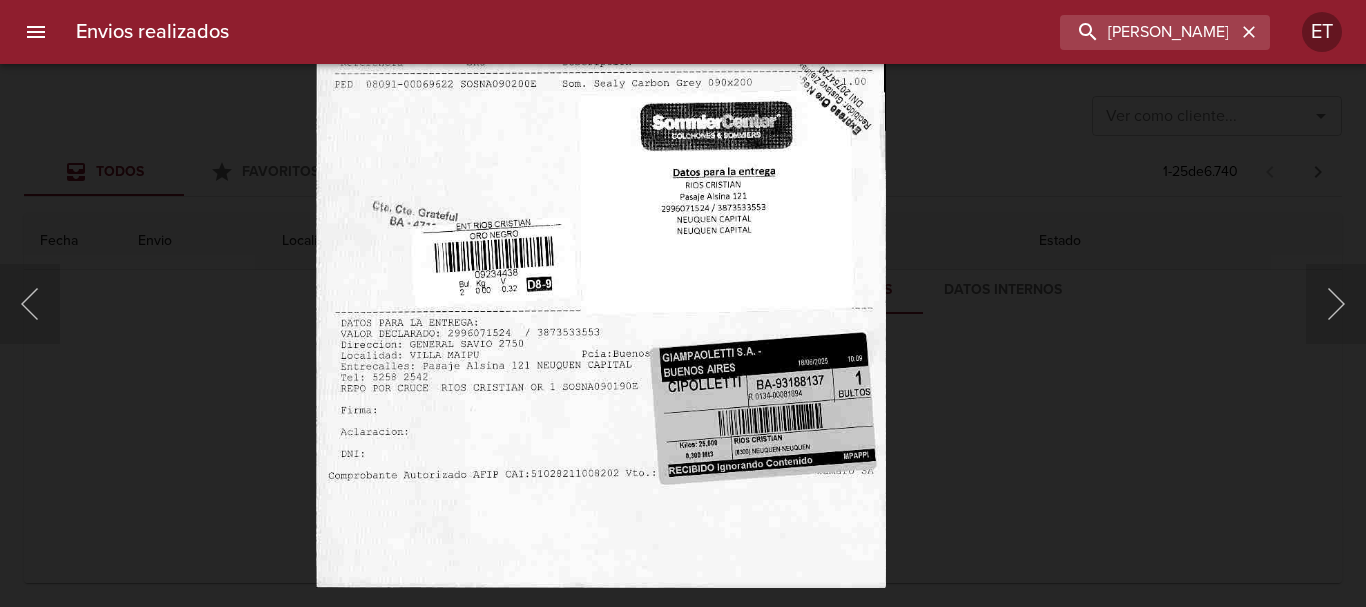 click at bounding box center [601, 179] 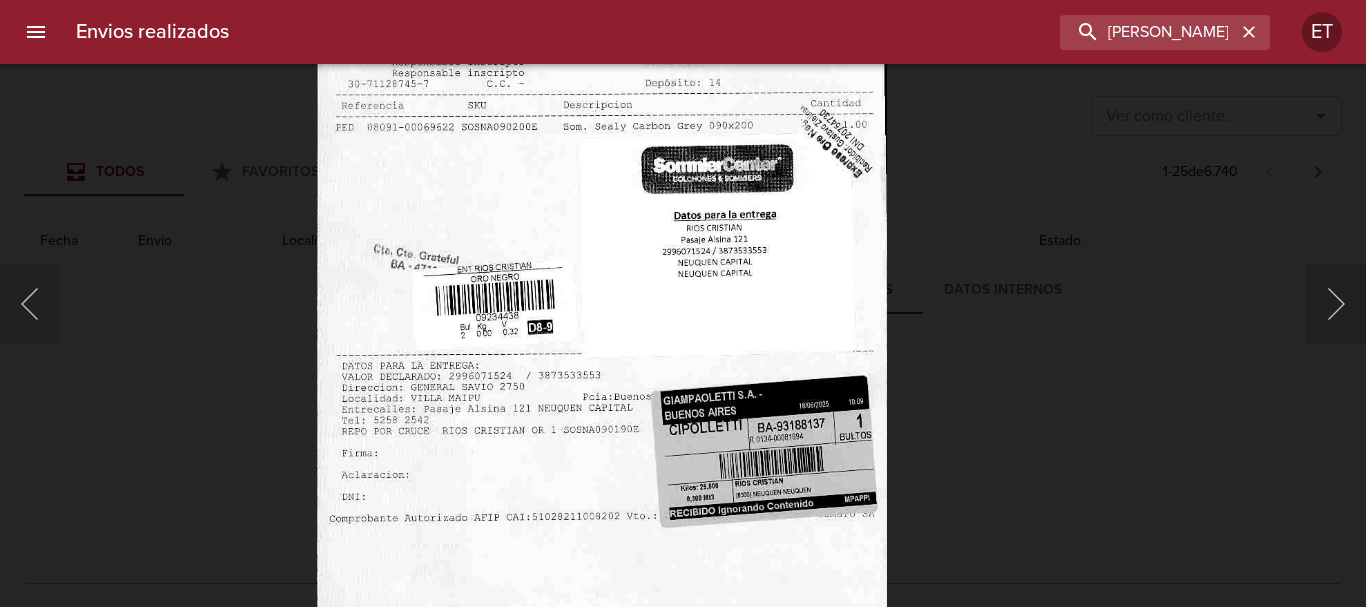 click at bounding box center (683, 303) 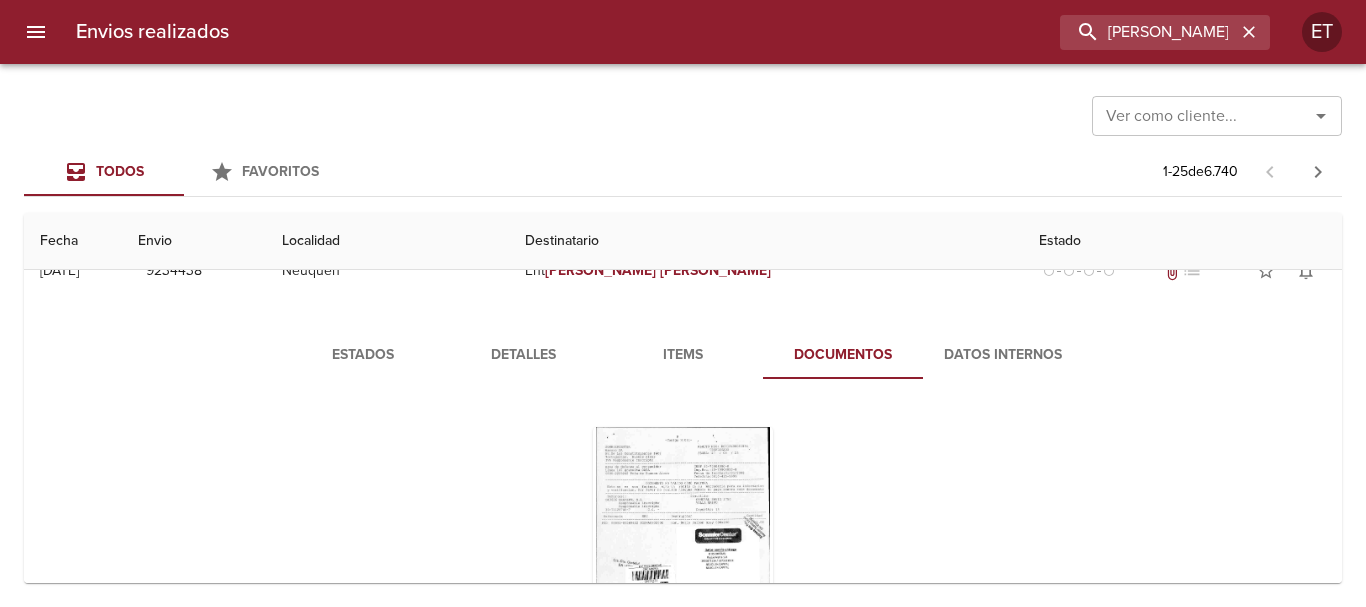 scroll, scrollTop: 0, scrollLeft: 0, axis: both 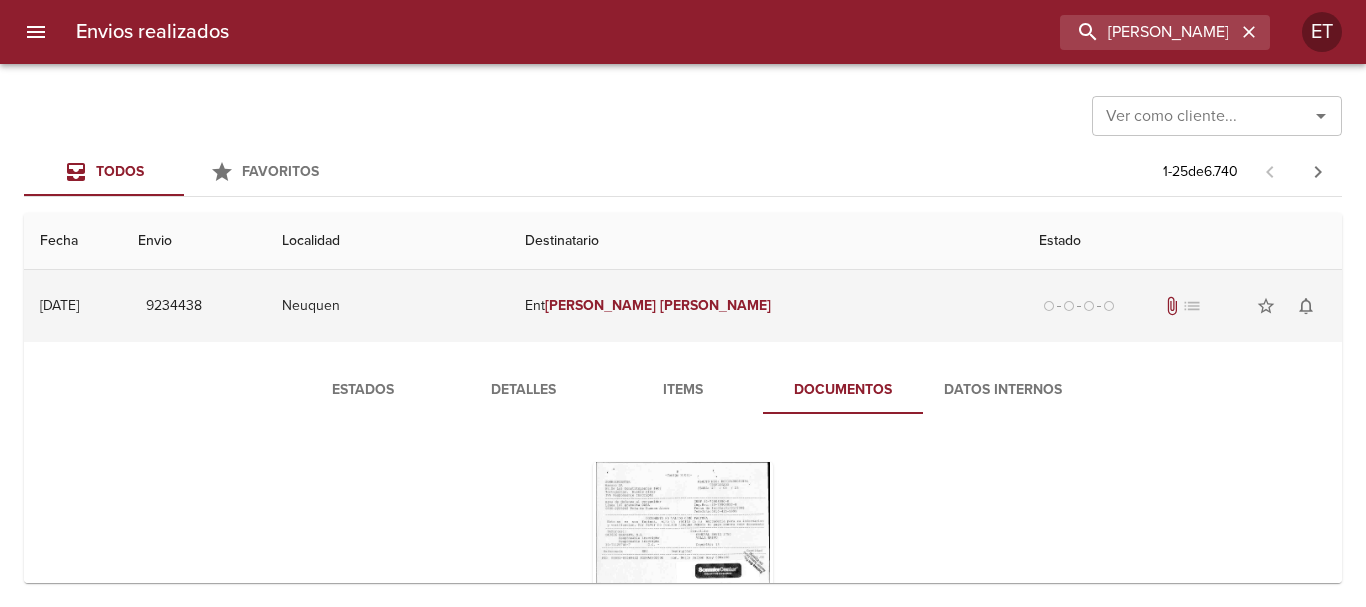 click on "Neuquen" at bounding box center (387, 306) 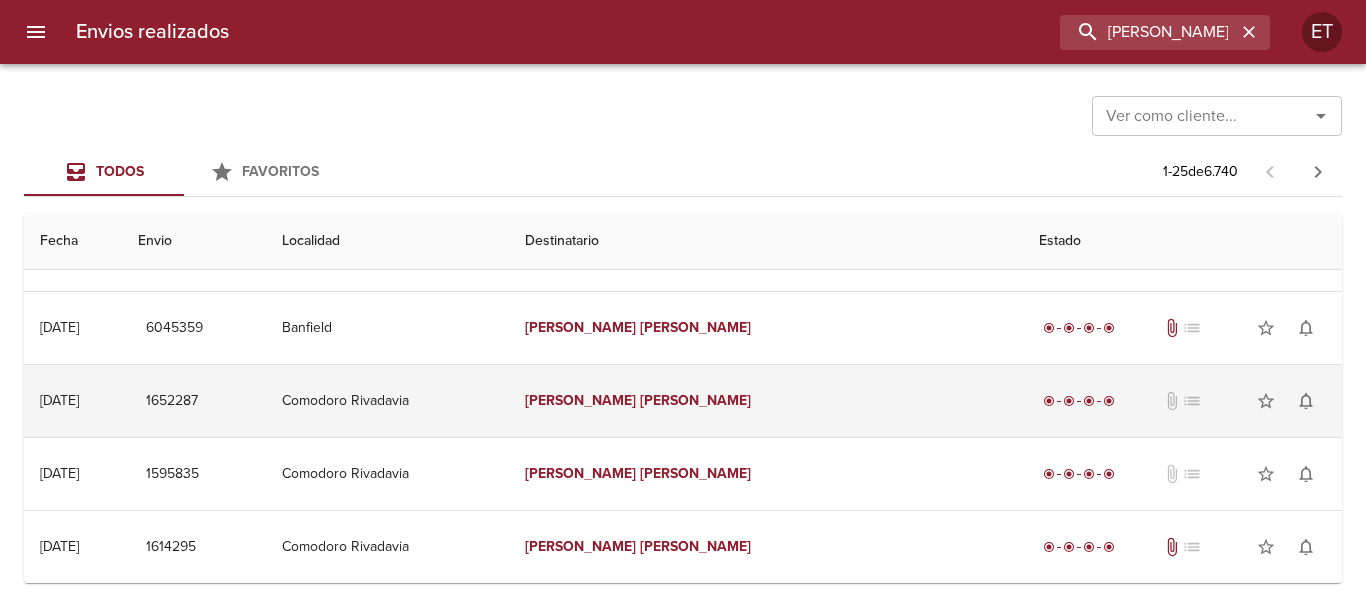 scroll, scrollTop: 0, scrollLeft: 0, axis: both 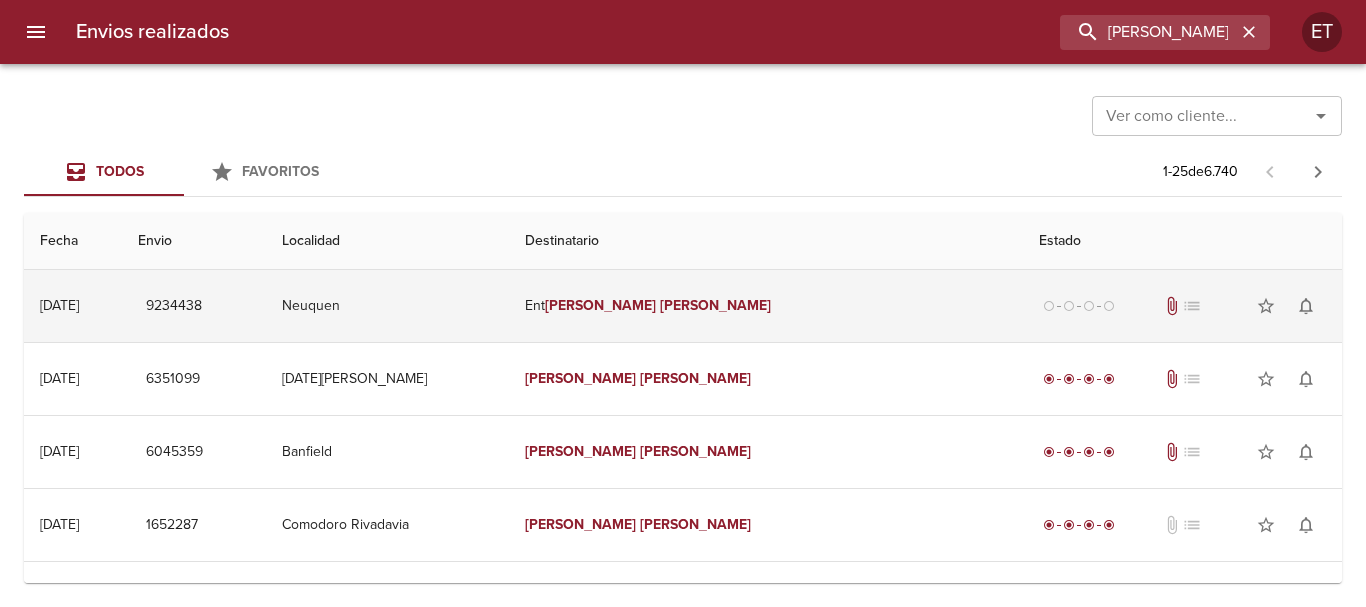 click on "[PERSON_NAME]" at bounding box center [715, 305] 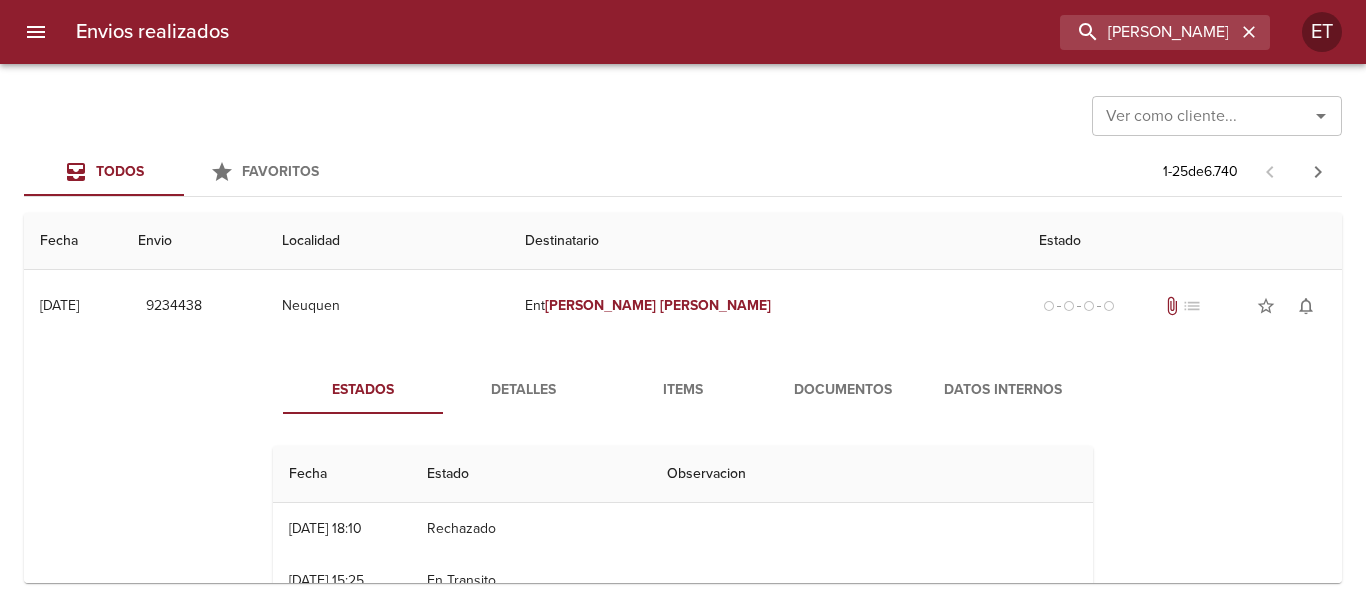 click on "Documentos" at bounding box center (843, 390) 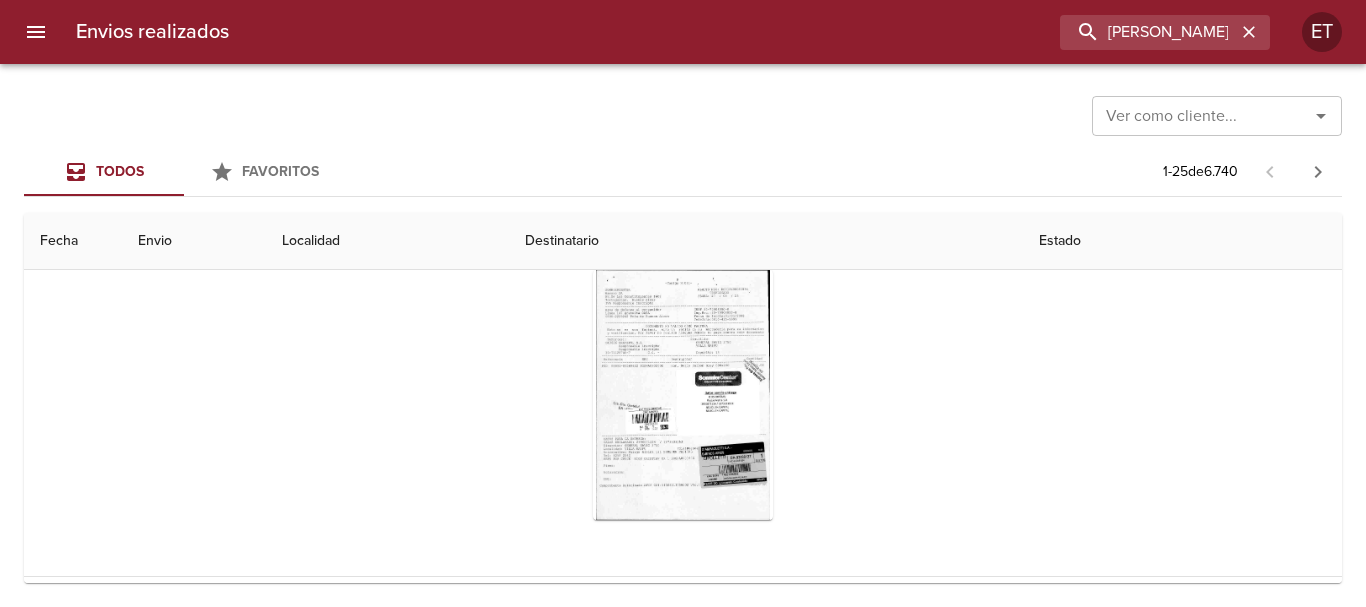 scroll, scrollTop: 200, scrollLeft: 0, axis: vertical 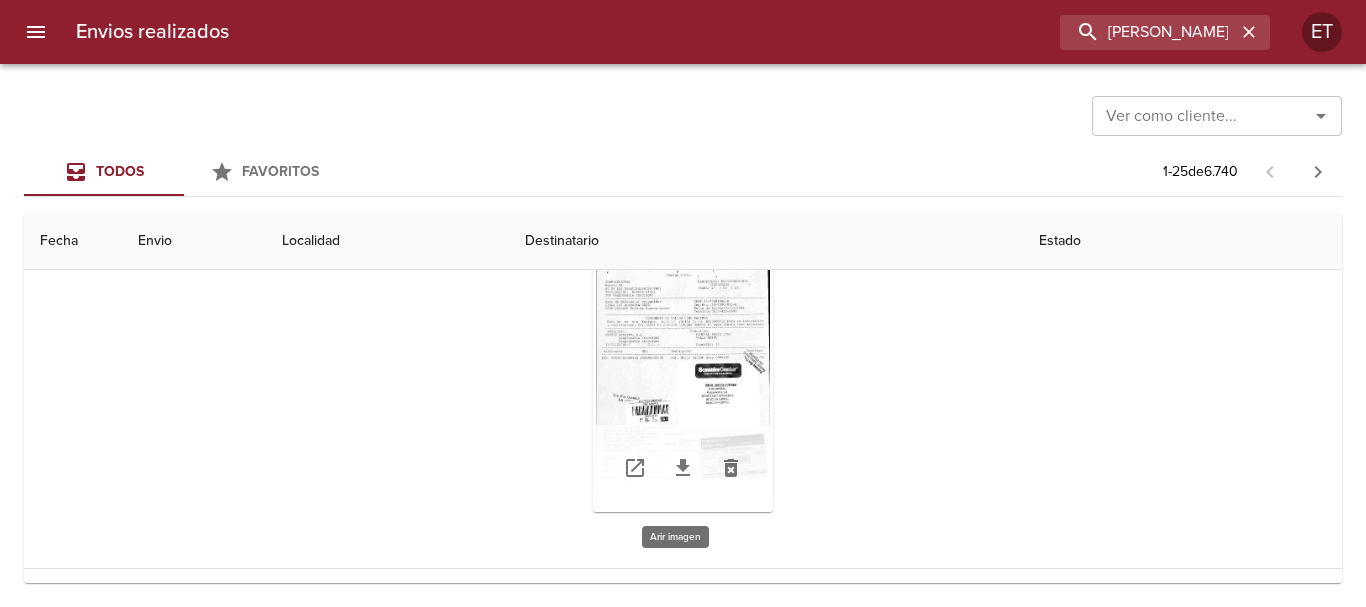 click at bounding box center [683, 387] 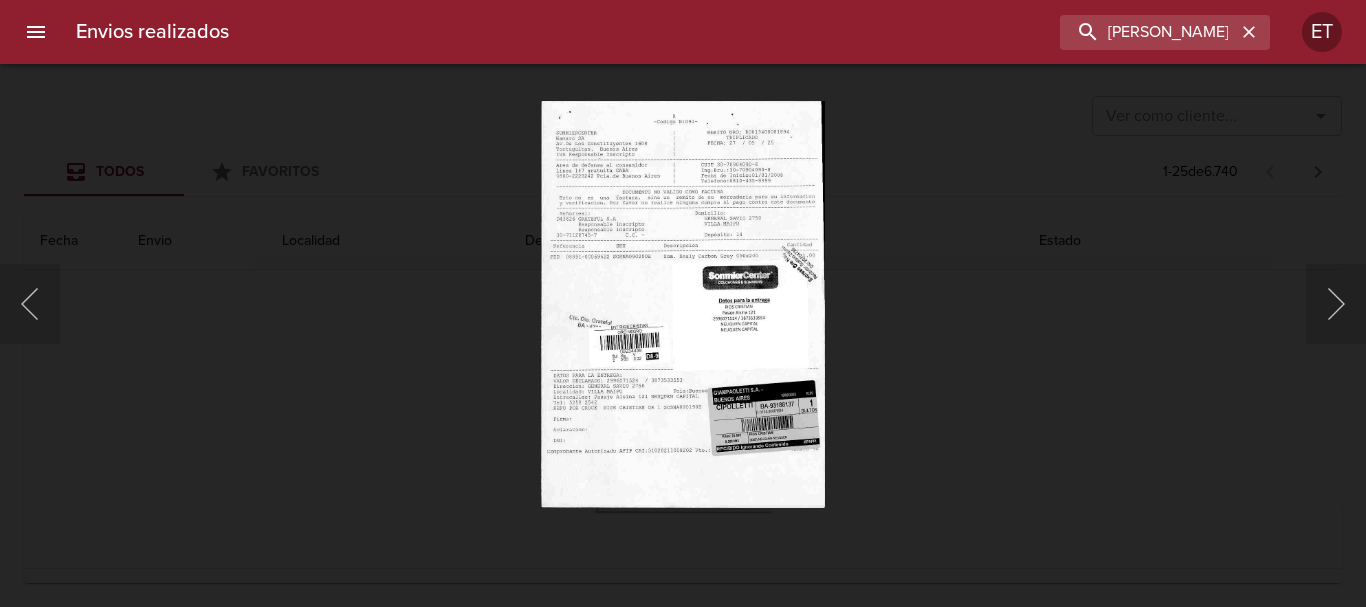 click at bounding box center [683, 303] 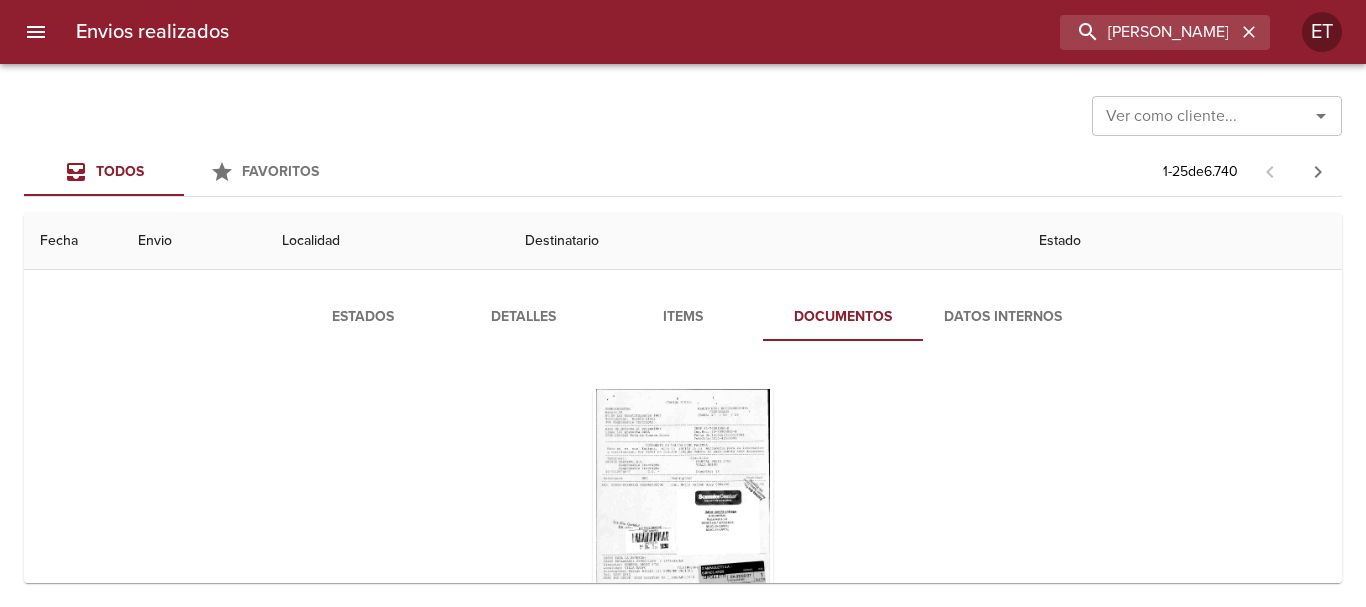 scroll, scrollTop: 0, scrollLeft: 0, axis: both 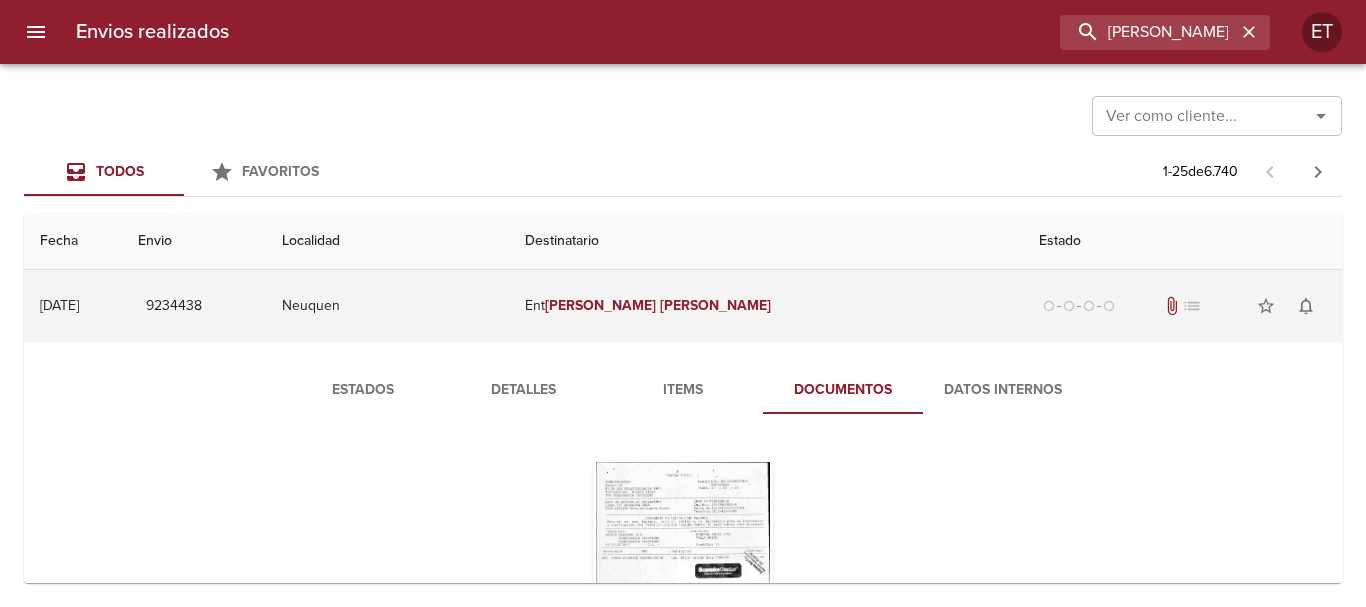 click on "Ent  [PERSON_NAME]" at bounding box center [766, 306] 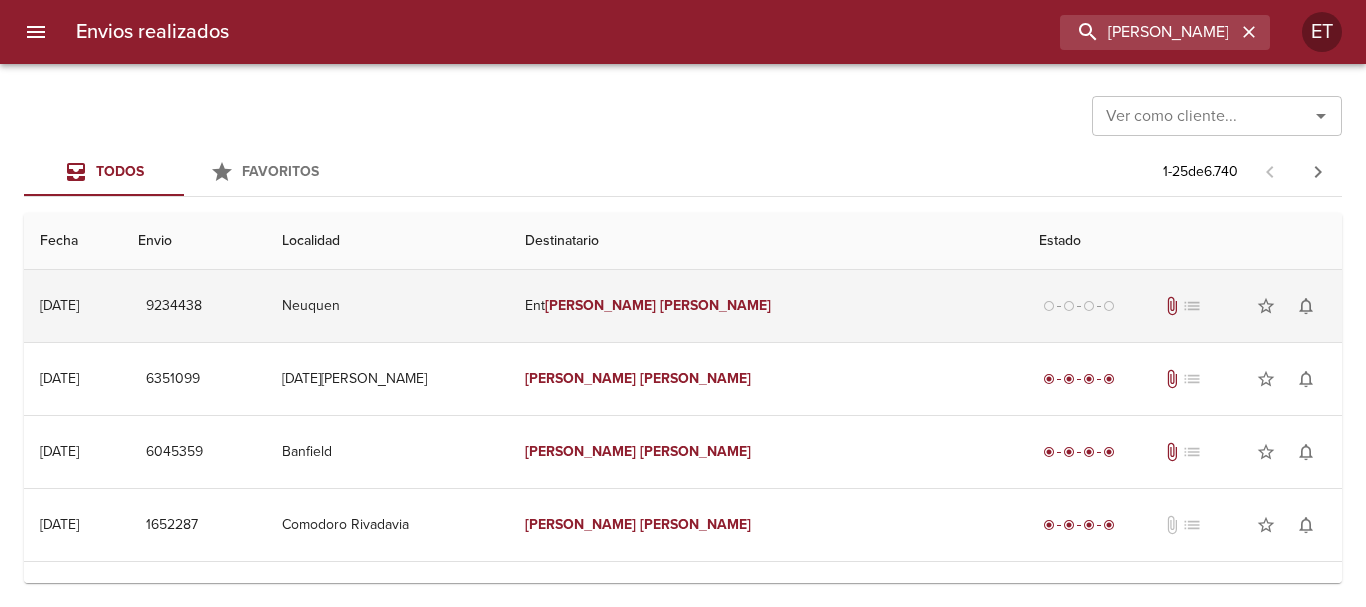 click on "Ent  [PERSON_NAME]" at bounding box center (766, 306) 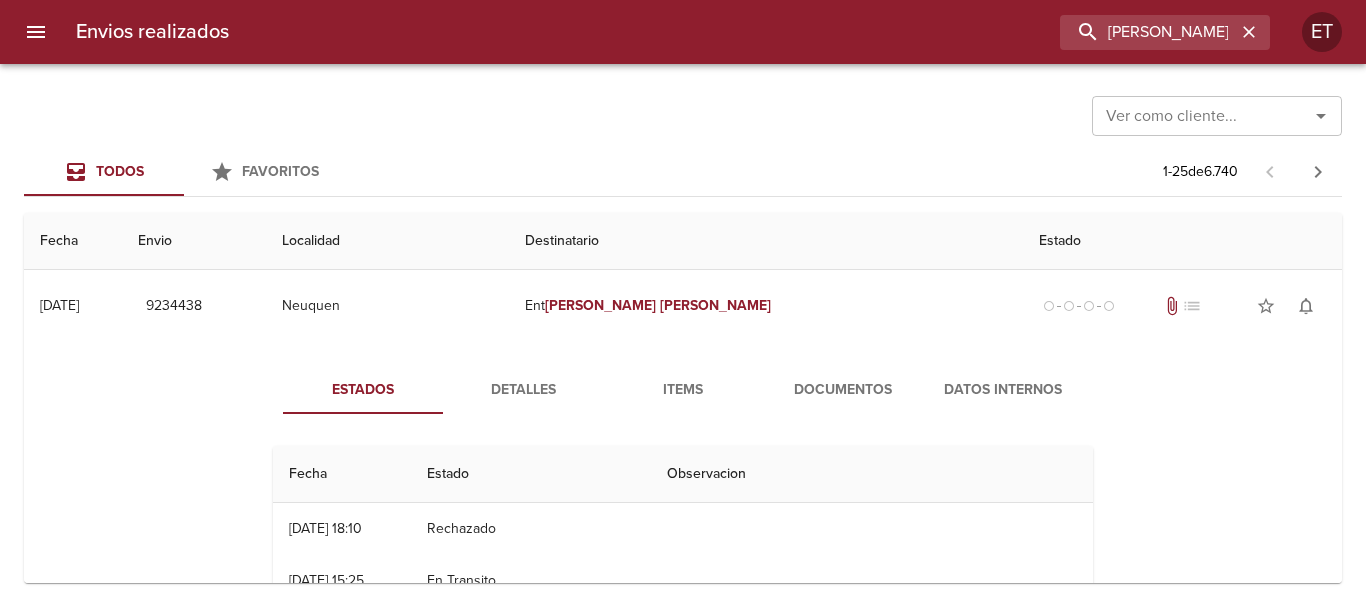 click on "Detalles" at bounding box center (523, 390) 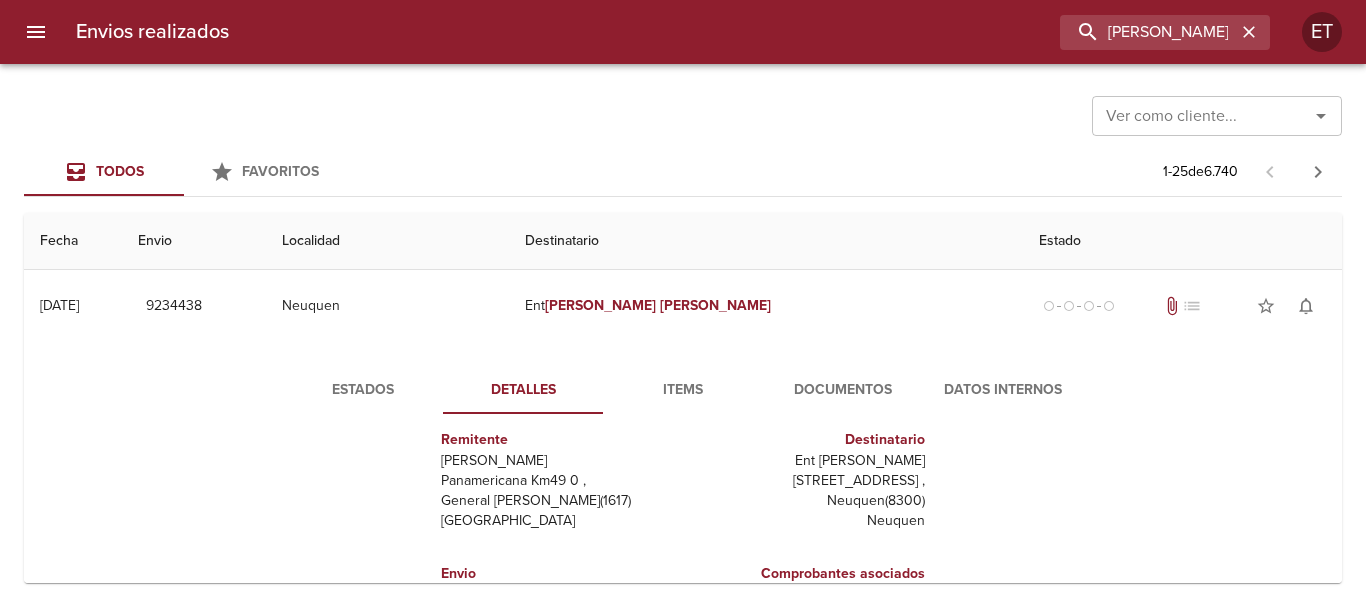 scroll, scrollTop: 49, scrollLeft: 0, axis: vertical 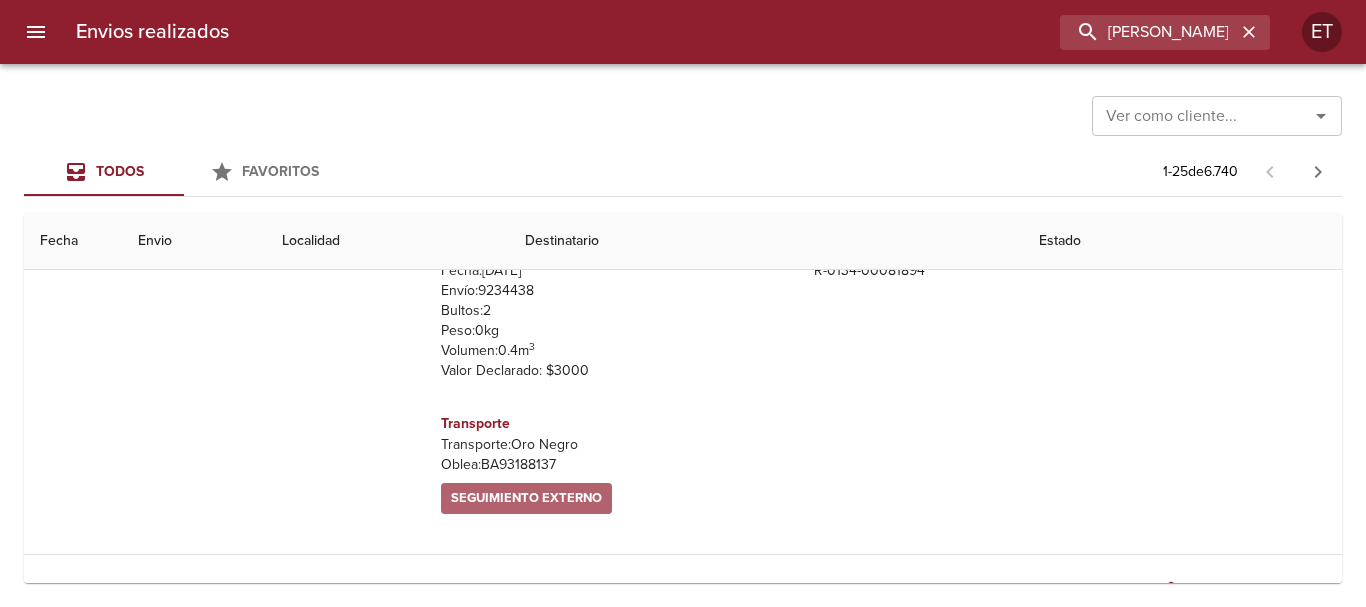click on "Seguimiento Externo" at bounding box center [526, 498] 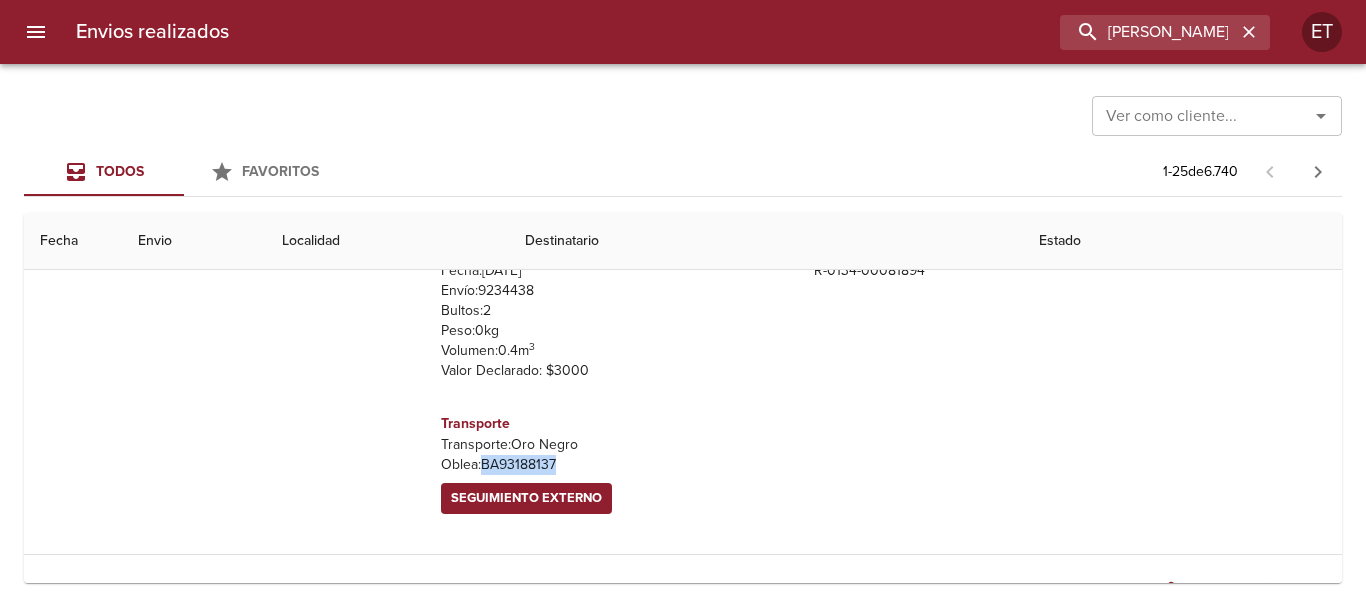 drag, startPoint x: 550, startPoint y: 462, endPoint x: 469, endPoint y: 466, distance: 81.09871 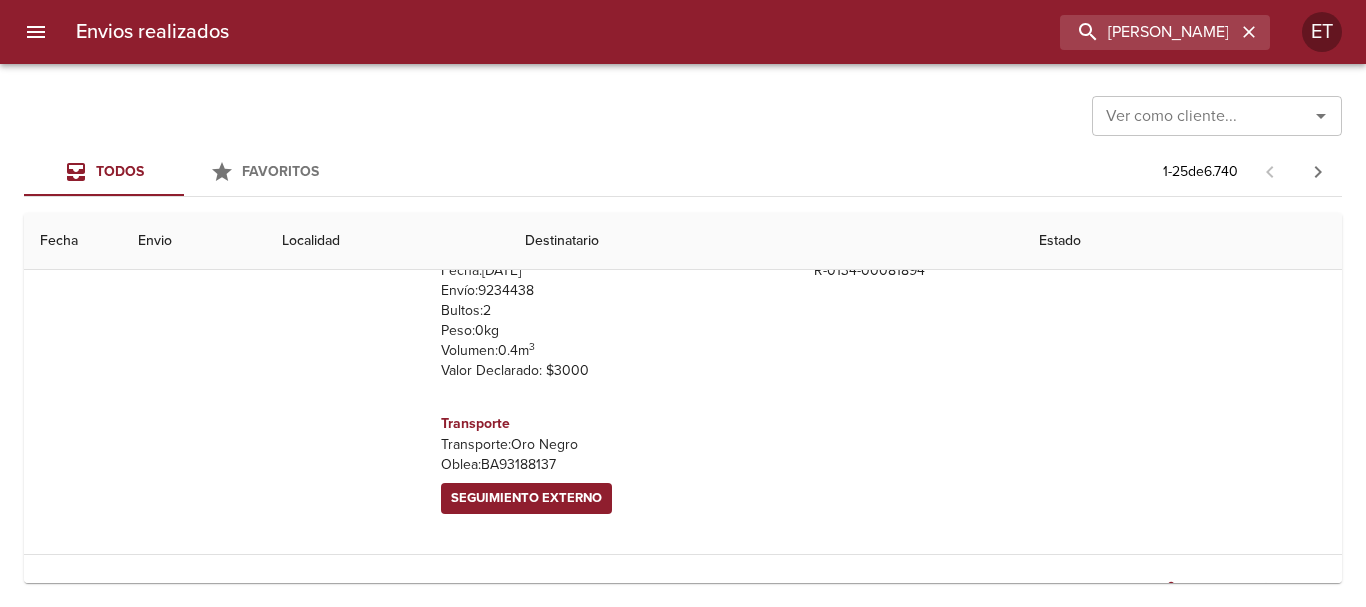 click on "Remitente Wamaro Tortuguitas Panamericana Km49 0 , General [PERSON_NAME]  ( 1617 ) [GEOGRAPHIC_DATA] Destinatario Ent [PERSON_NAME] [PERSON_NAME] 121 0 , Neuquen  ( 8300 ) Neuquen Envio Fecha:  [DATE] Envío:  9234438 Bultos:  2 Peso:  0 kg Volumen:  0.4 m 3 Valor Declarado: $ 3000 Comprobantes asociados R - 0134 - 00081894 Transporte Transporte:  Oro Negro [PERSON_NAME]:  BA93188137 Seguimiento Externo" at bounding box center (683, 281) 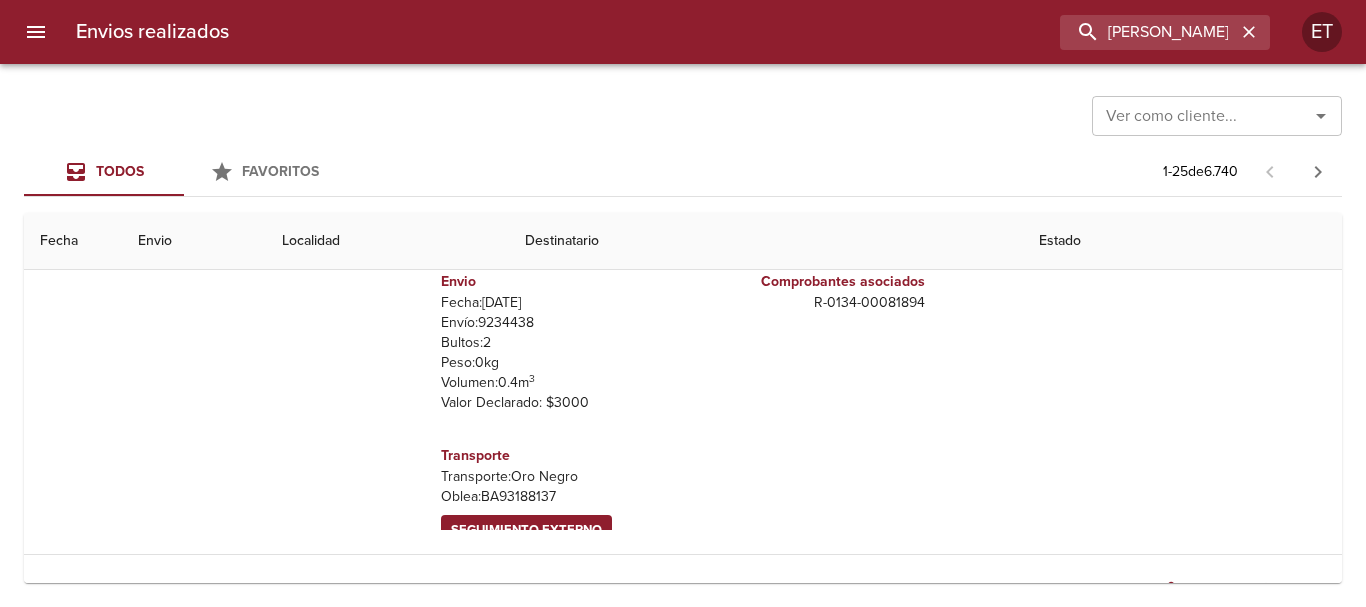 scroll, scrollTop: 0, scrollLeft: 0, axis: both 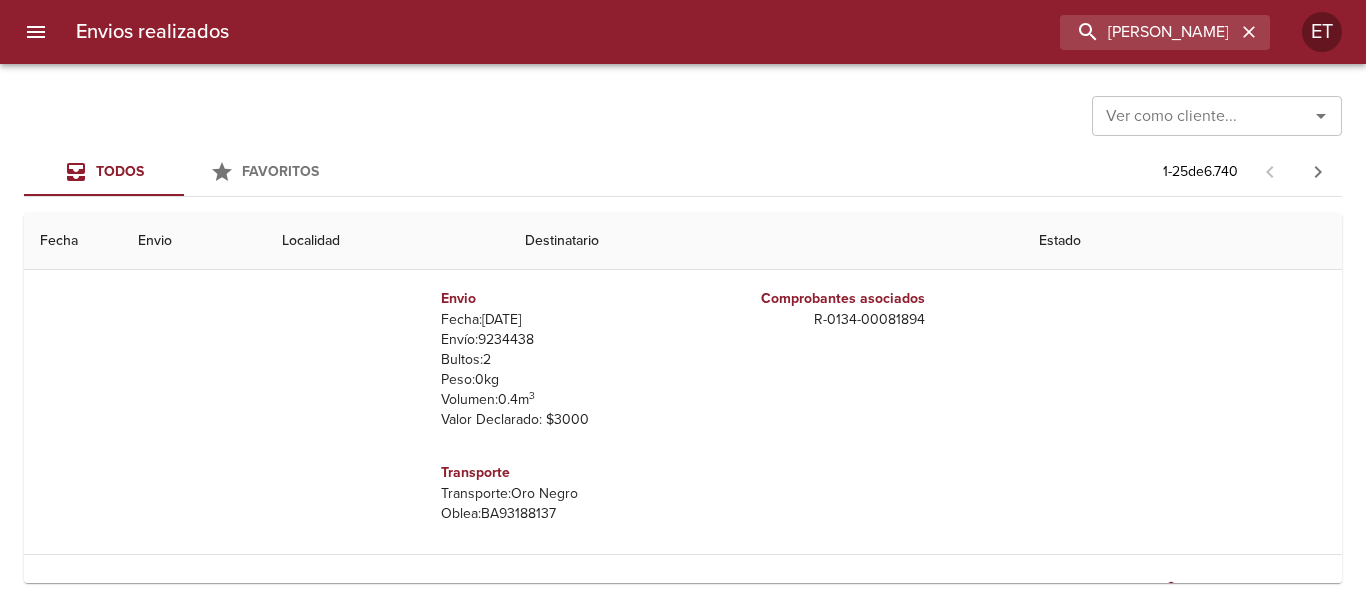 click on "Envío:  9234438" at bounding box center (558, 340) 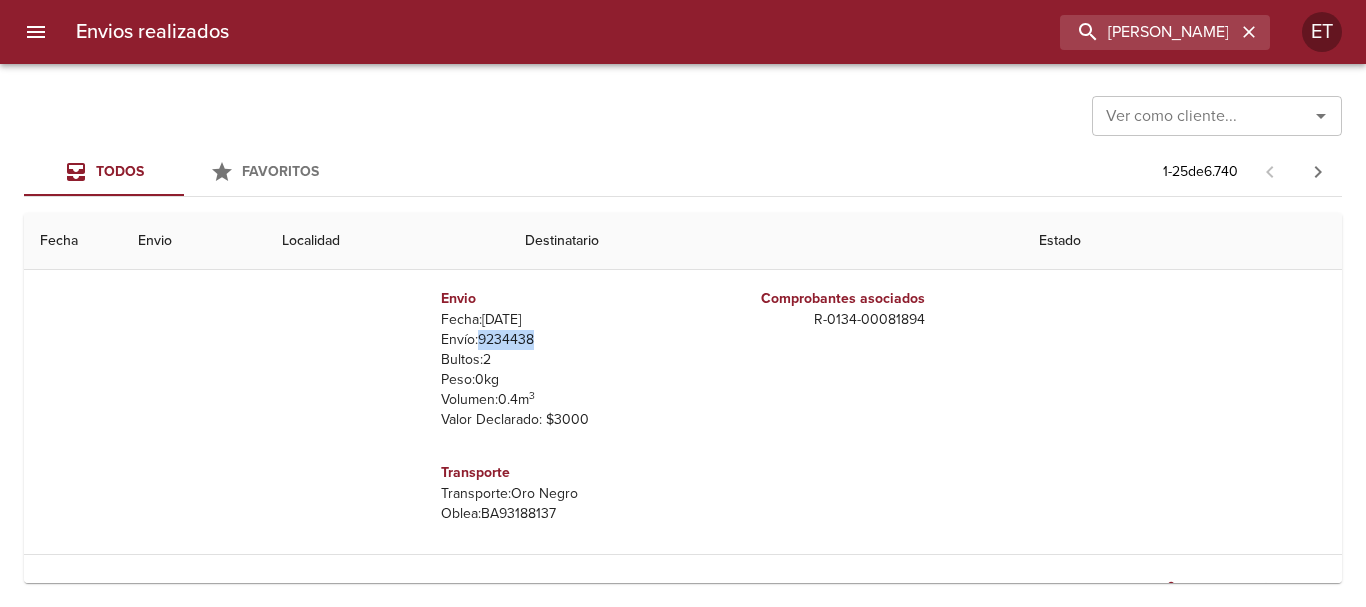click on "Envío:  9234438" at bounding box center [558, 340] 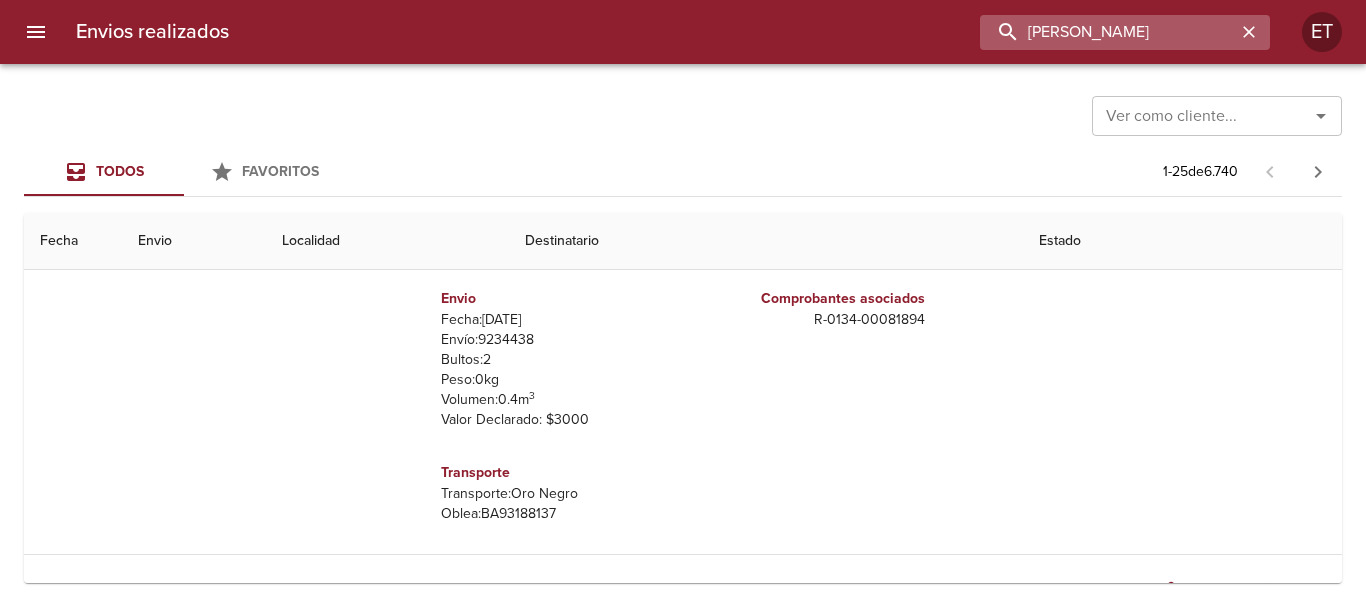 click on "[PERSON_NAME]" at bounding box center [1108, 32] 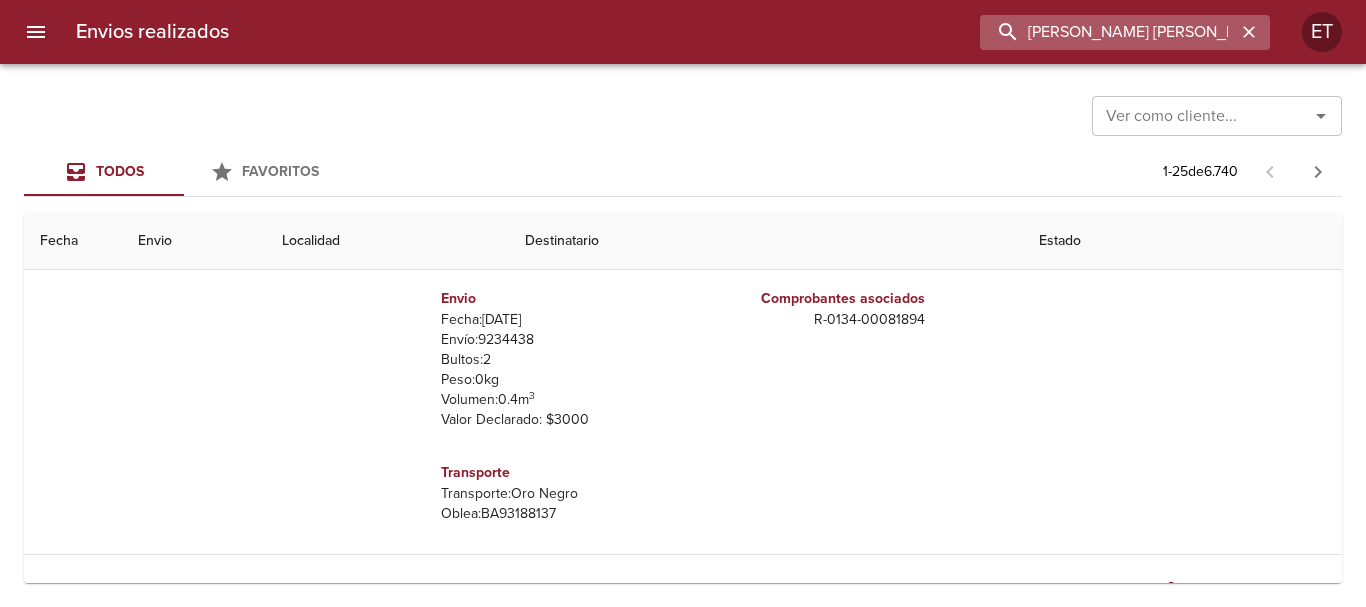 type on "[PERSON_NAME] [PERSON_NAME]" 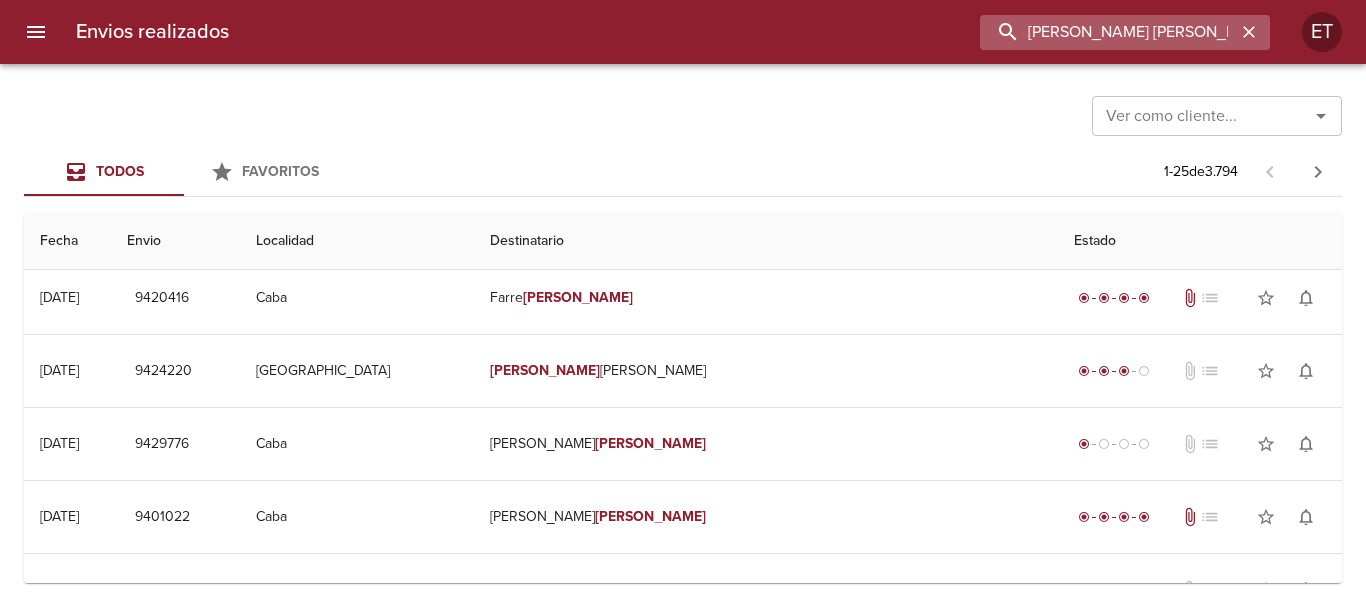 scroll, scrollTop: 0, scrollLeft: 0, axis: both 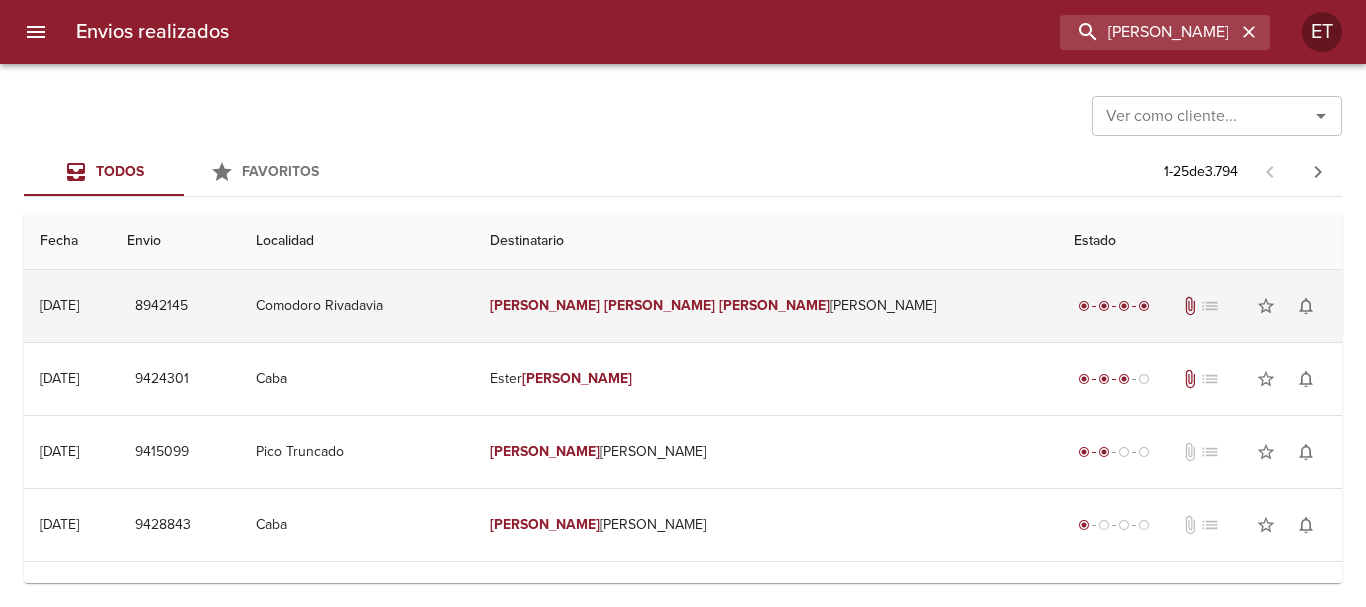 click on "[PERSON_NAME]   [PERSON_NAME]  [PERSON_NAME]" at bounding box center [766, 306] 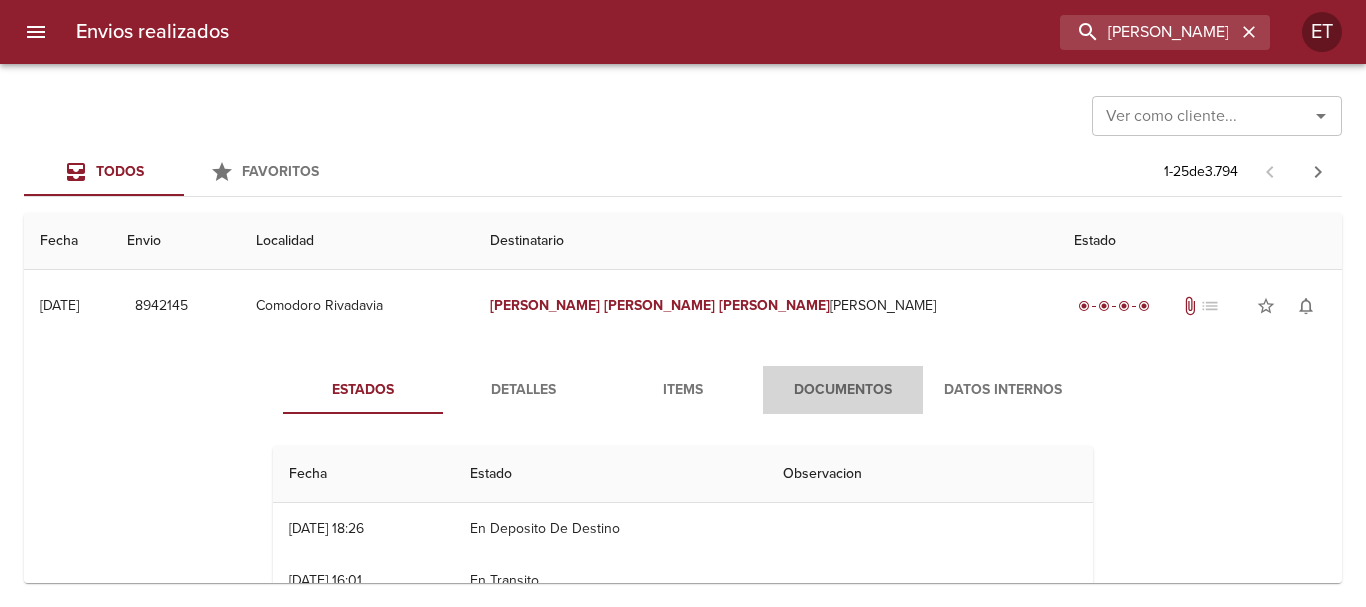 click on "Documentos" at bounding box center (843, 390) 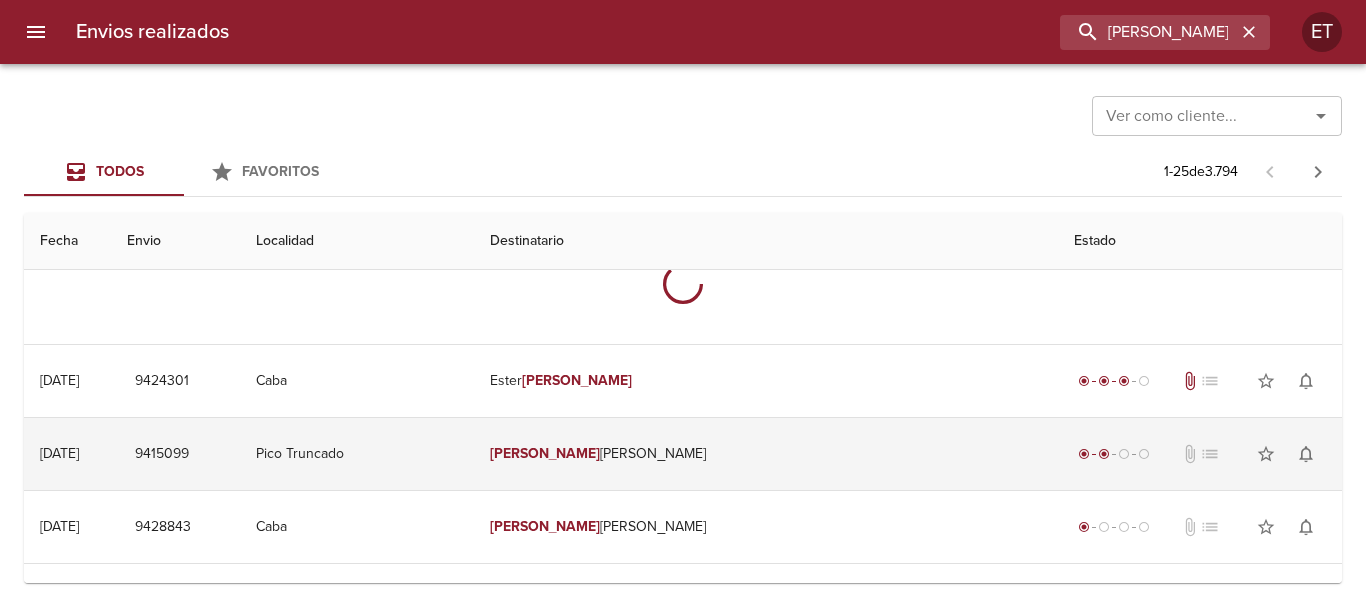 scroll, scrollTop: 200, scrollLeft: 0, axis: vertical 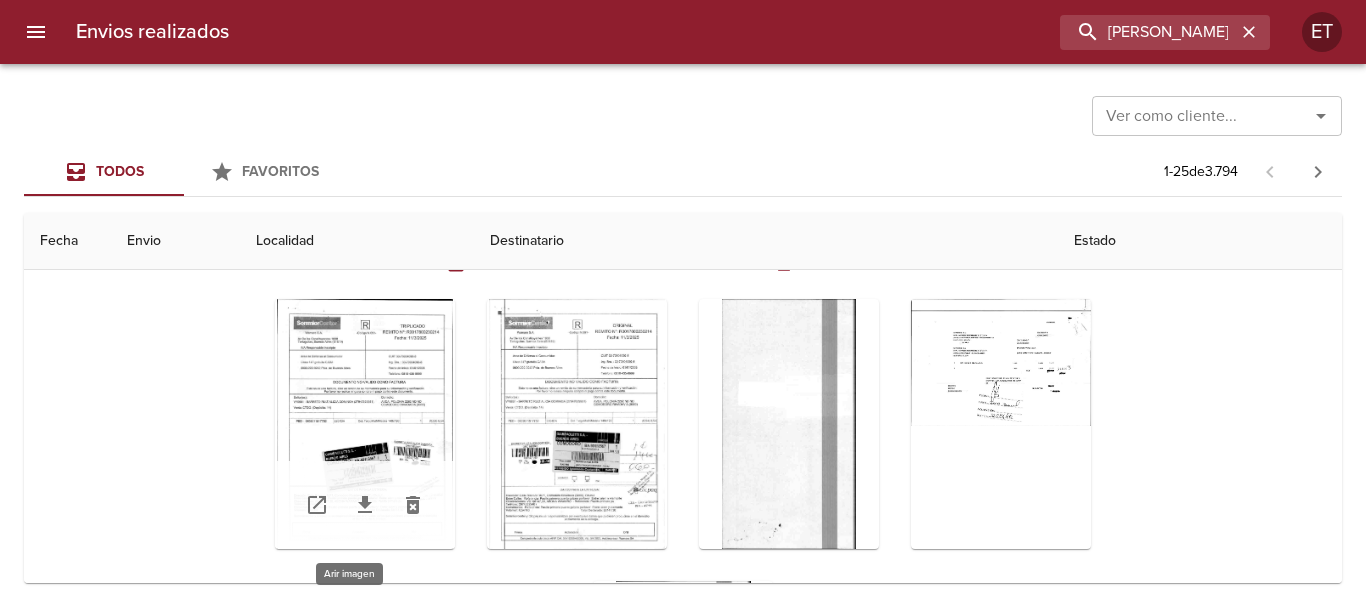 click at bounding box center (365, 424) 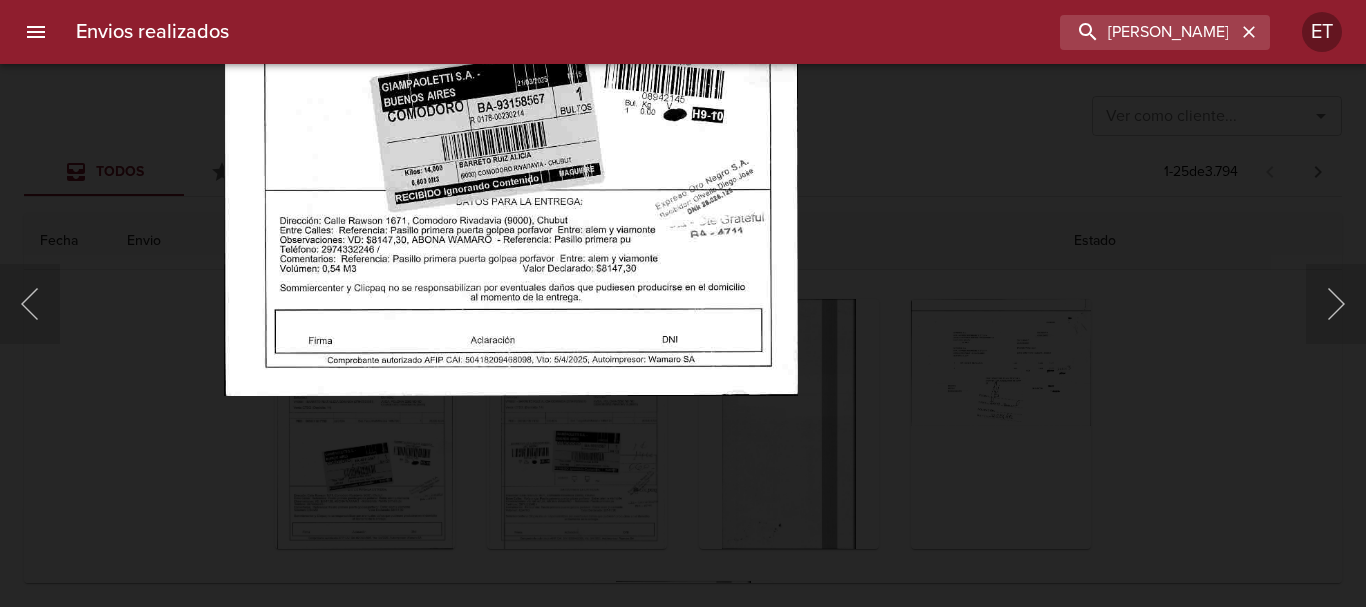 click at bounding box center (511, -12) 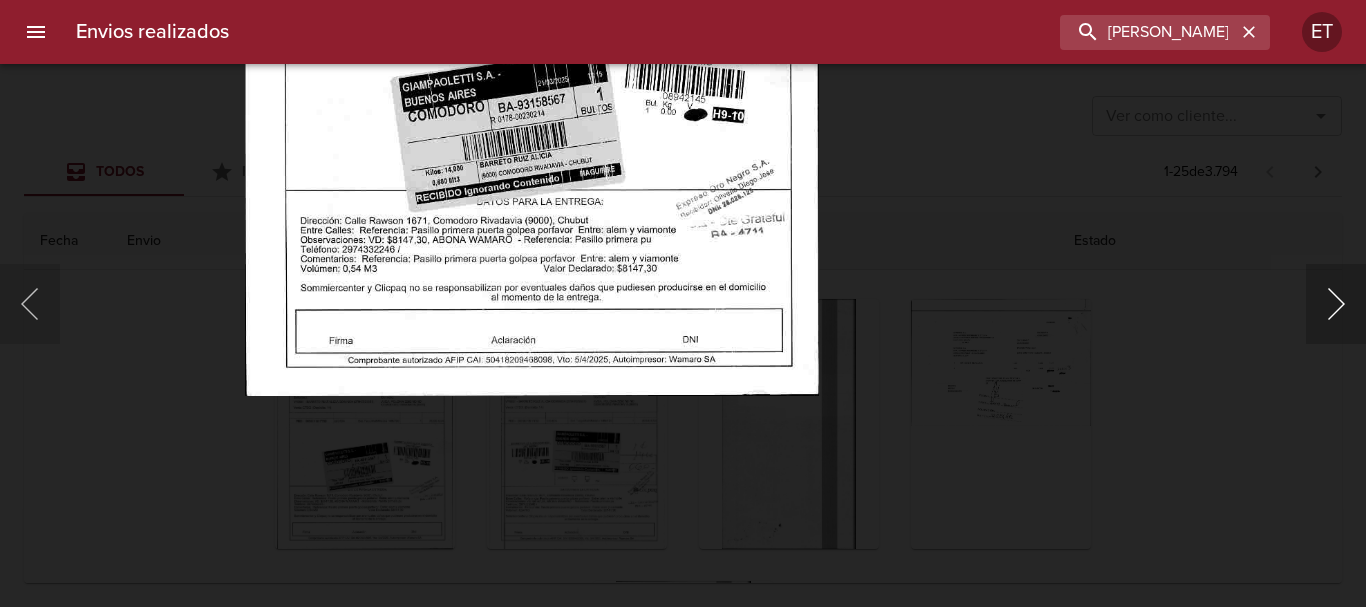 click at bounding box center (1336, 304) 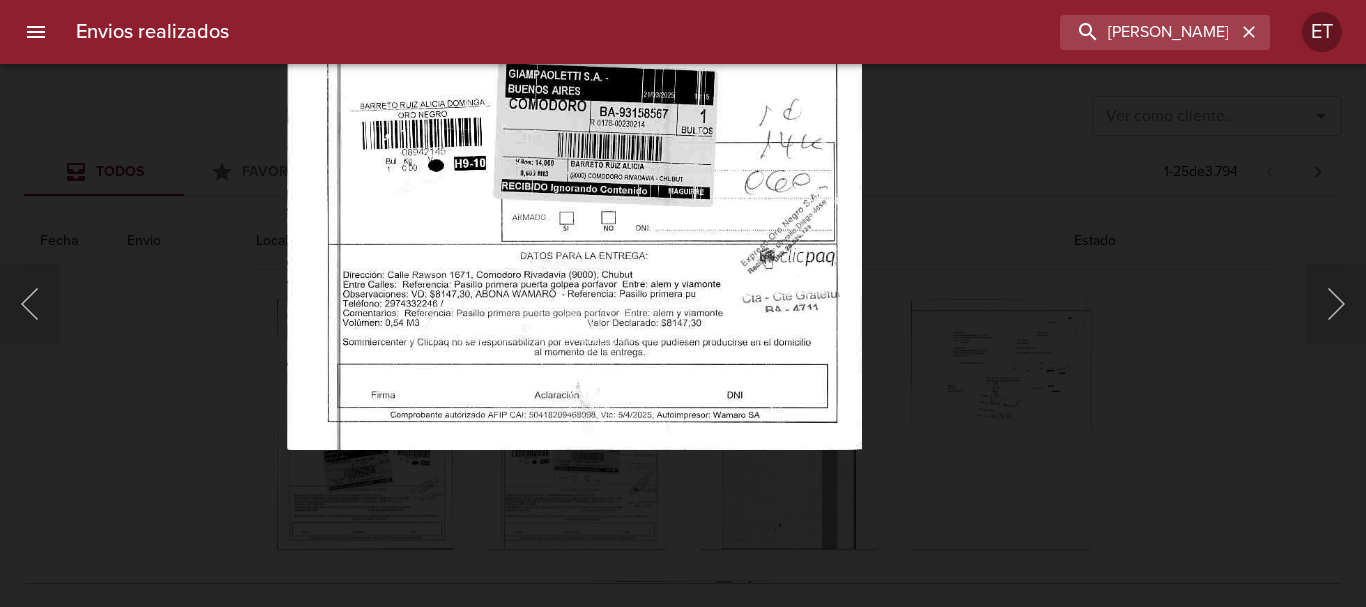 click at bounding box center [574, 41] 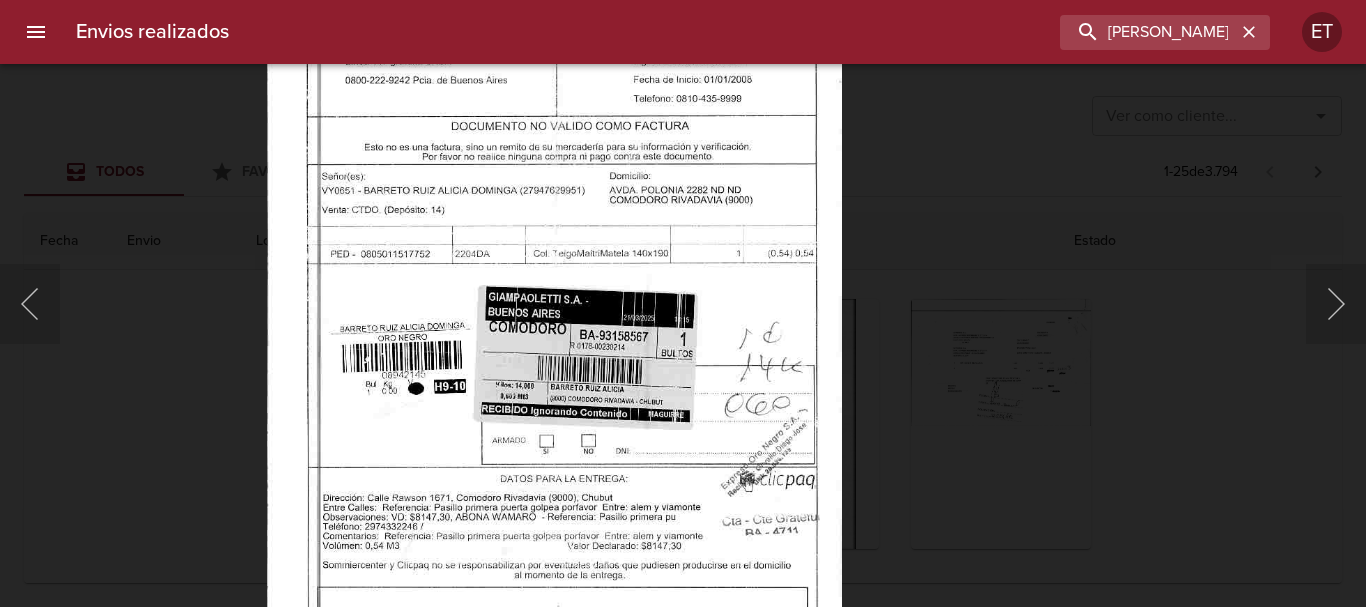 click at bounding box center [554, 264] 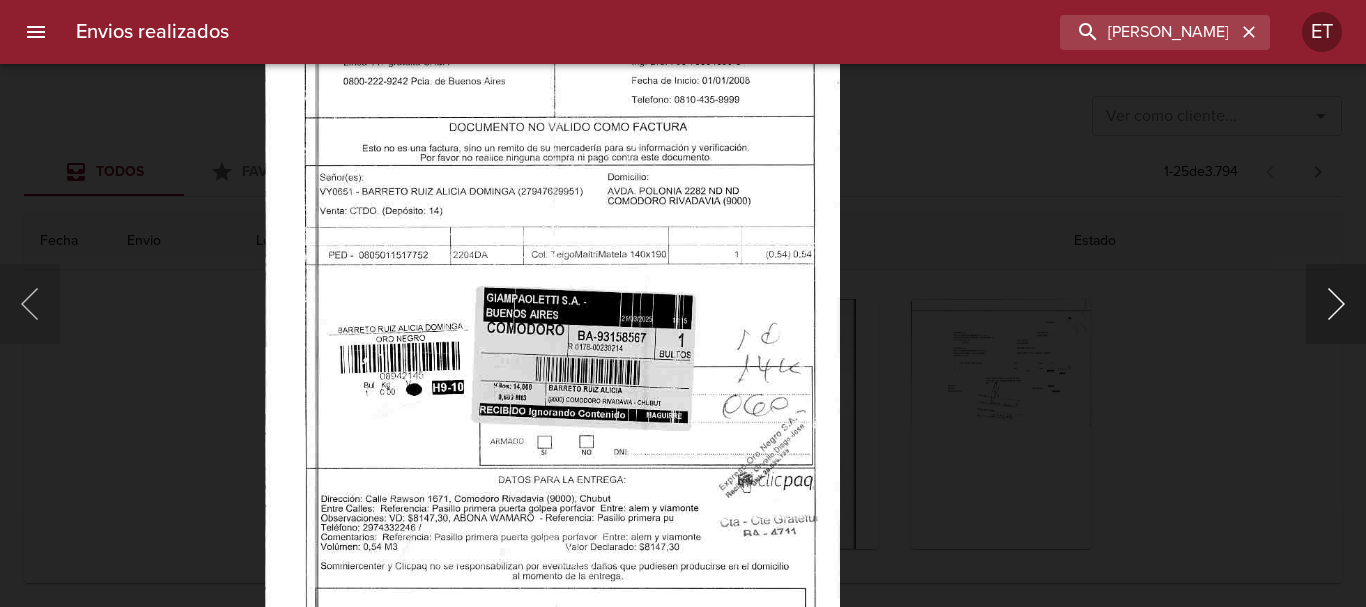 click at bounding box center [1336, 304] 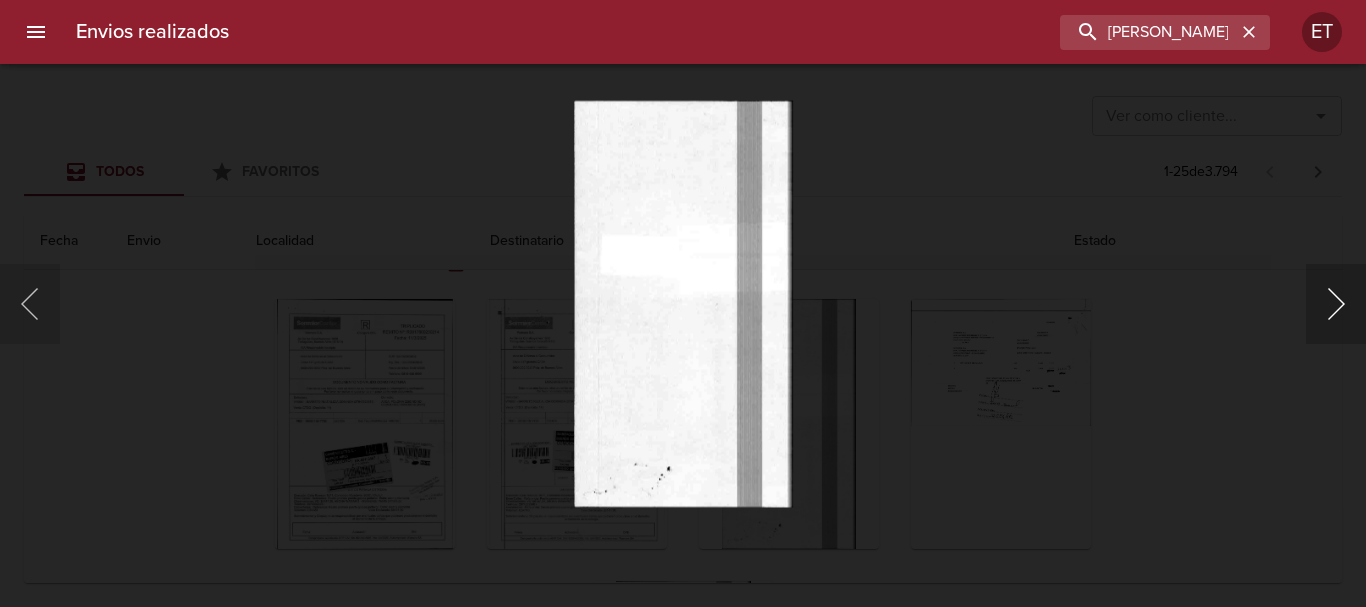 click at bounding box center (1336, 304) 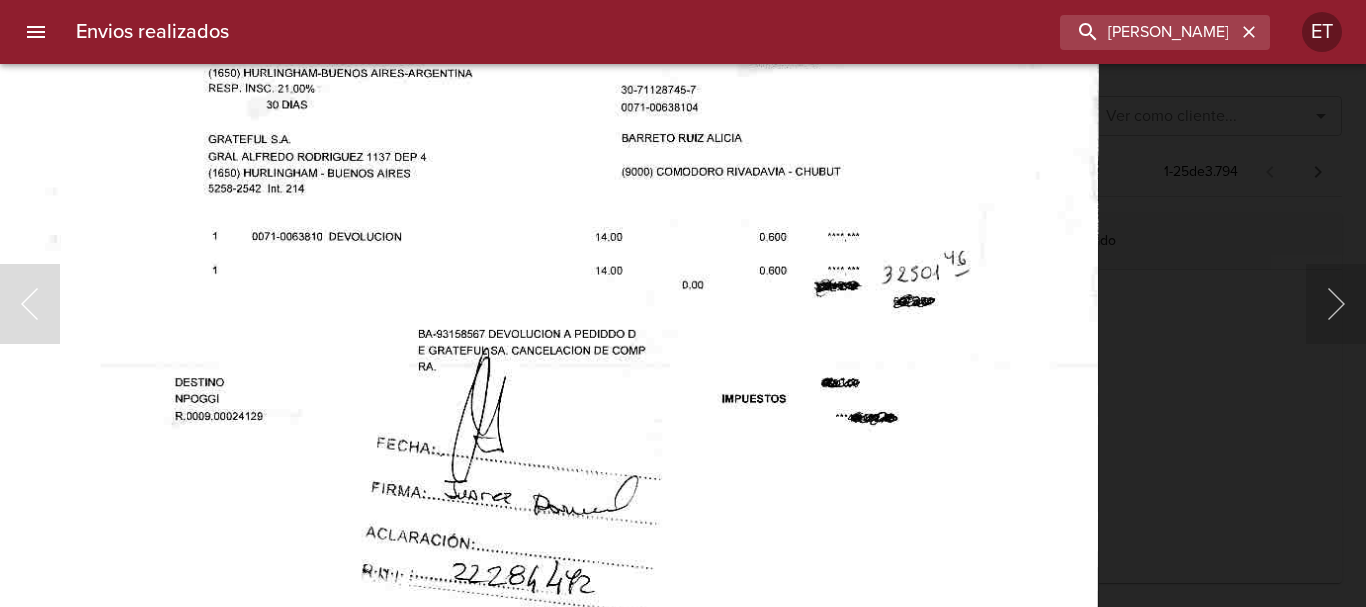 click at bounding box center (516, 233) 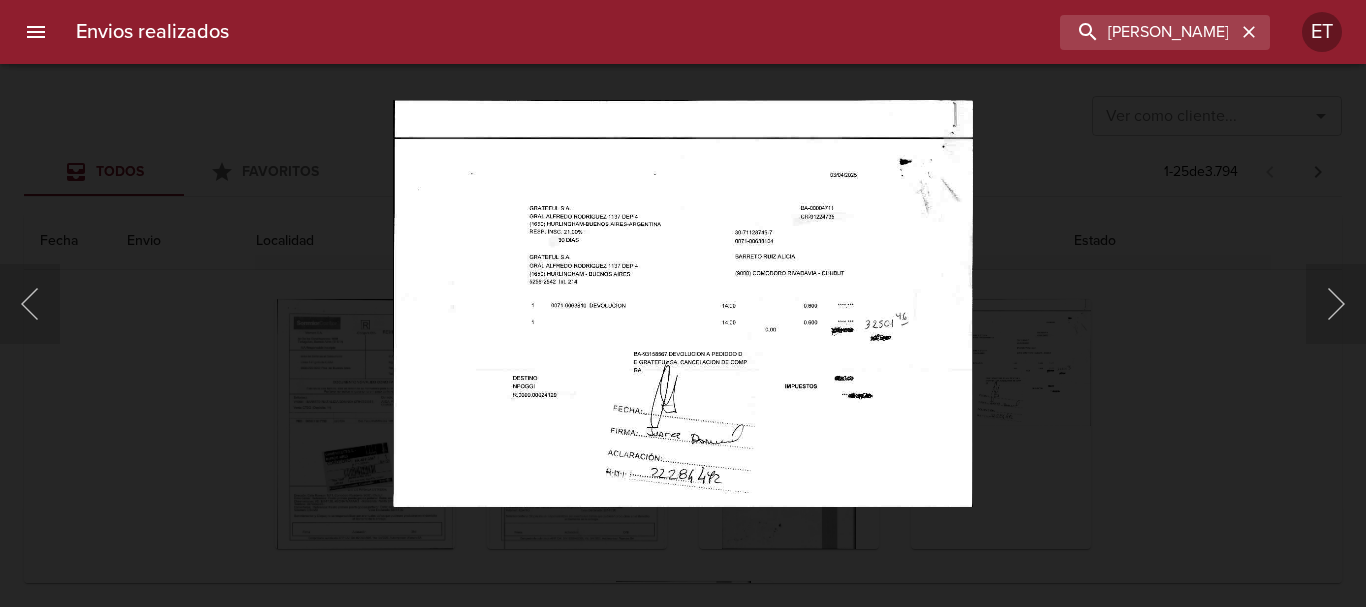 click at bounding box center (683, 303) 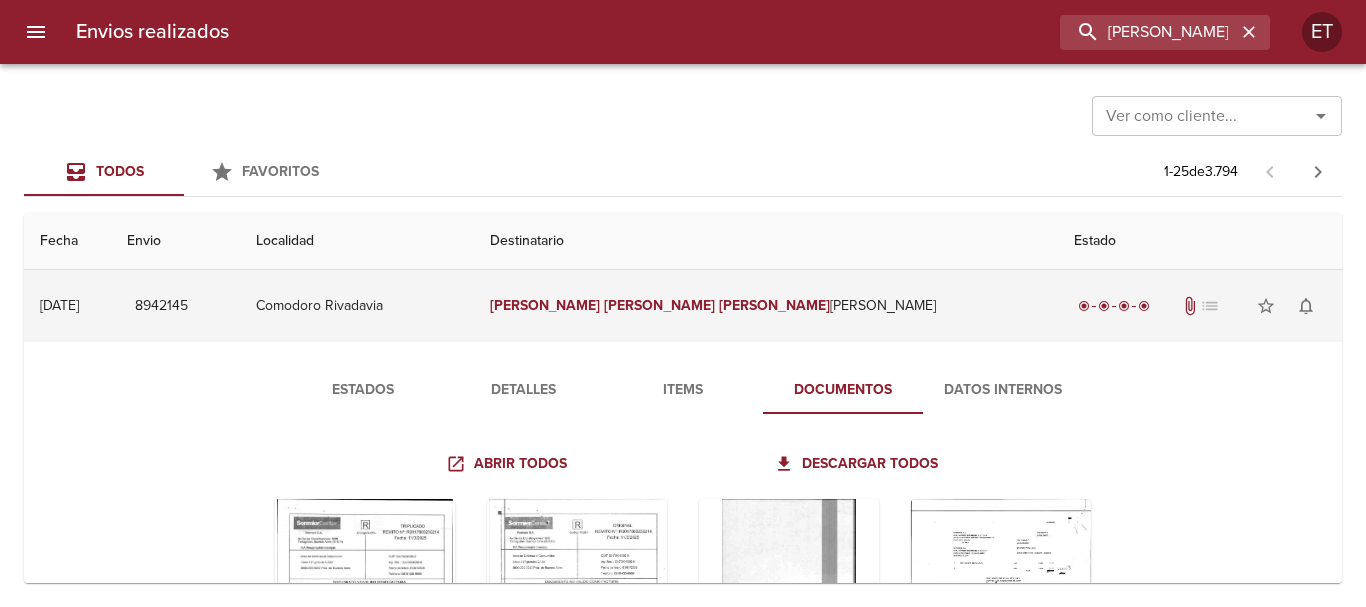 scroll, scrollTop: 400, scrollLeft: 0, axis: vertical 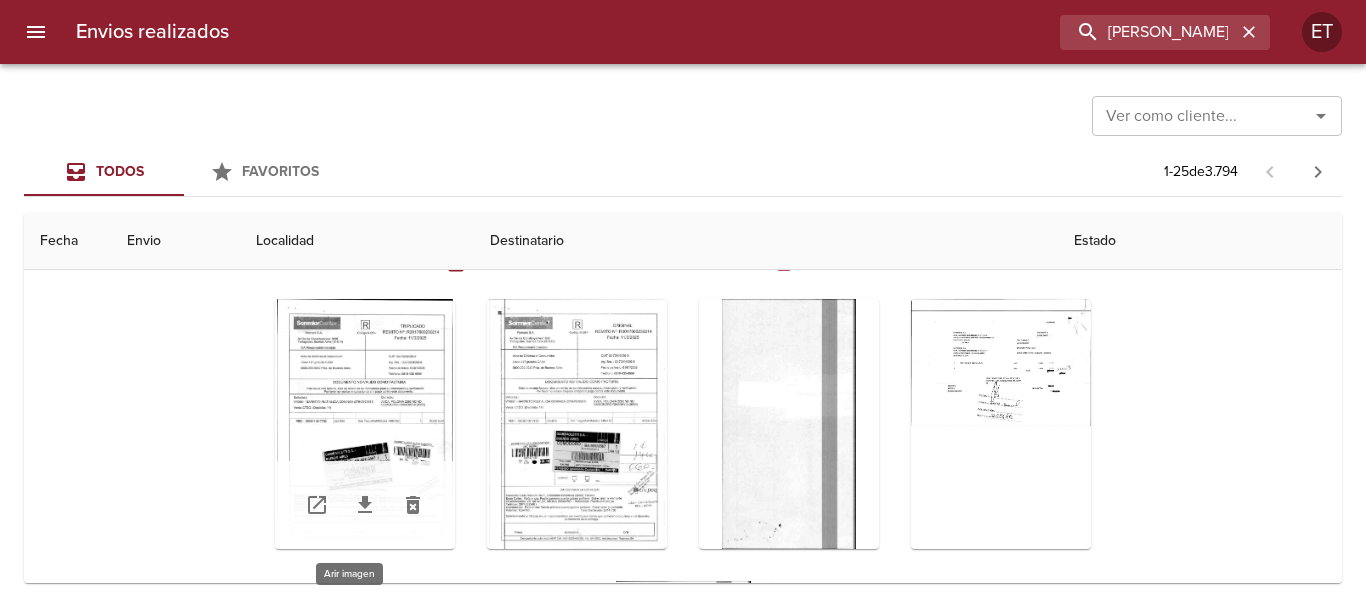 click at bounding box center [365, 424] 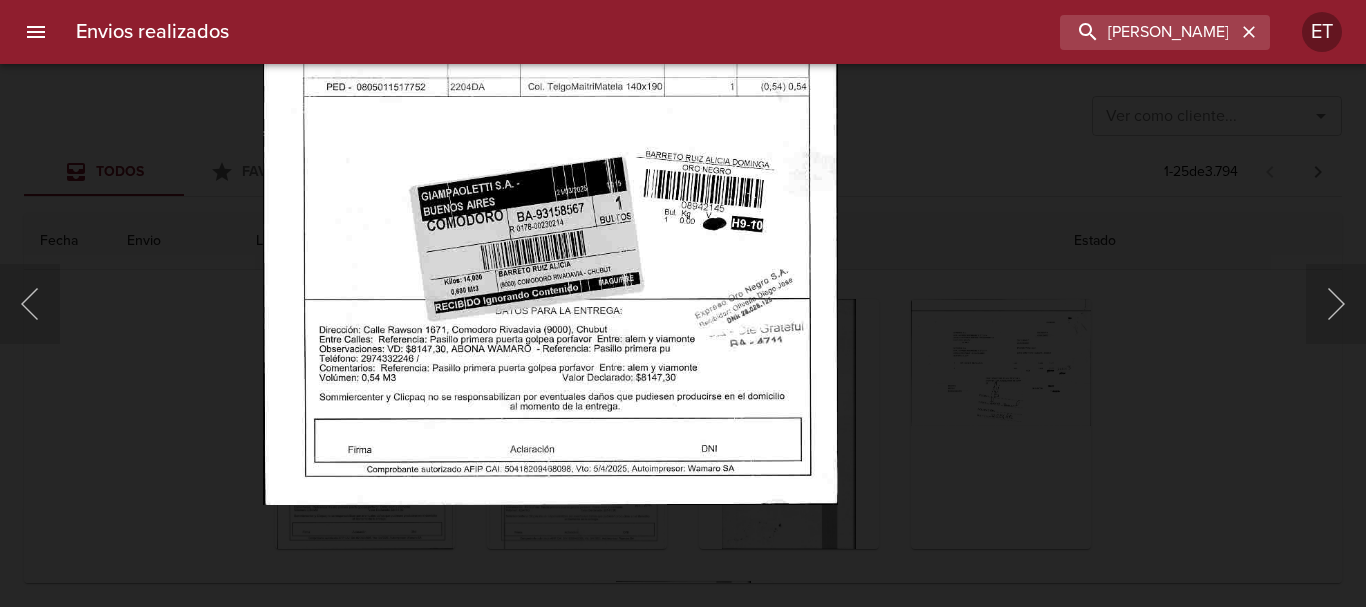 click at bounding box center (550, 97) 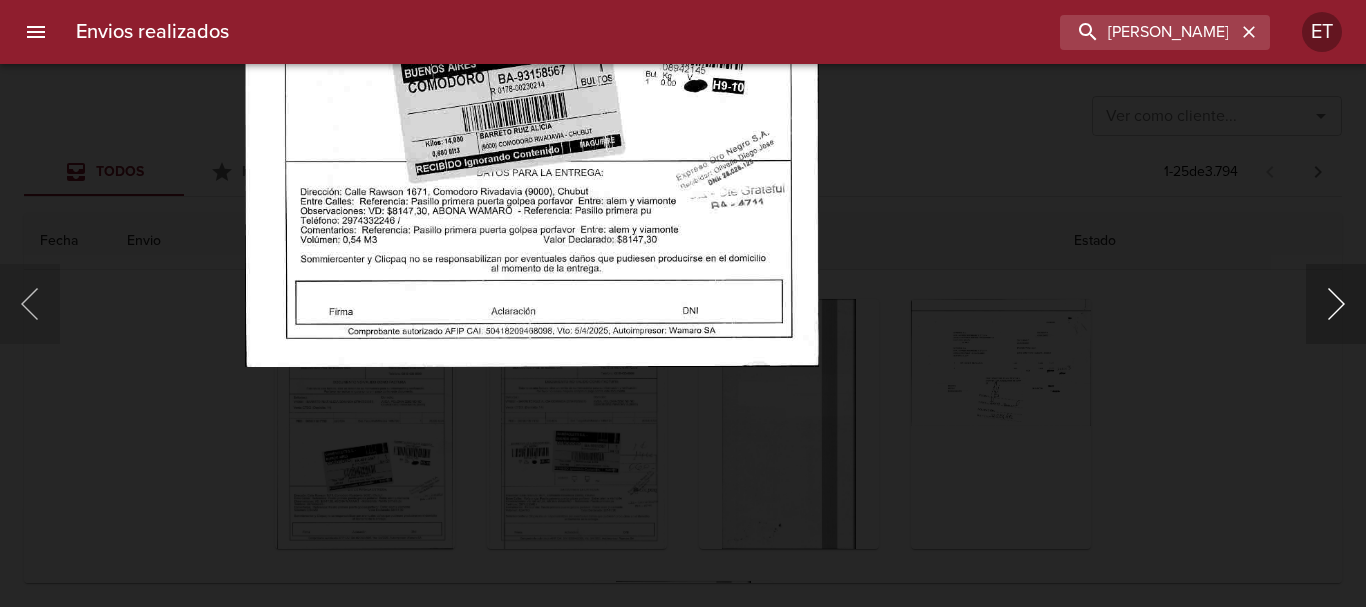 click at bounding box center [1336, 304] 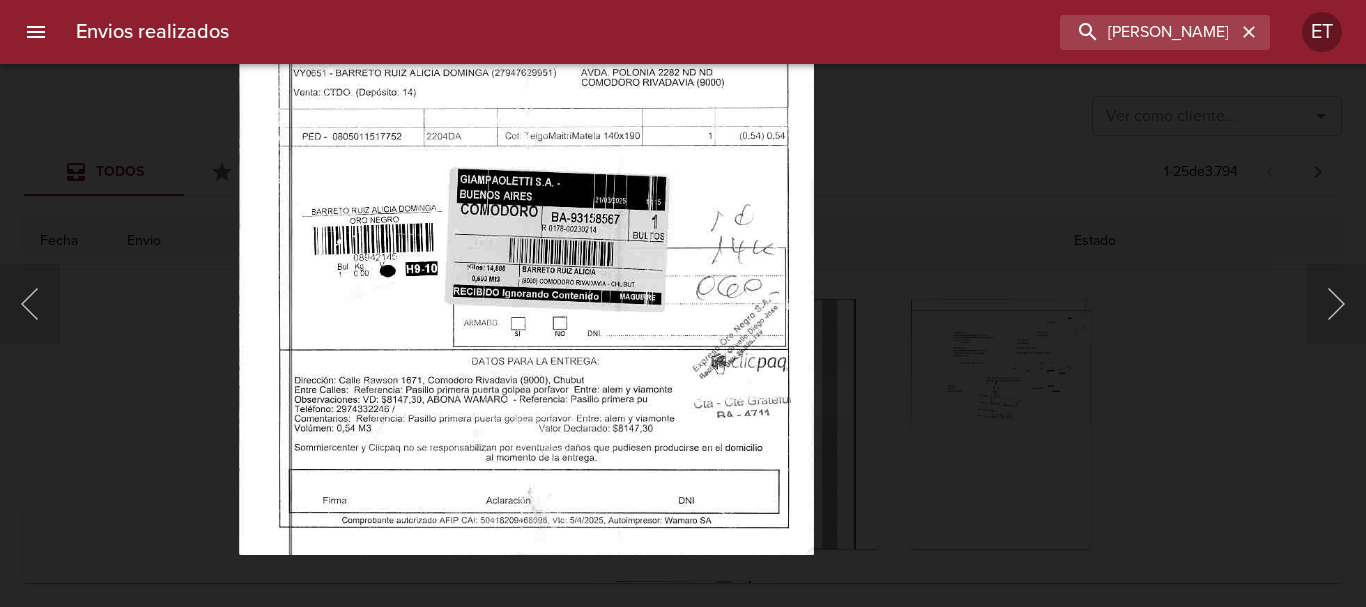 click at bounding box center (525, 147) 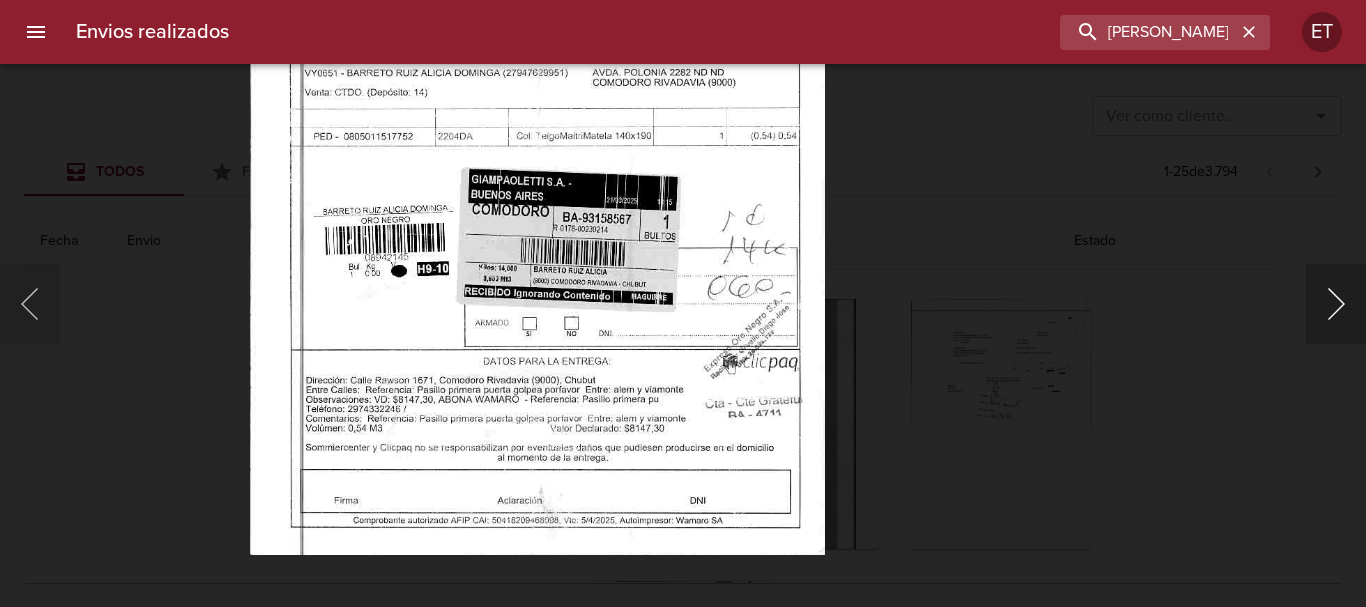 click at bounding box center (1336, 304) 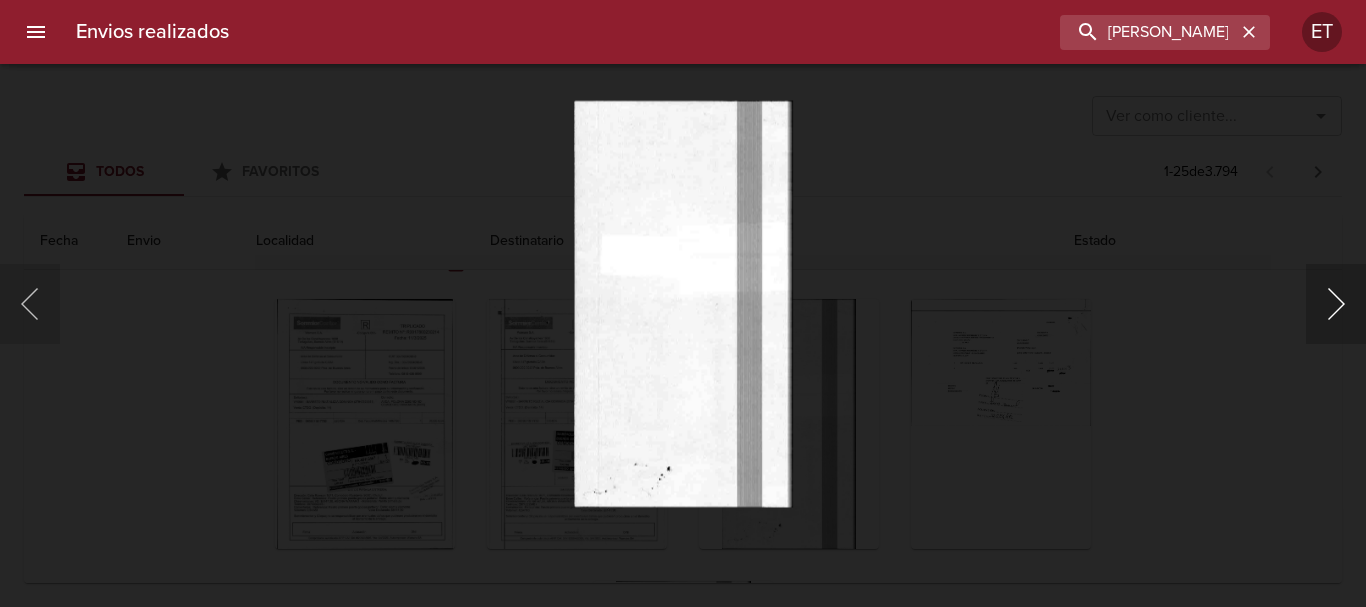 click at bounding box center [1336, 304] 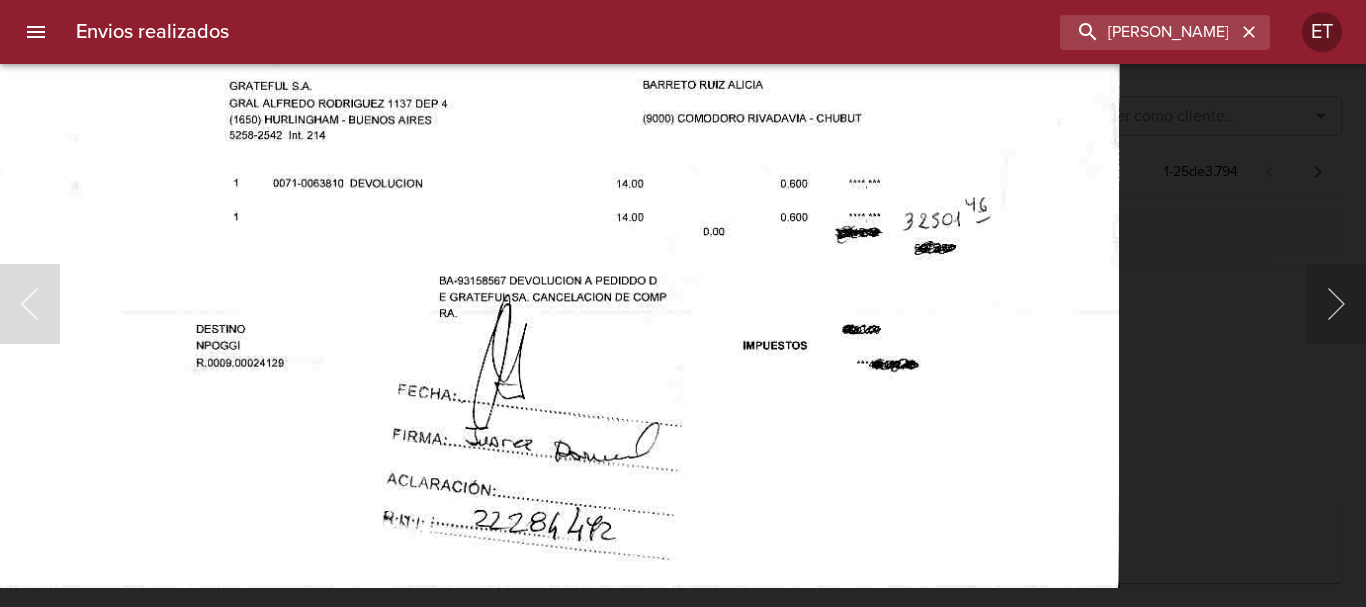 click at bounding box center (538, 179) 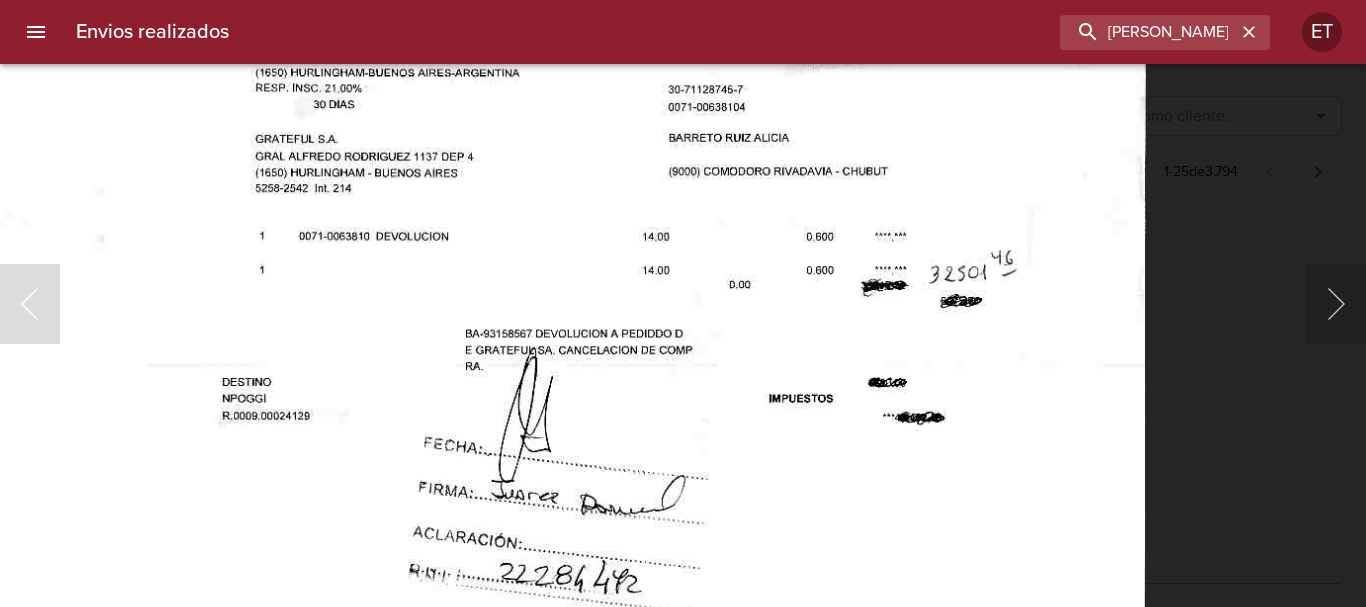 click at bounding box center (564, 232) 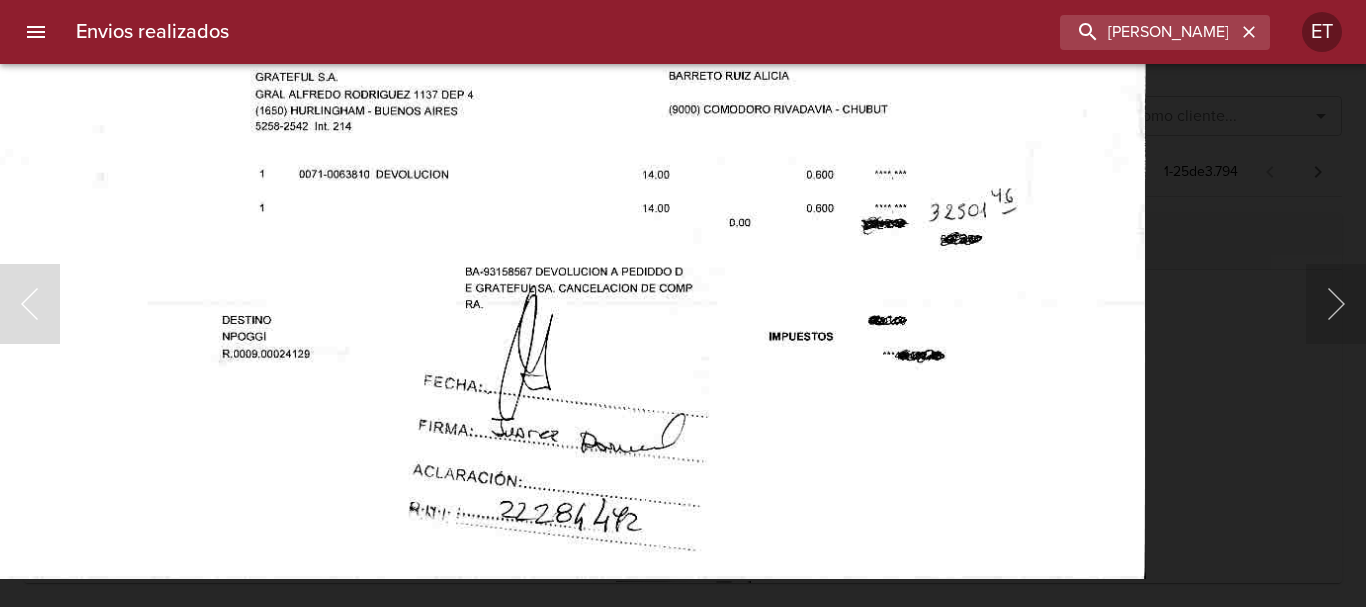 click at bounding box center [10, 303] 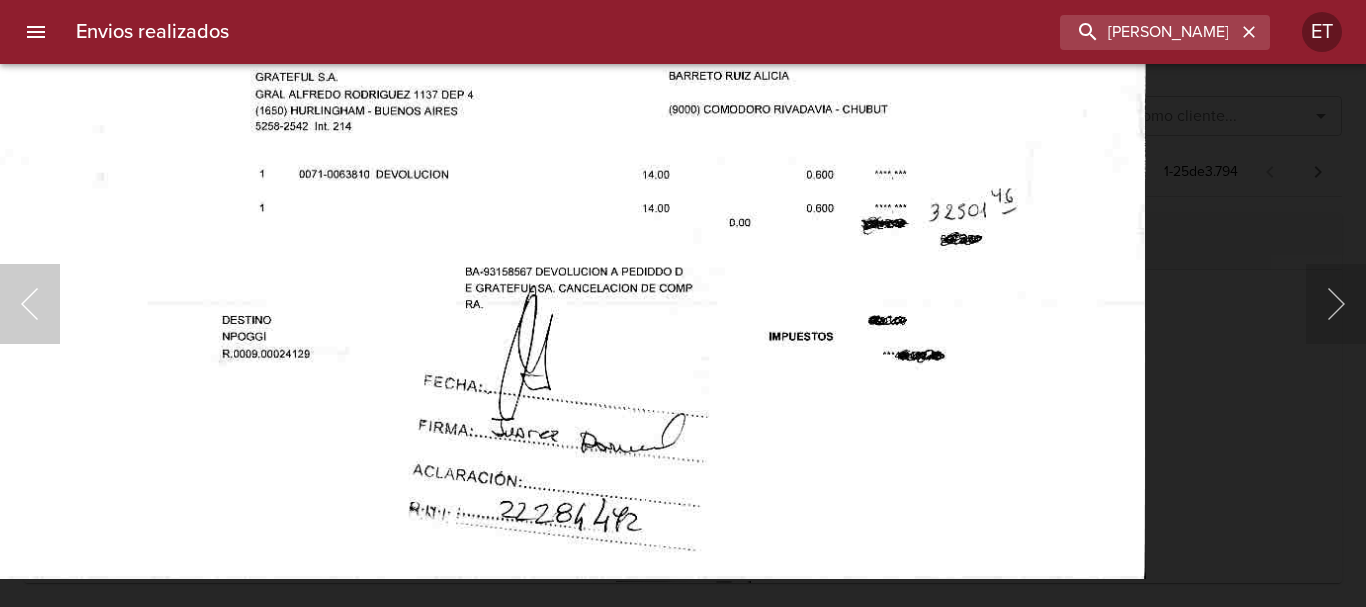 click at bounding box center [30, 304] 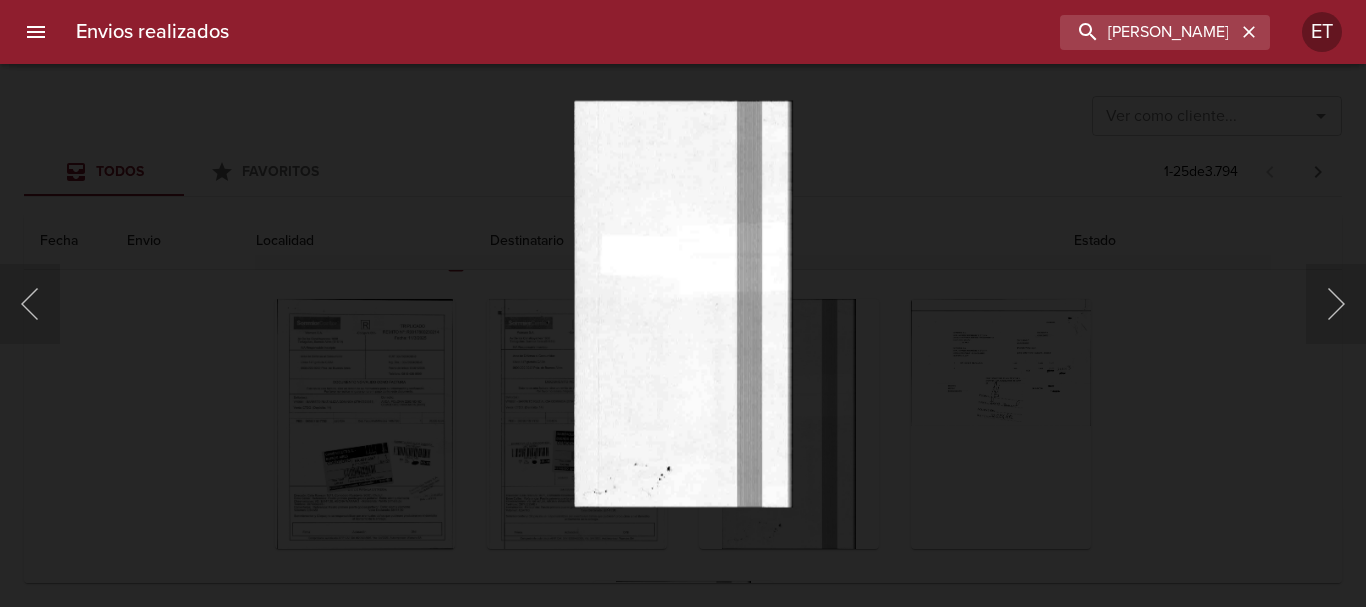 click at bounding box center [683, 303] 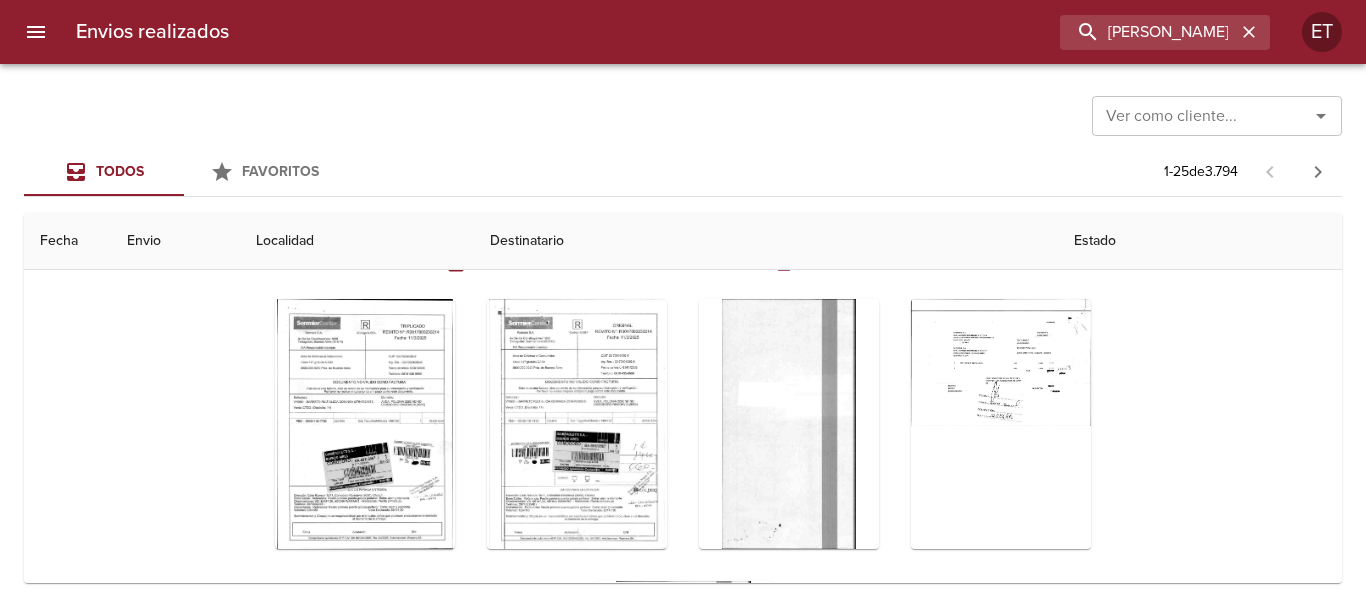 scroll, scrollTop: 0, scrollLeft: 0, axis: both 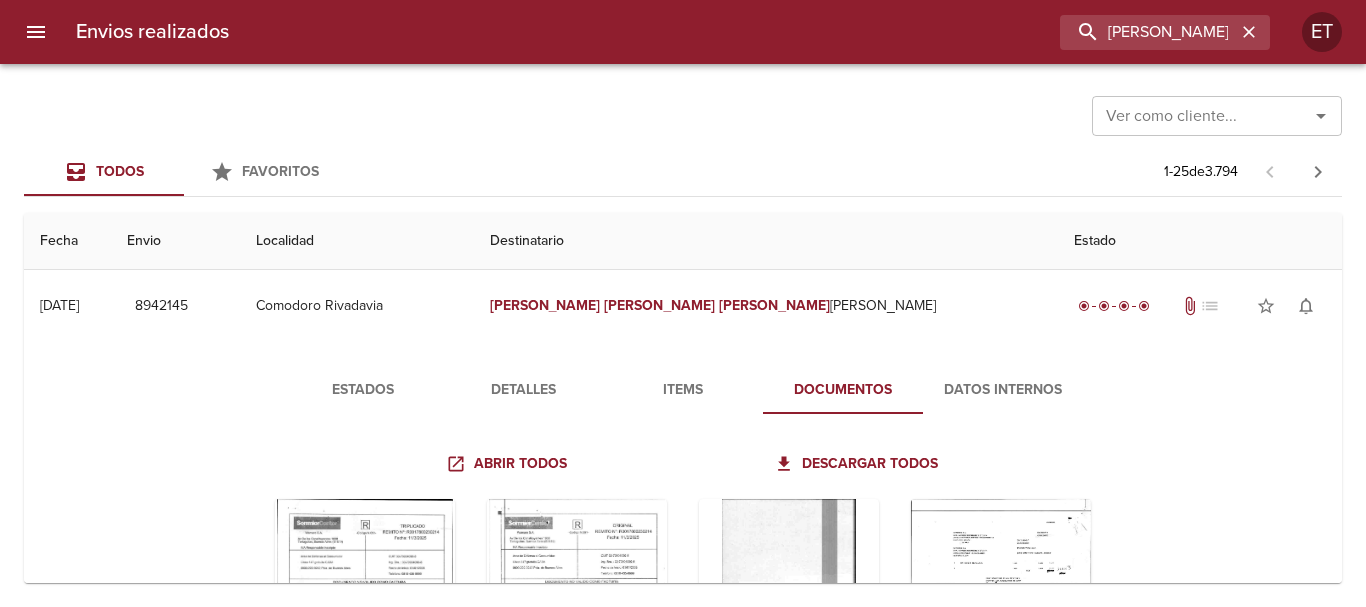 click at bounding box center [683, 765] 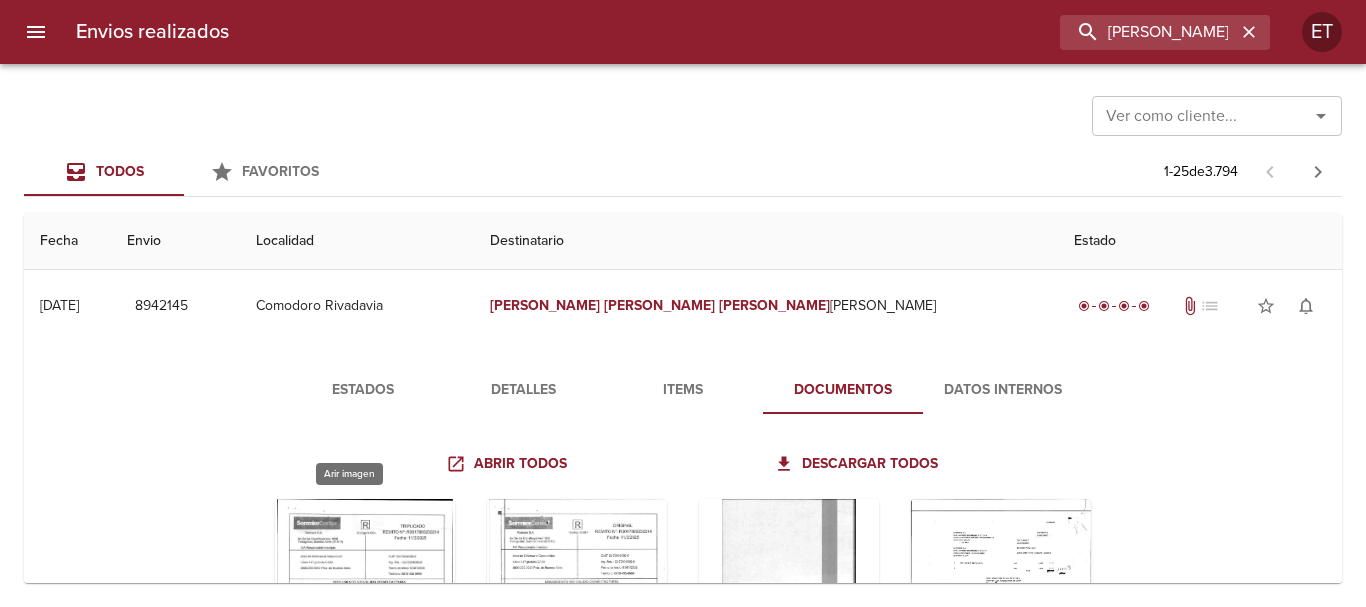 click at bounding box center (365, 624) 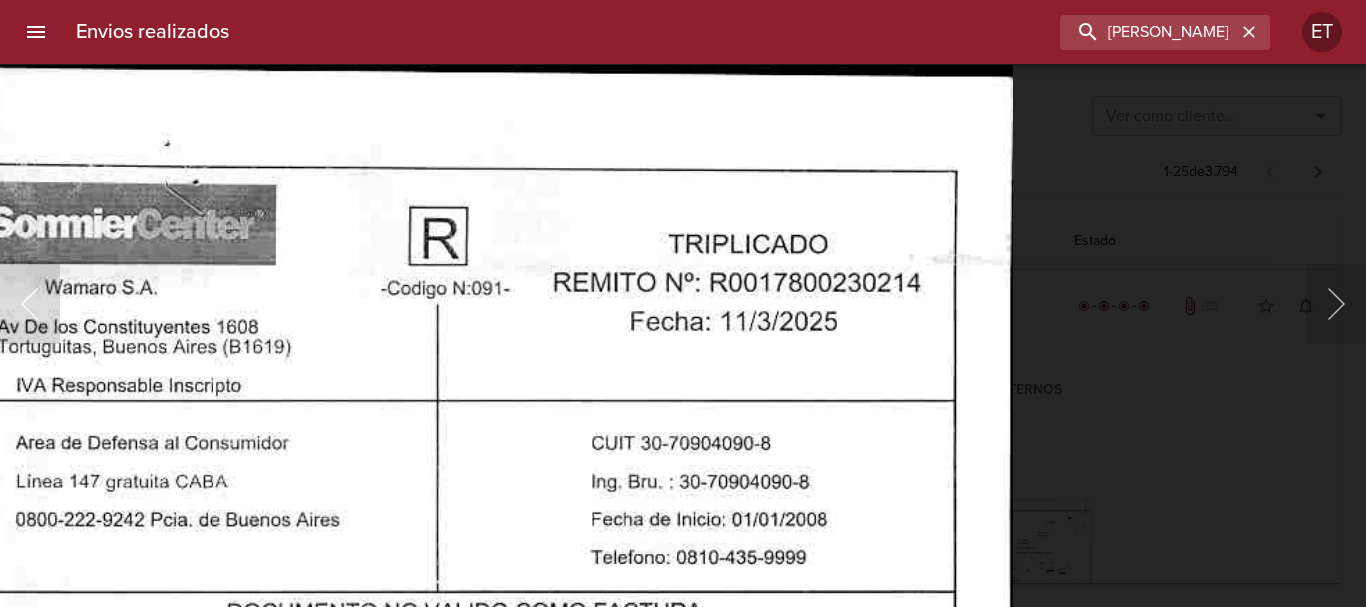 click at bounding box center (436, 886) 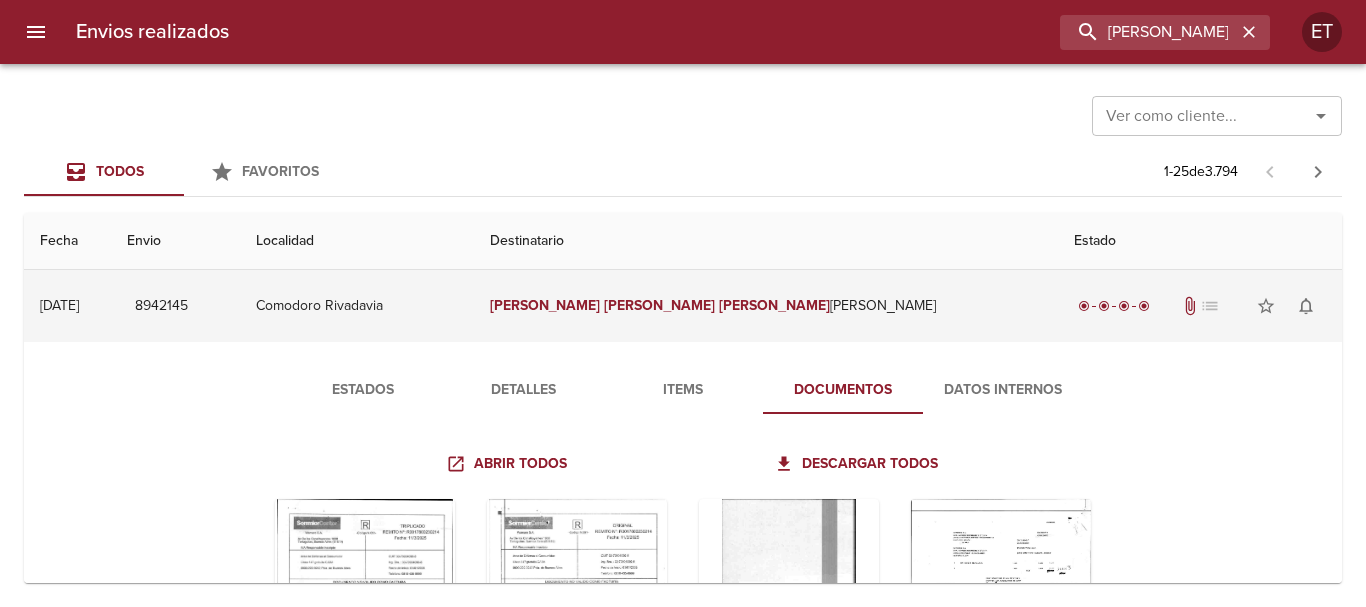 click on "[PERSON_NAME]   [PERSON_NAME]  [PERSON_NAME]" at bounding box center (766, 306) 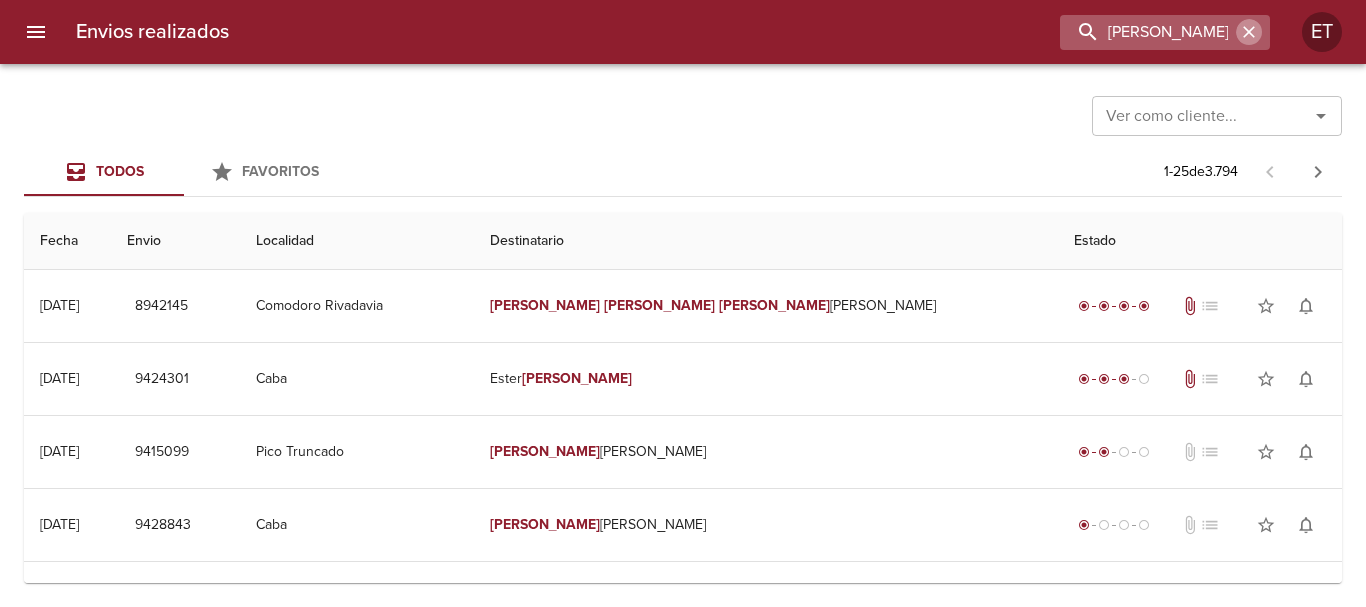 click 